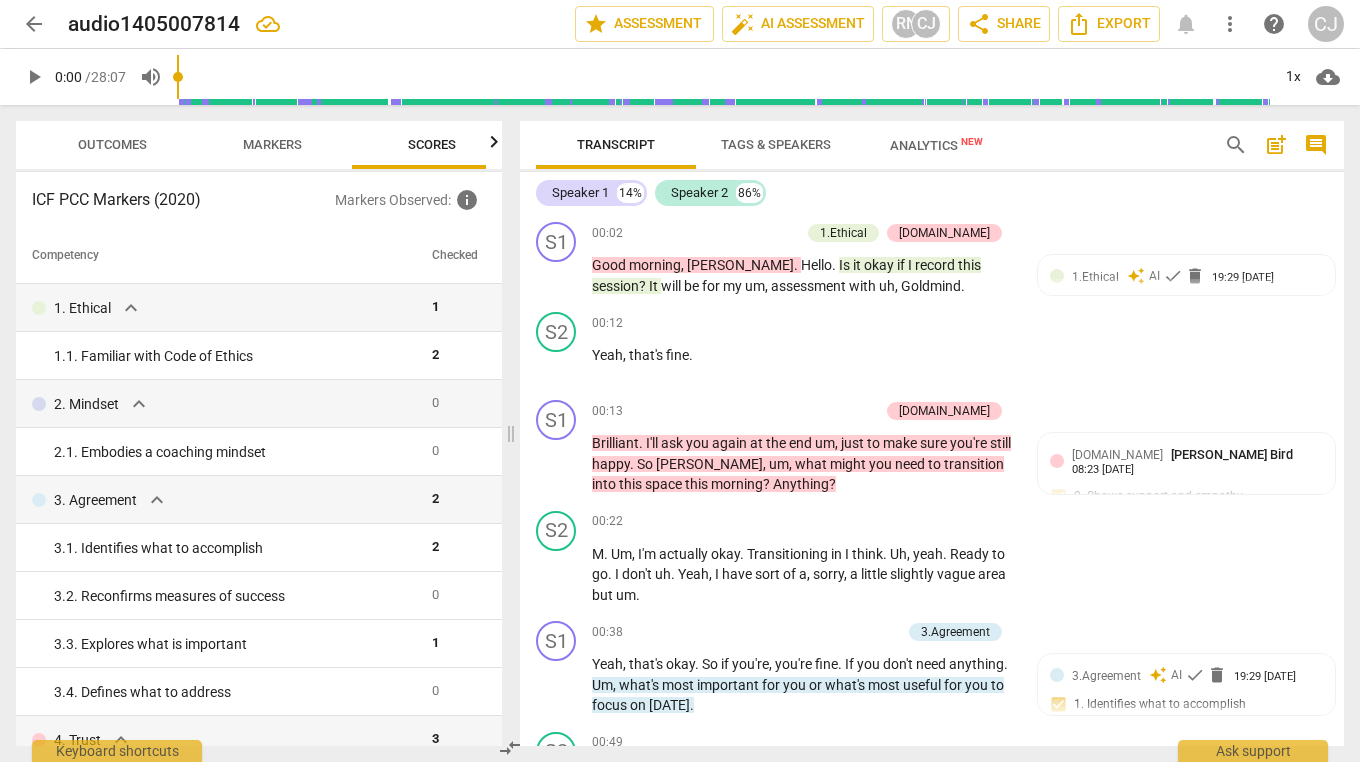scroll, scrollTop: 0, scrollLeft: 0, axis: both 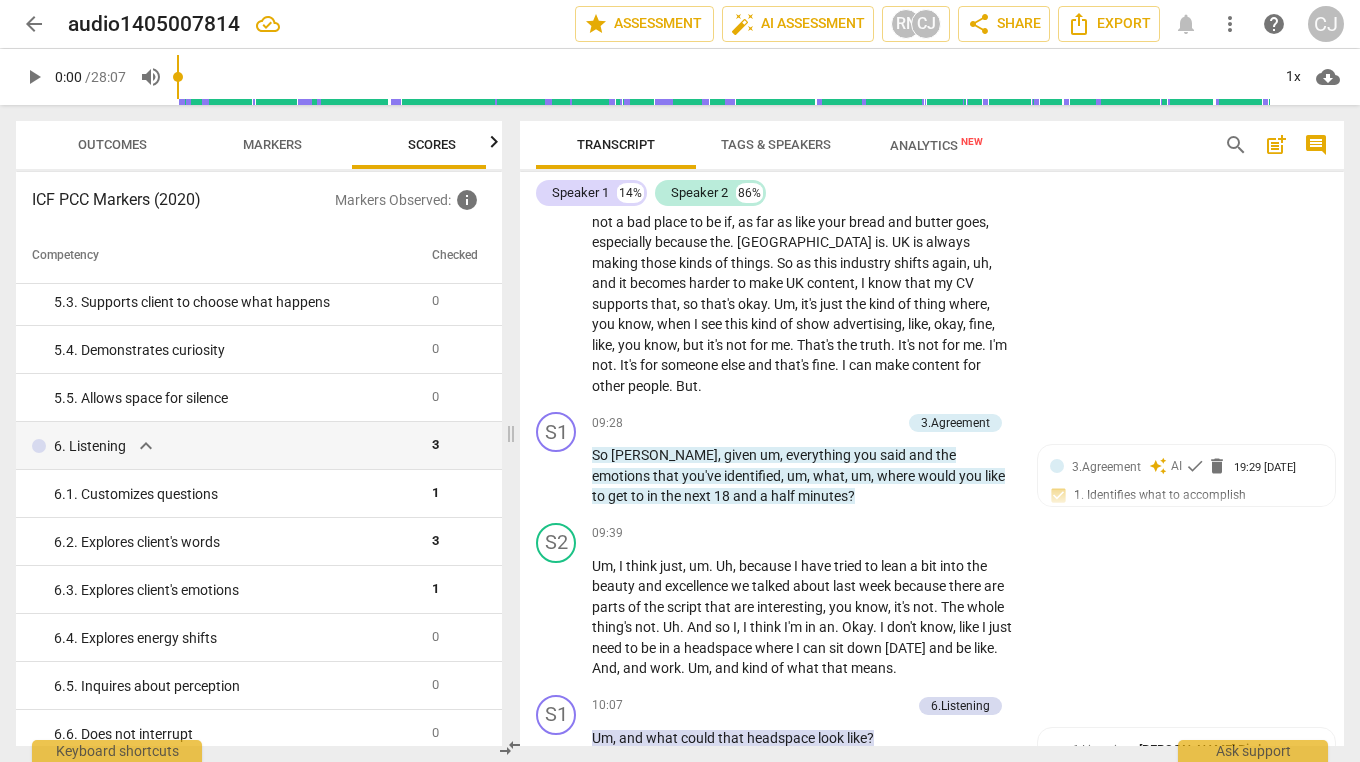 click on "Export" at bounding box center (1109, 24) 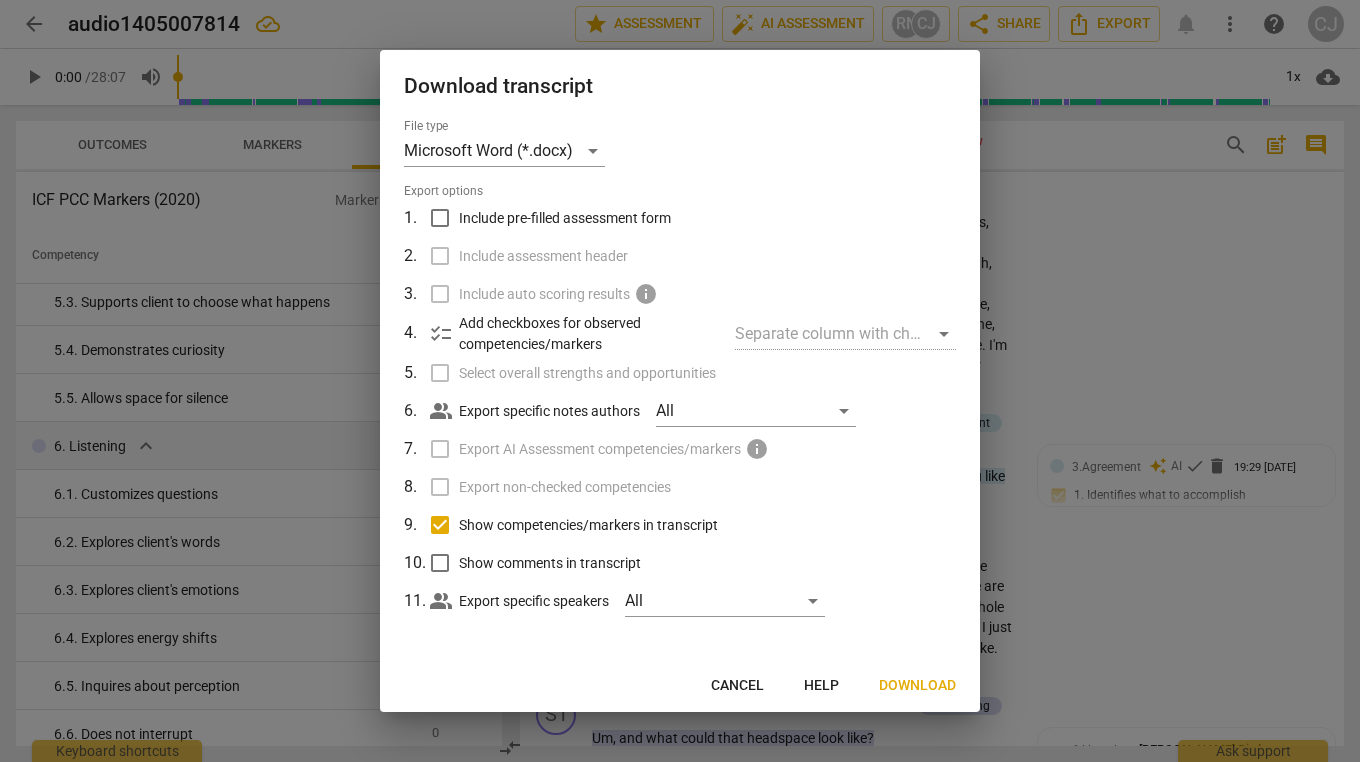 click at bounding box center (680, 381) 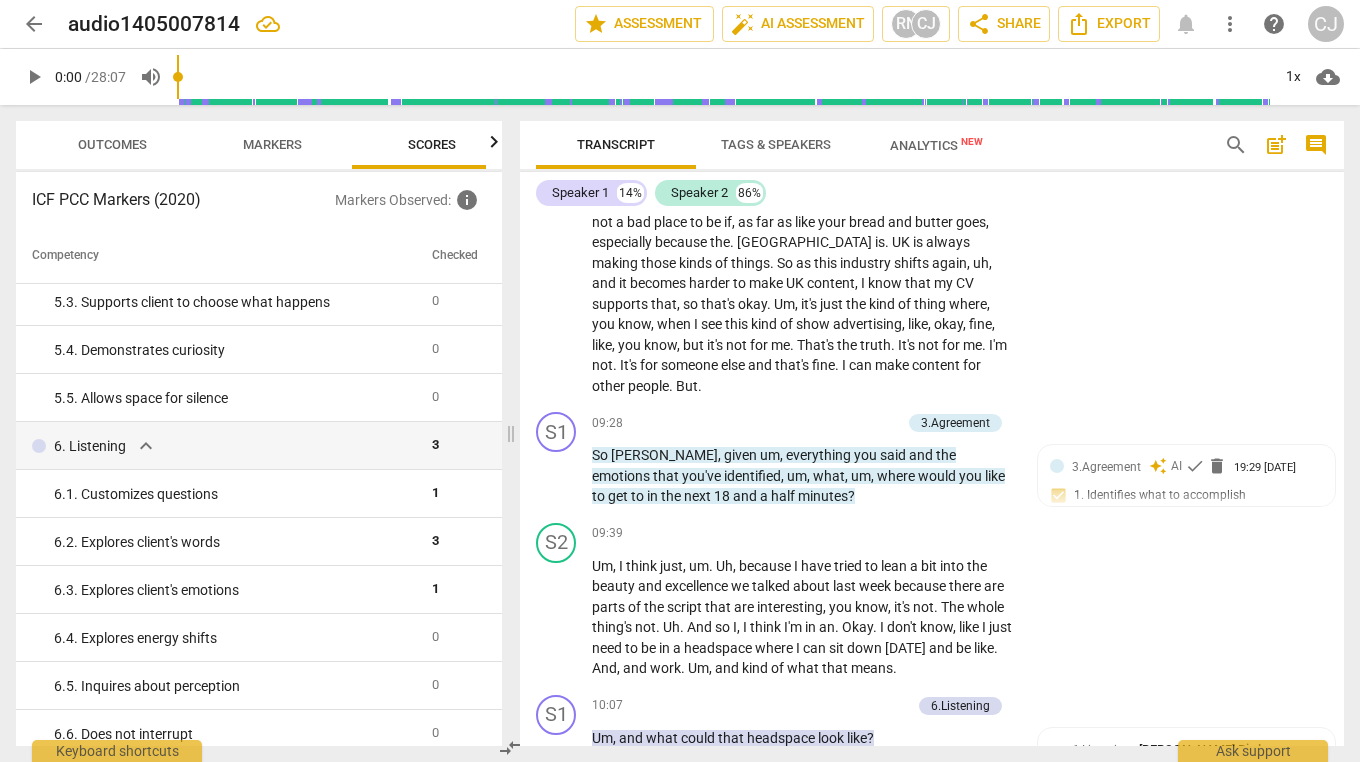 click on "Export" at bounding box center [1109, 24] 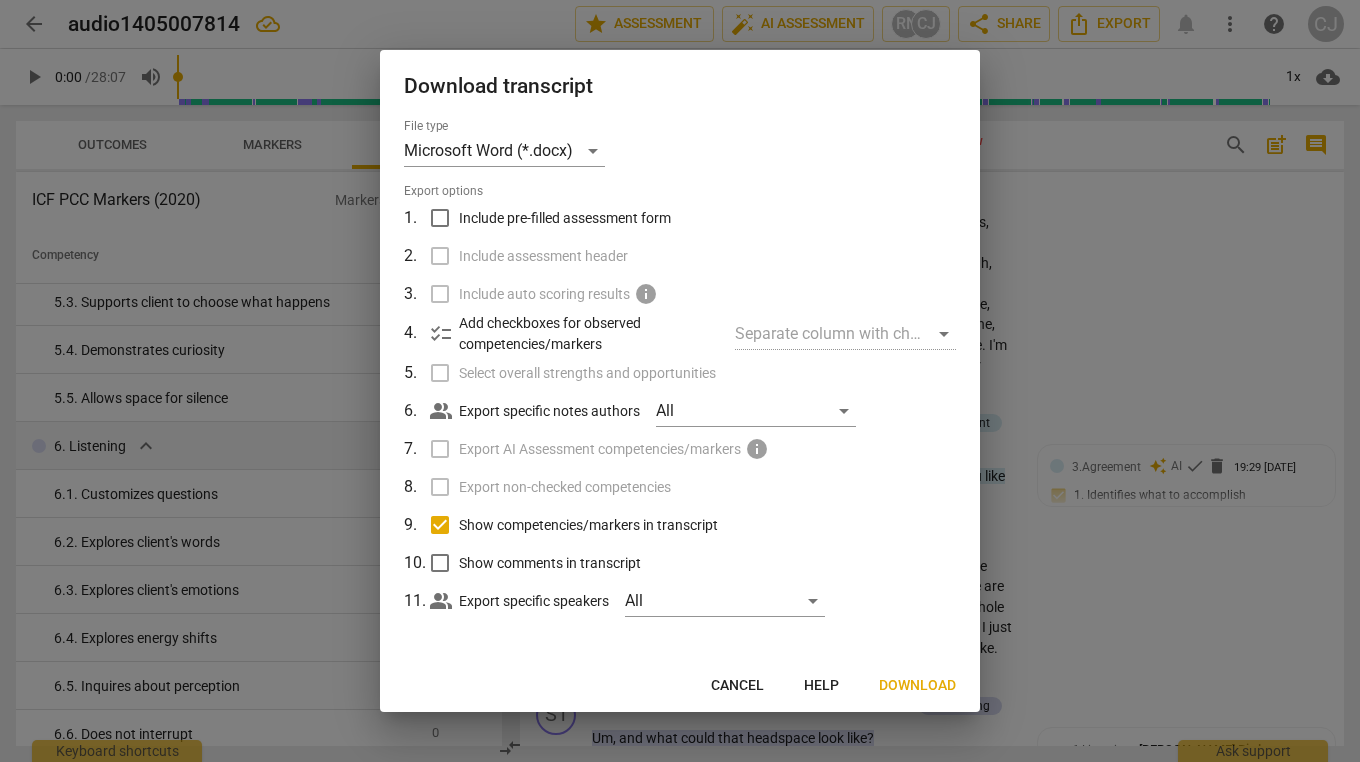 click on "Cancel" at bounding box center (737, 686) 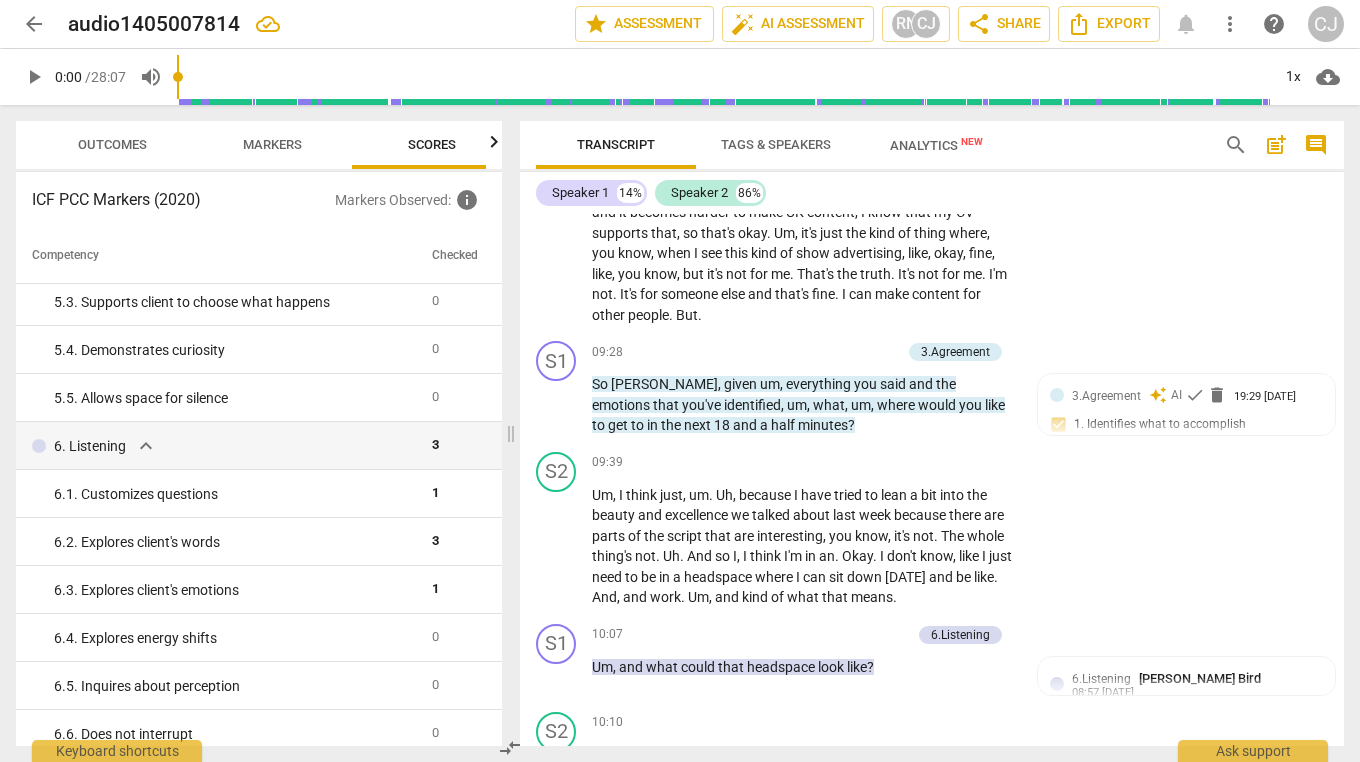 scroll, scrollTop: 3980, scrollLeft: 0, axis: vertical 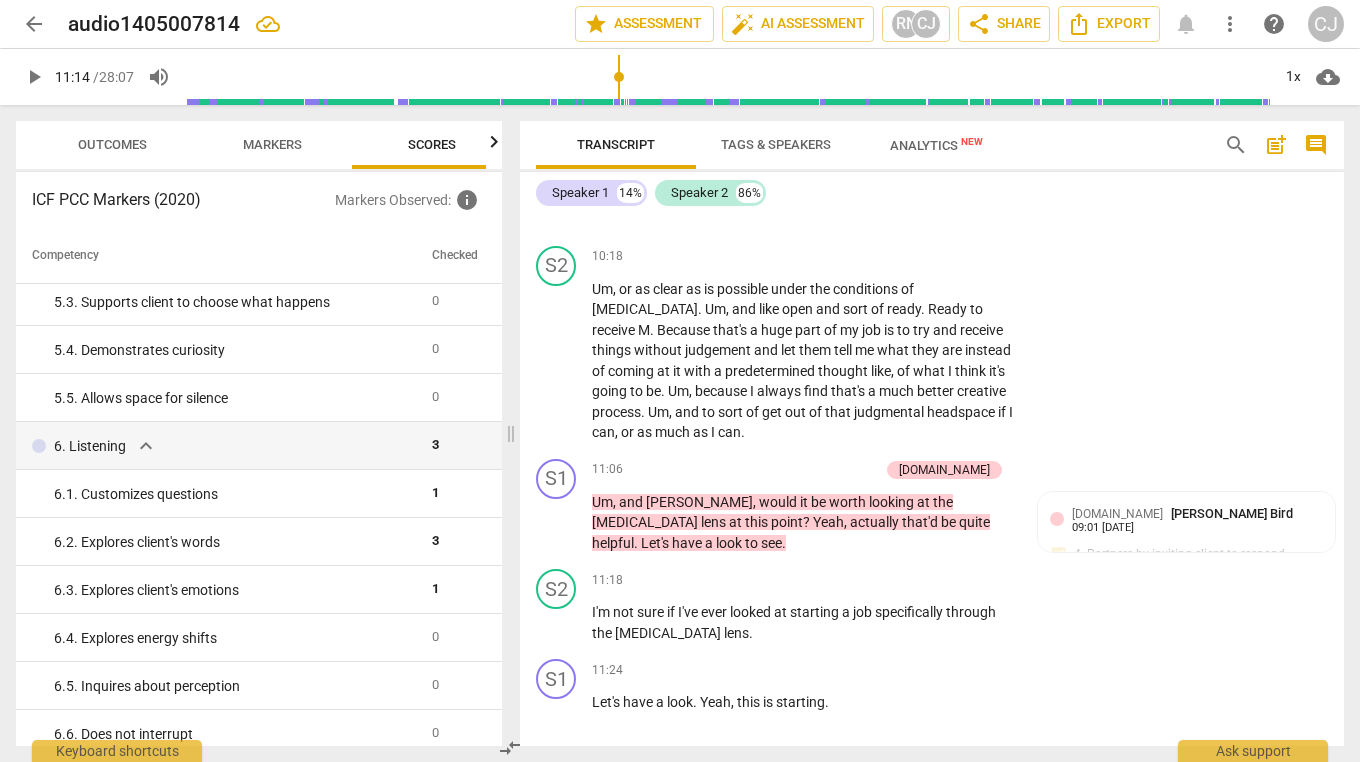 type on "675" 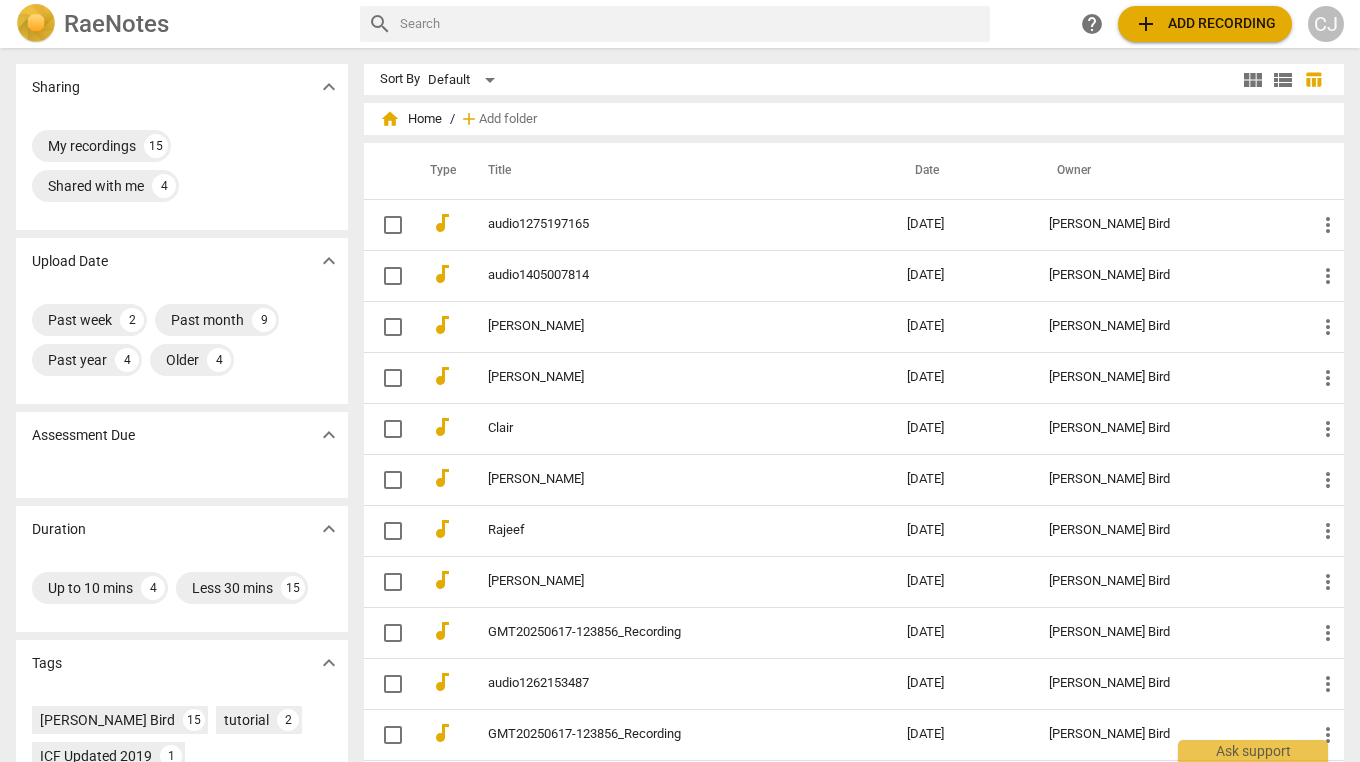 click on "audio1275197165" at bounding box center [661, 224] 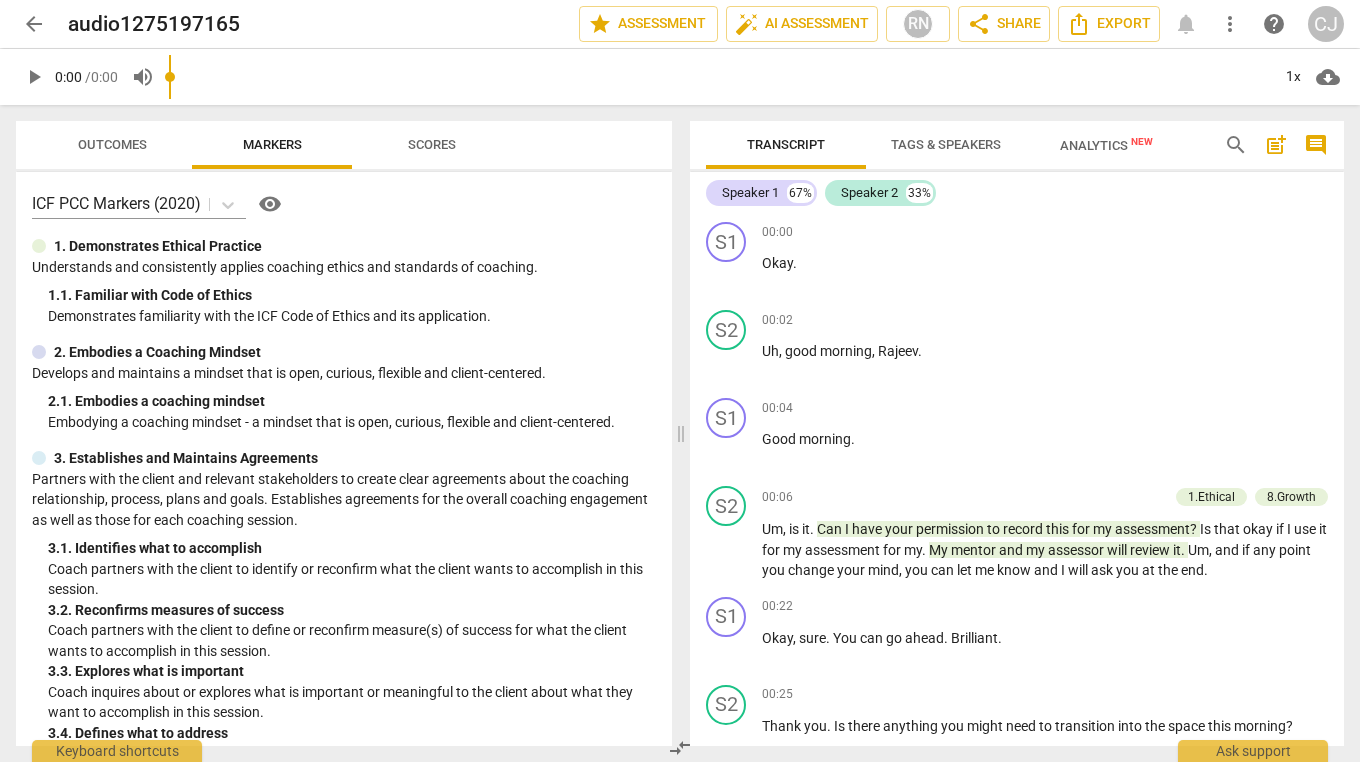 click on "arrow_back" at bounding box center [34, 24] 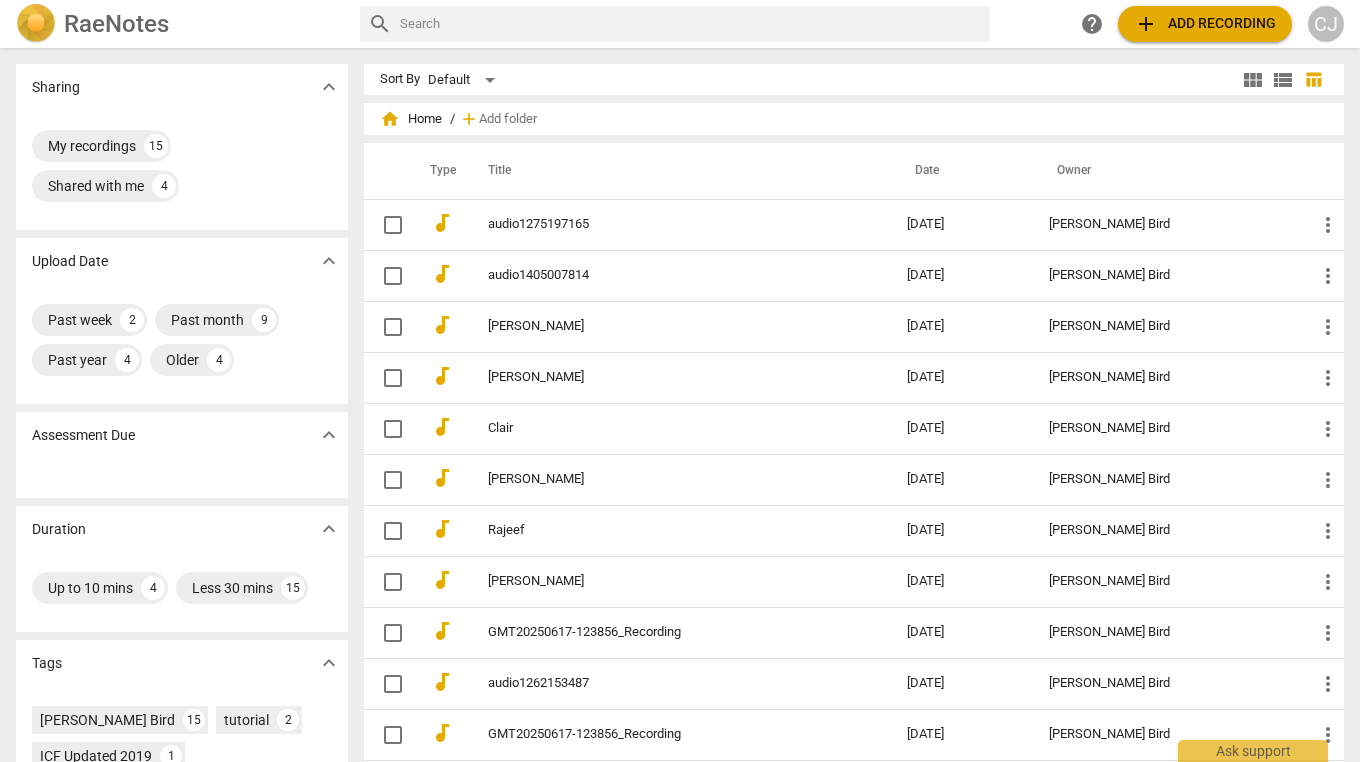 click on "audio1405007814" at bounding box center [677, 275] 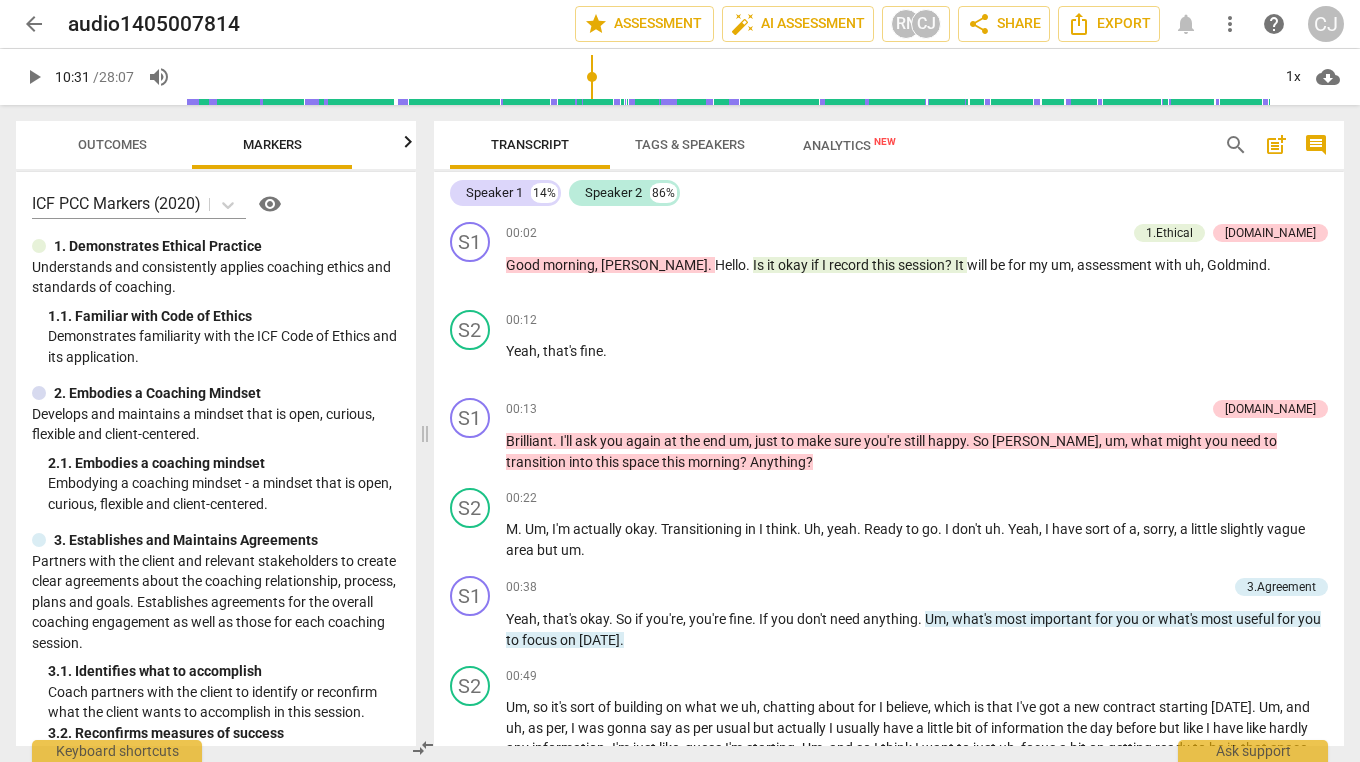 click on "play_arrow" at bounding box center (34, 77) 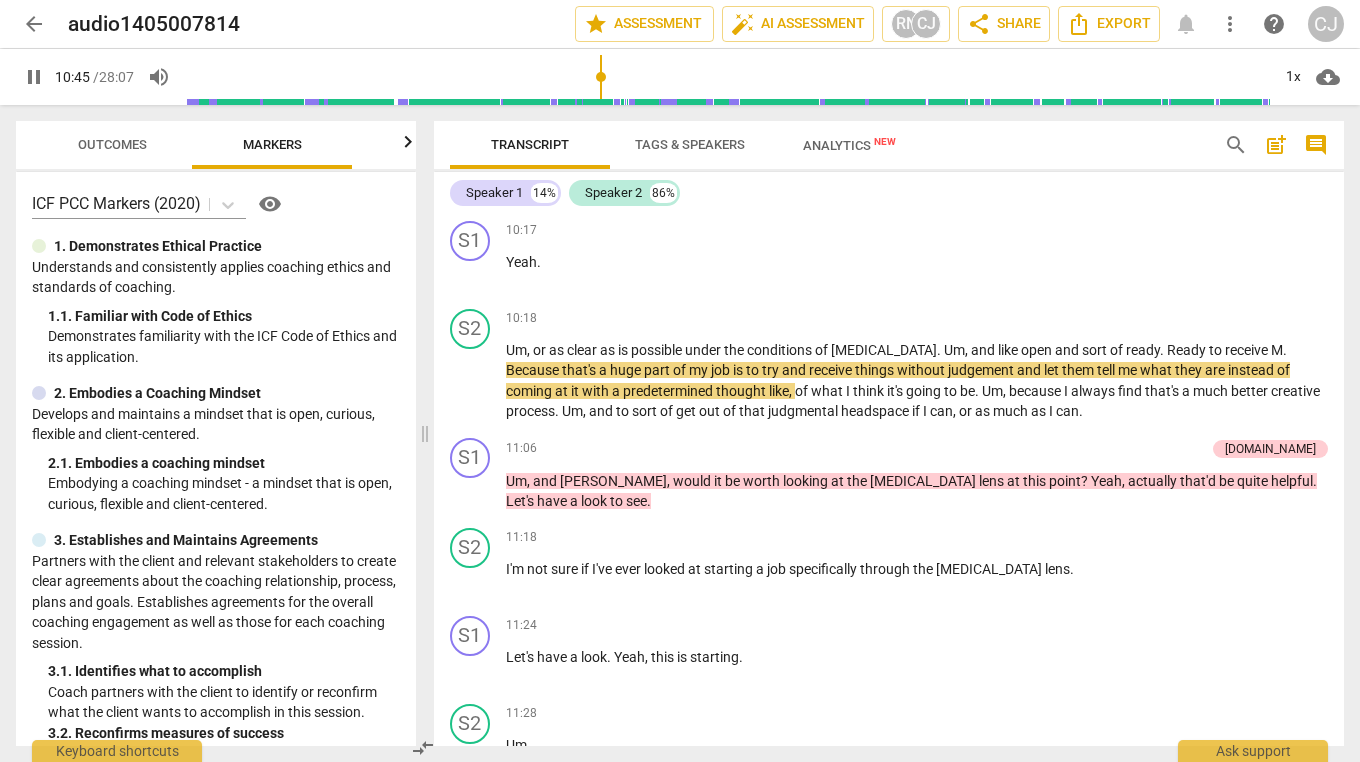 scroll, scrollTop: 2748, scrollLeft: 0, axis: vertical 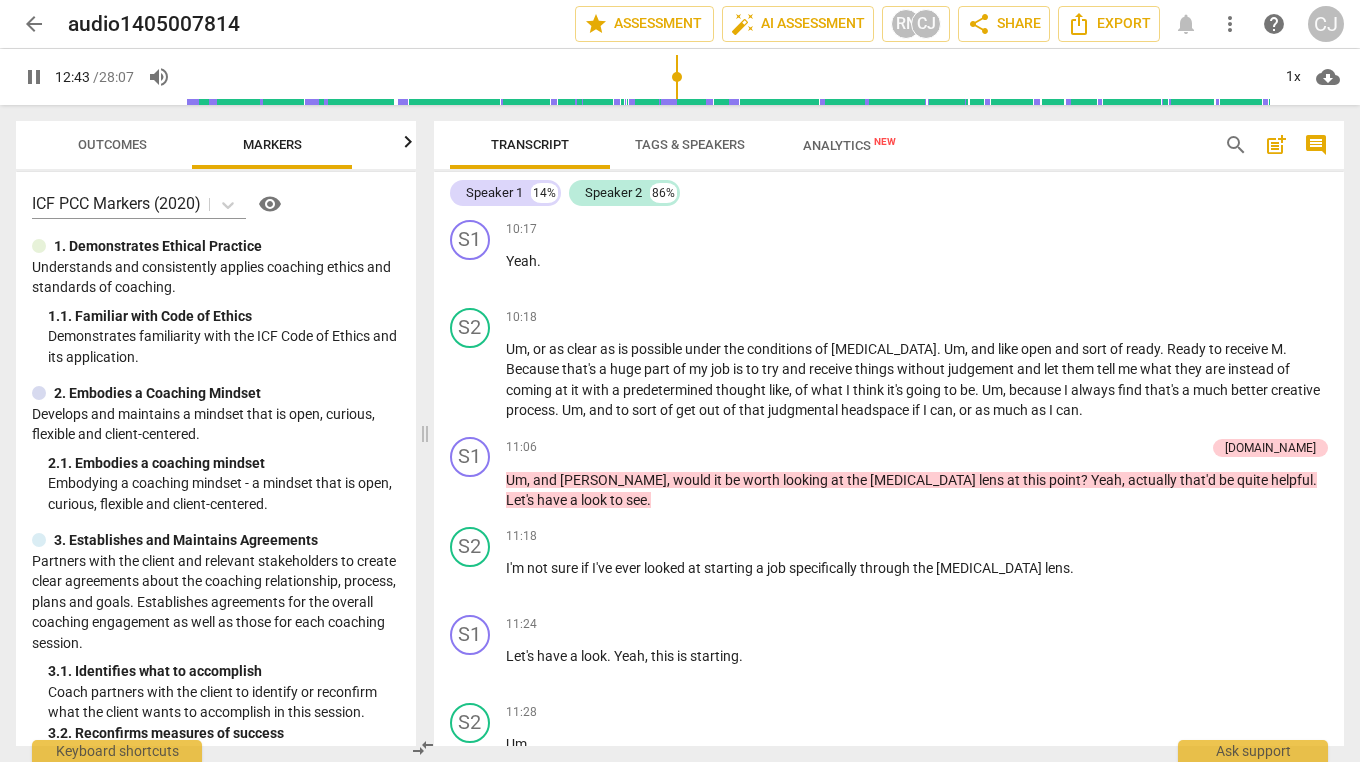 type on "763" 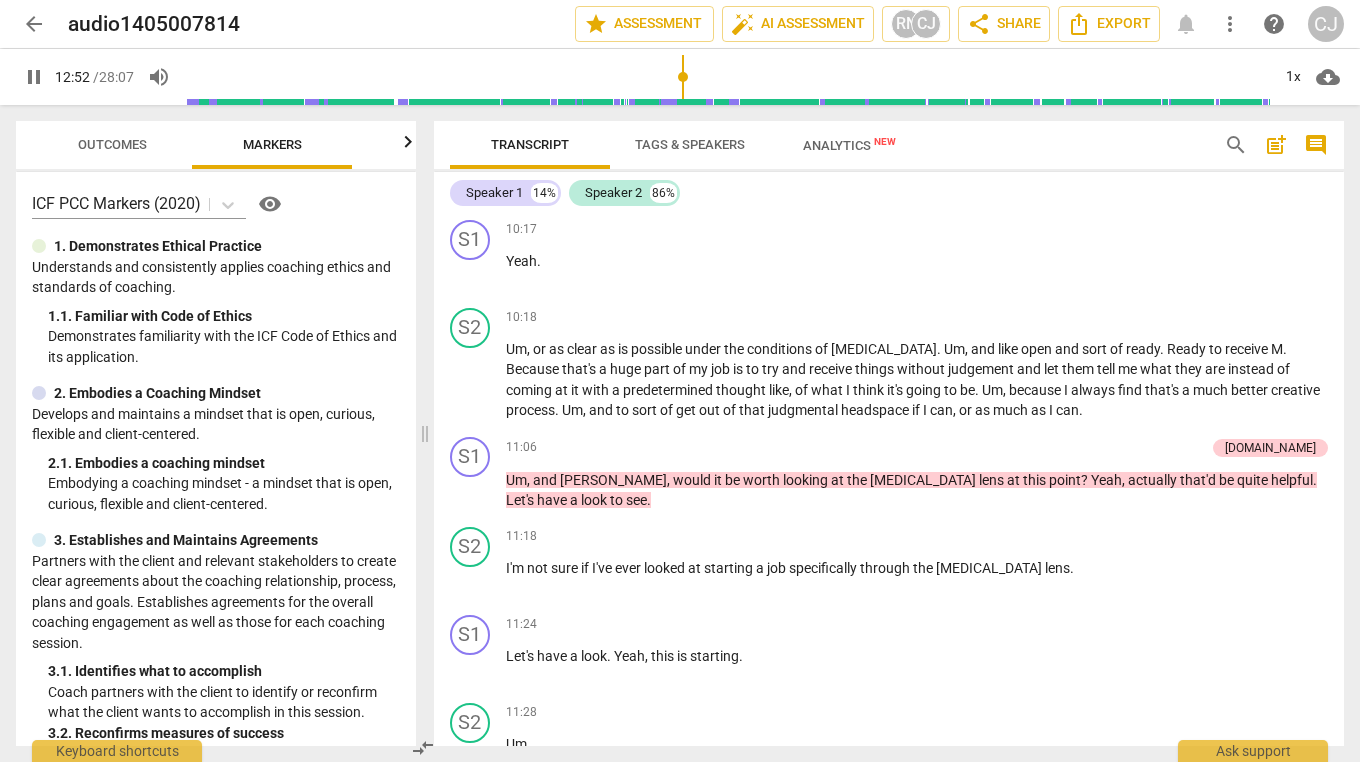 click on "pause" at bounding box center [34, 77] 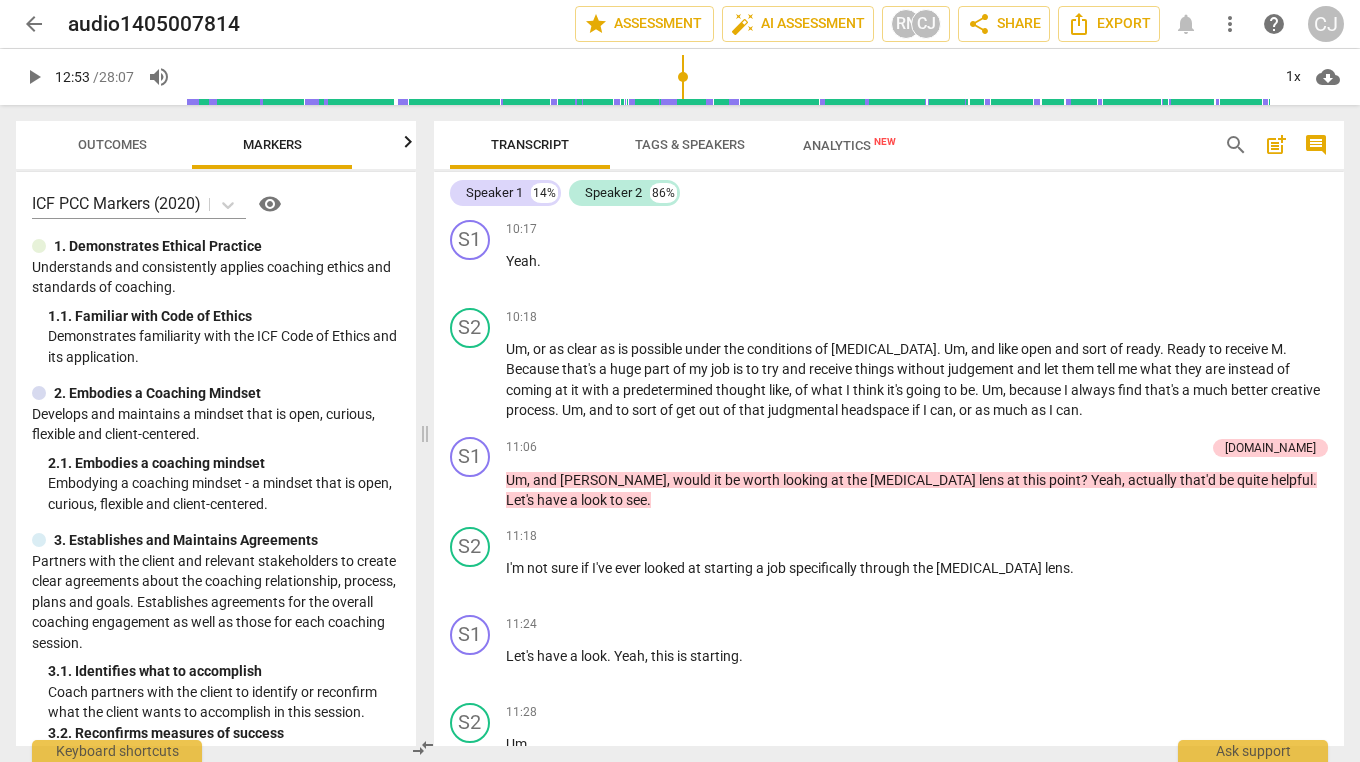 click on "play_arrow" at bounding box center [34, 77] 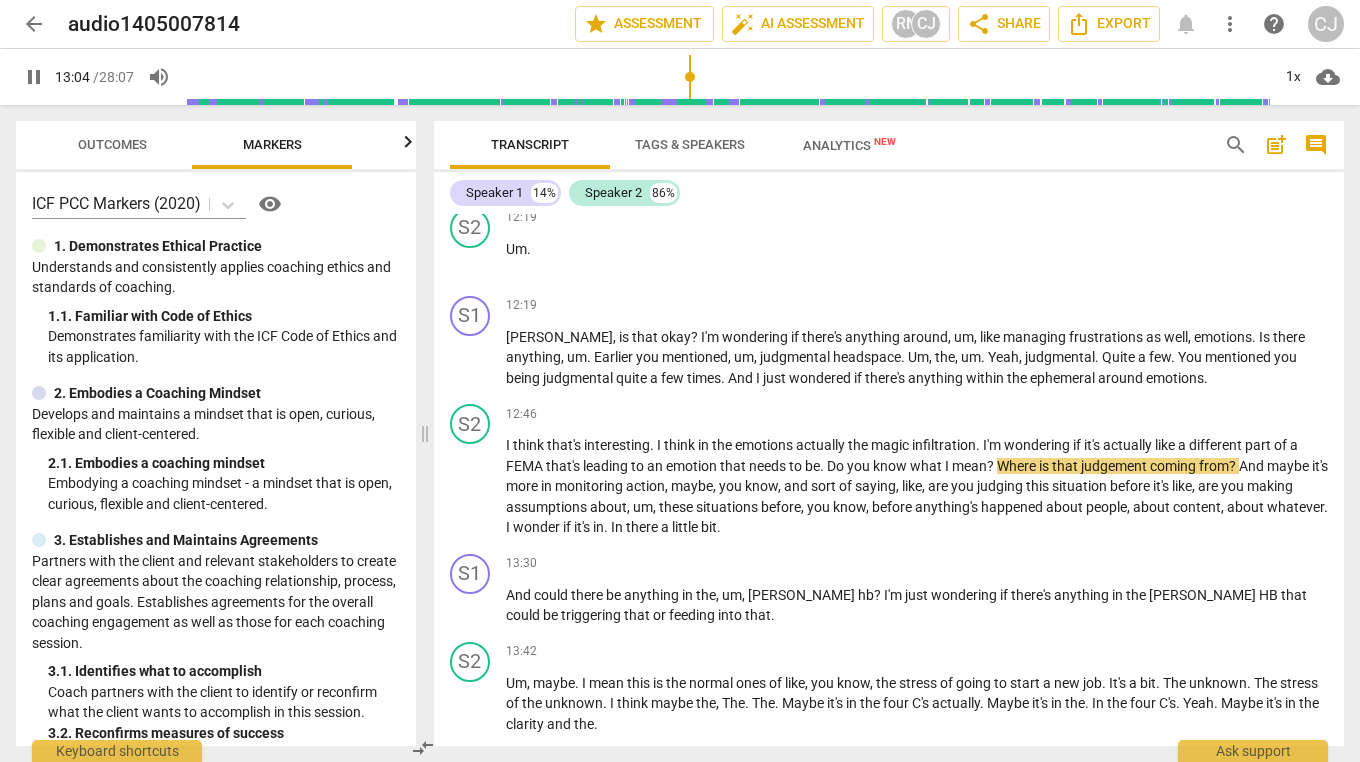 scroll, scrollTop: 3648, scrollLeft: 0, axis: vertical 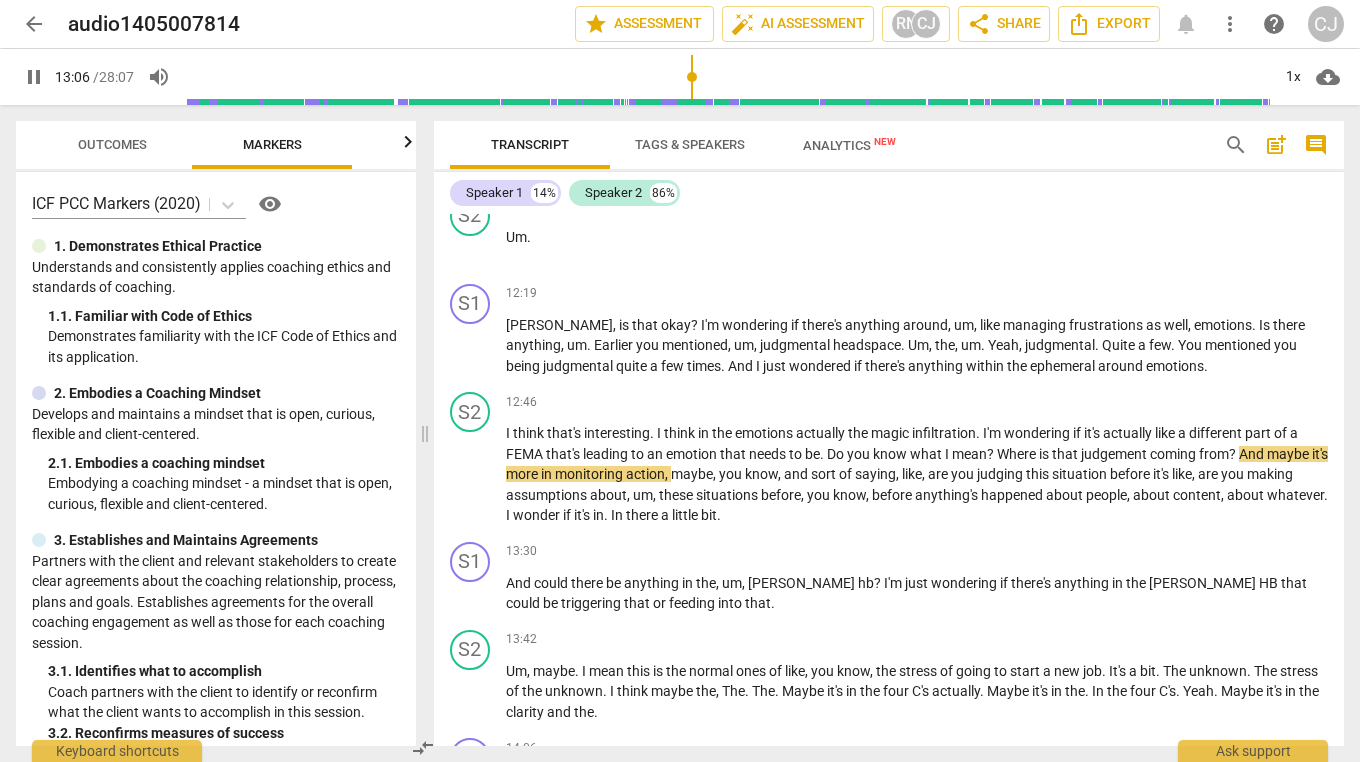 click on "think" at bounding box center [530, 433] 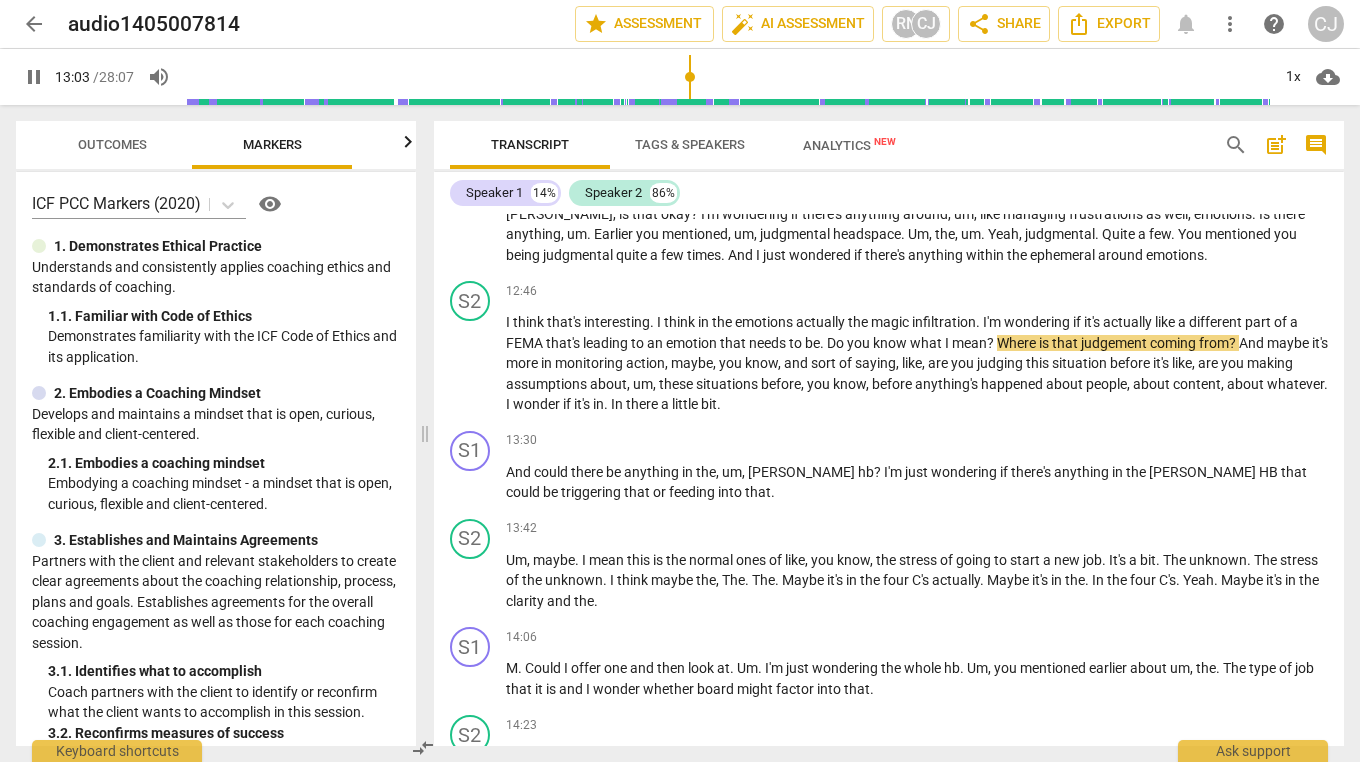 scroll, scrollTop: 3760, scrollLeft: 0, axis: vertical 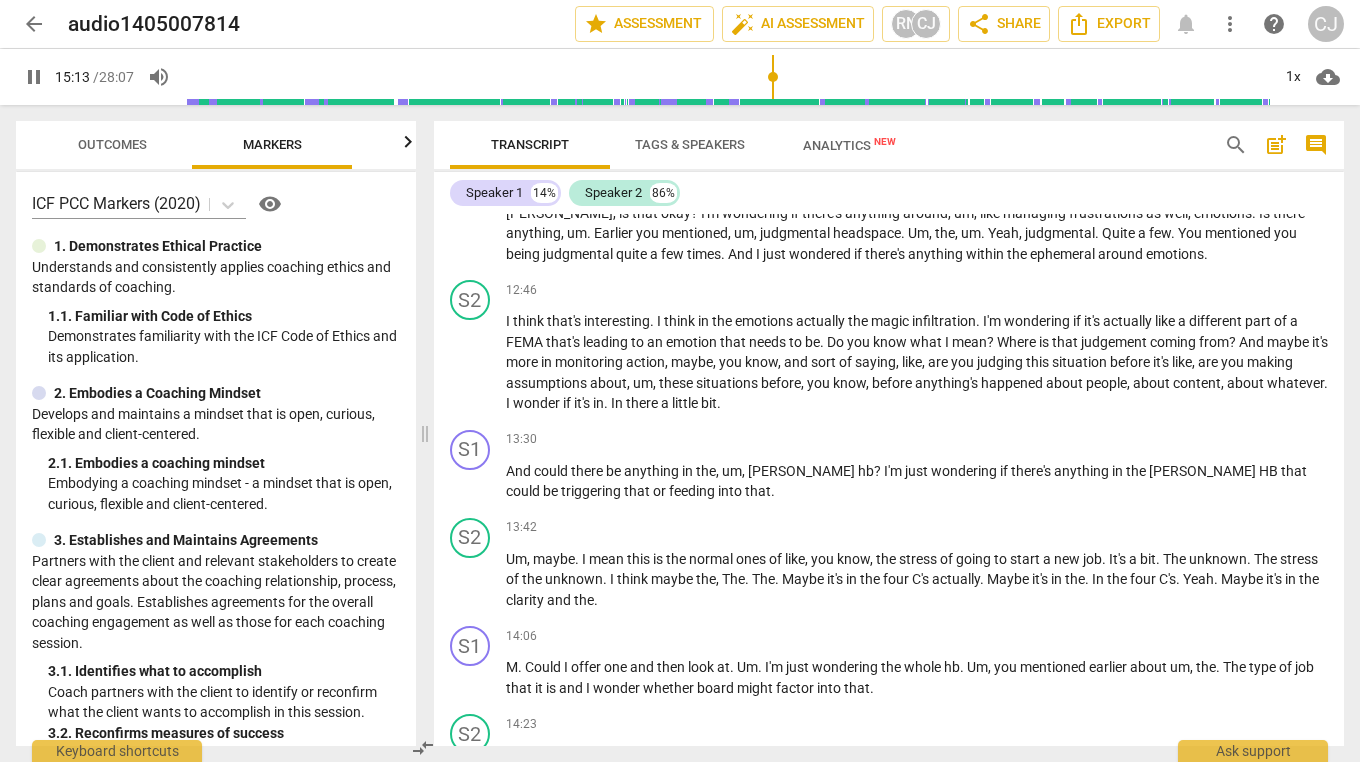 click on "pause" at bounding box center [34, 77] 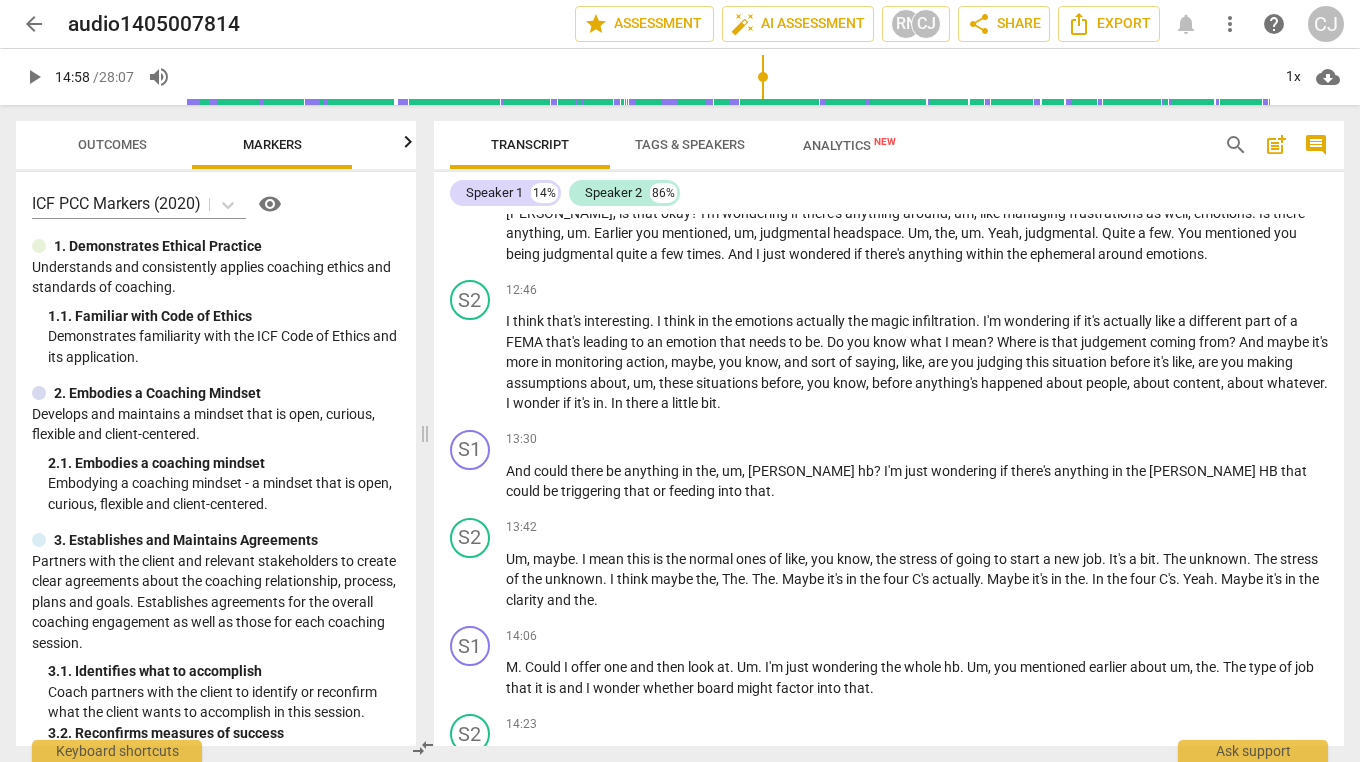click on "play_arrow" at bounding box center [34, 77] 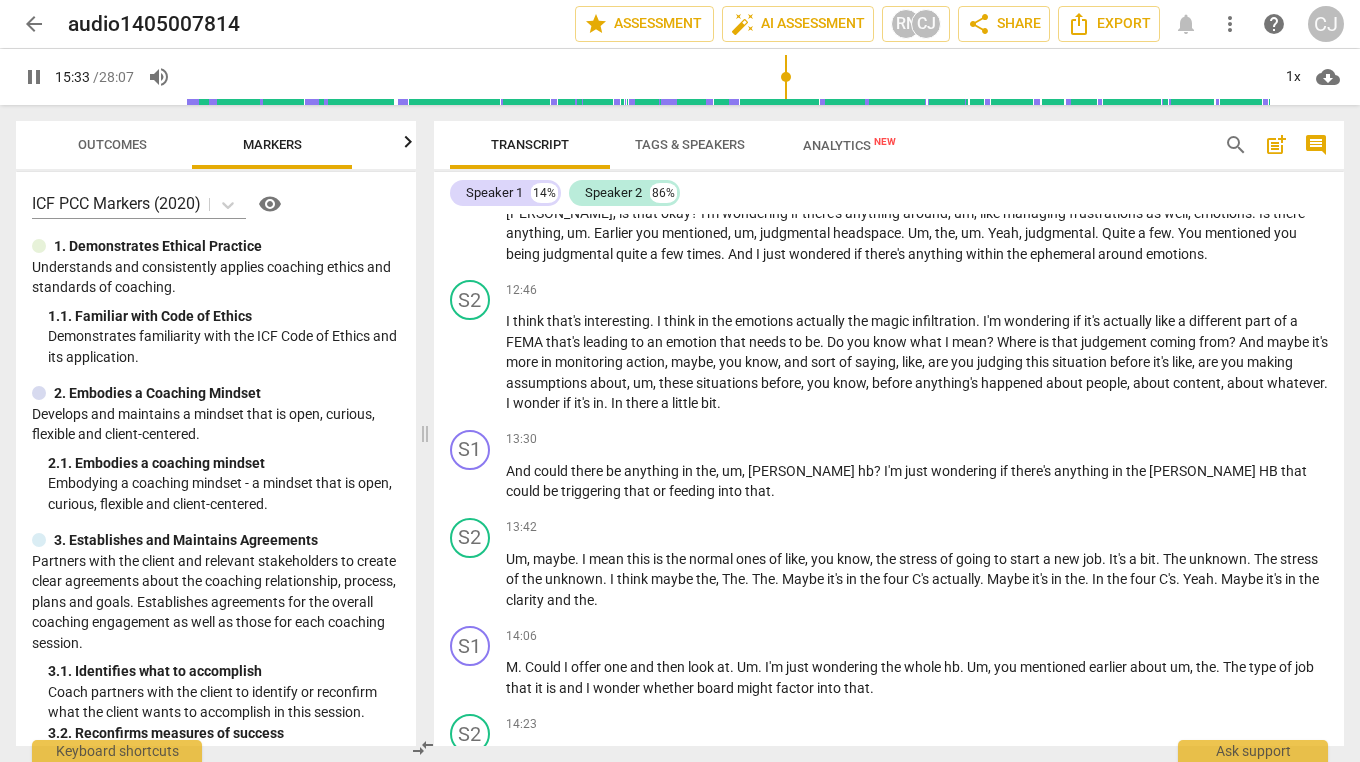 click on "pause" at bounding box center (34, 77) 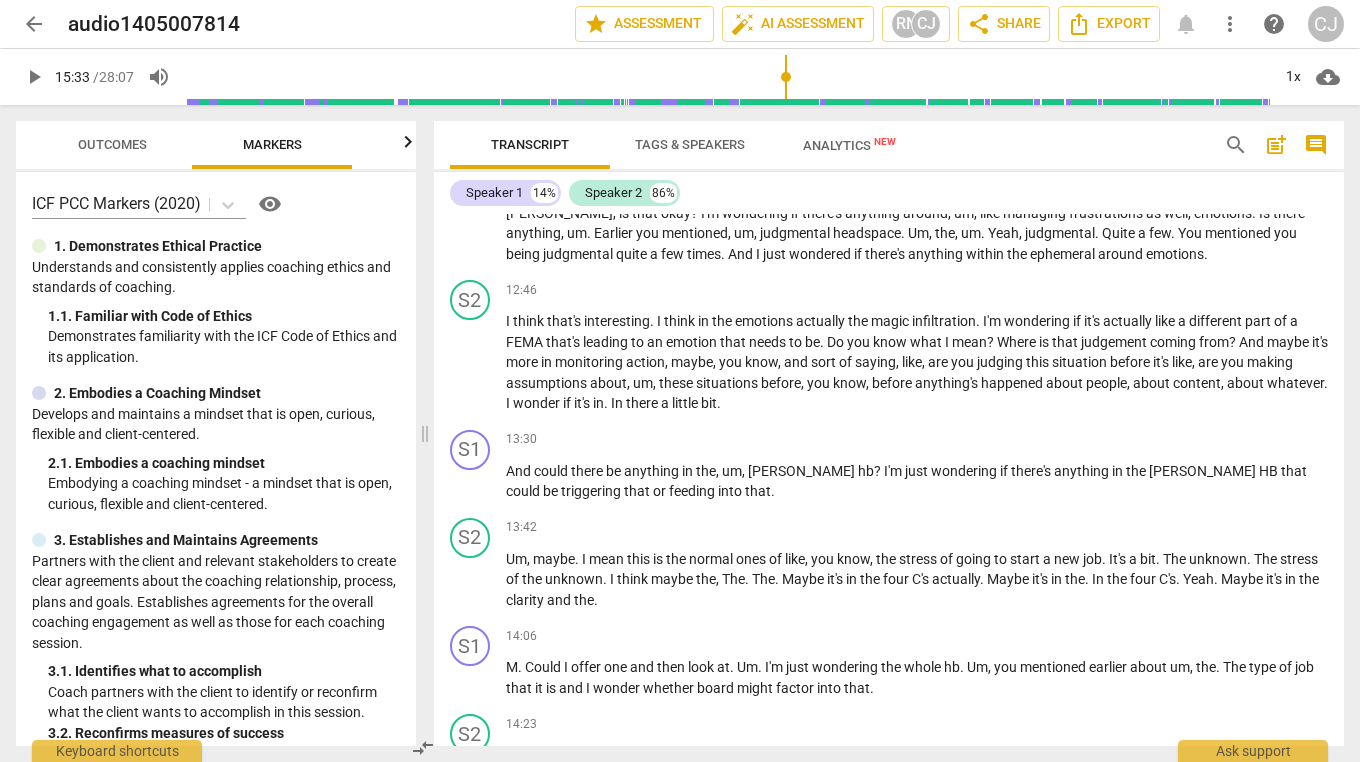 click on "play_arrow" at bounding box center (34, 77) 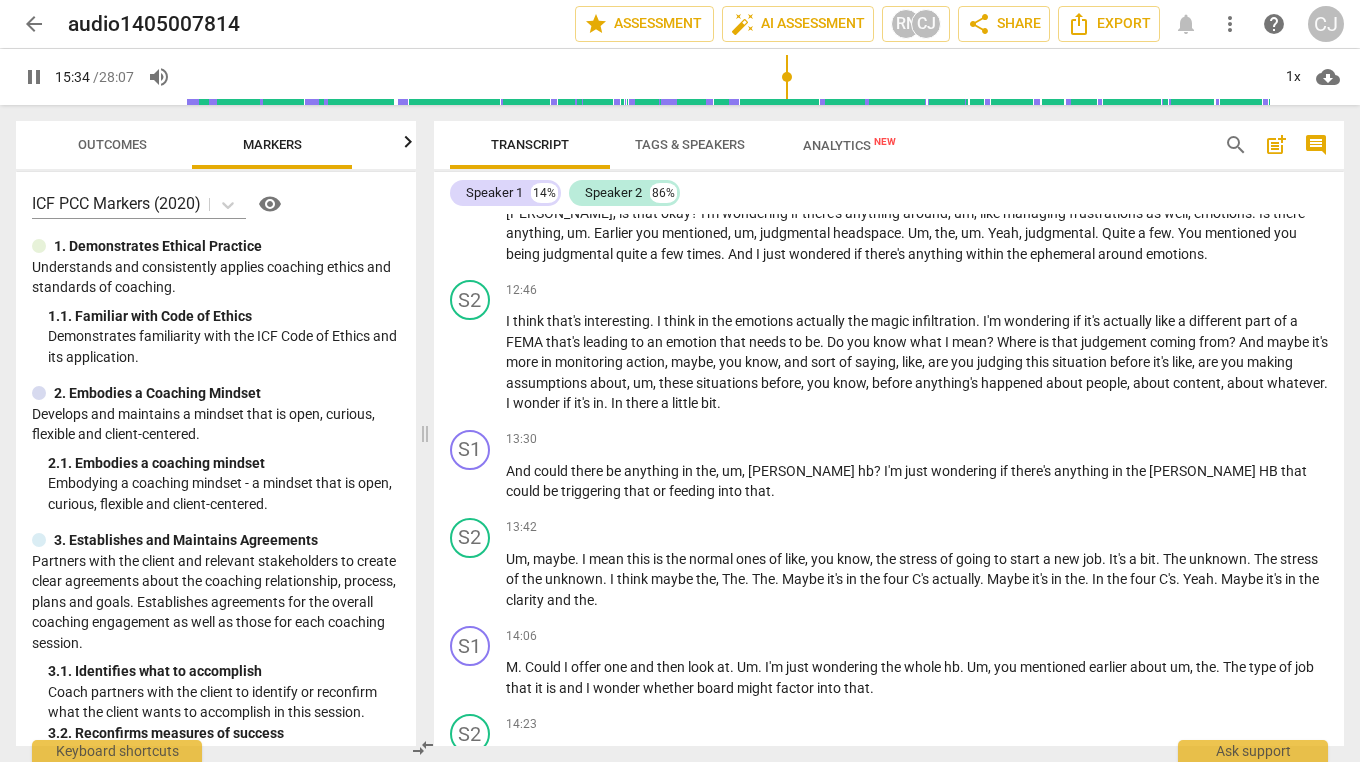 click on "pause" at bounding box center [34, 77] 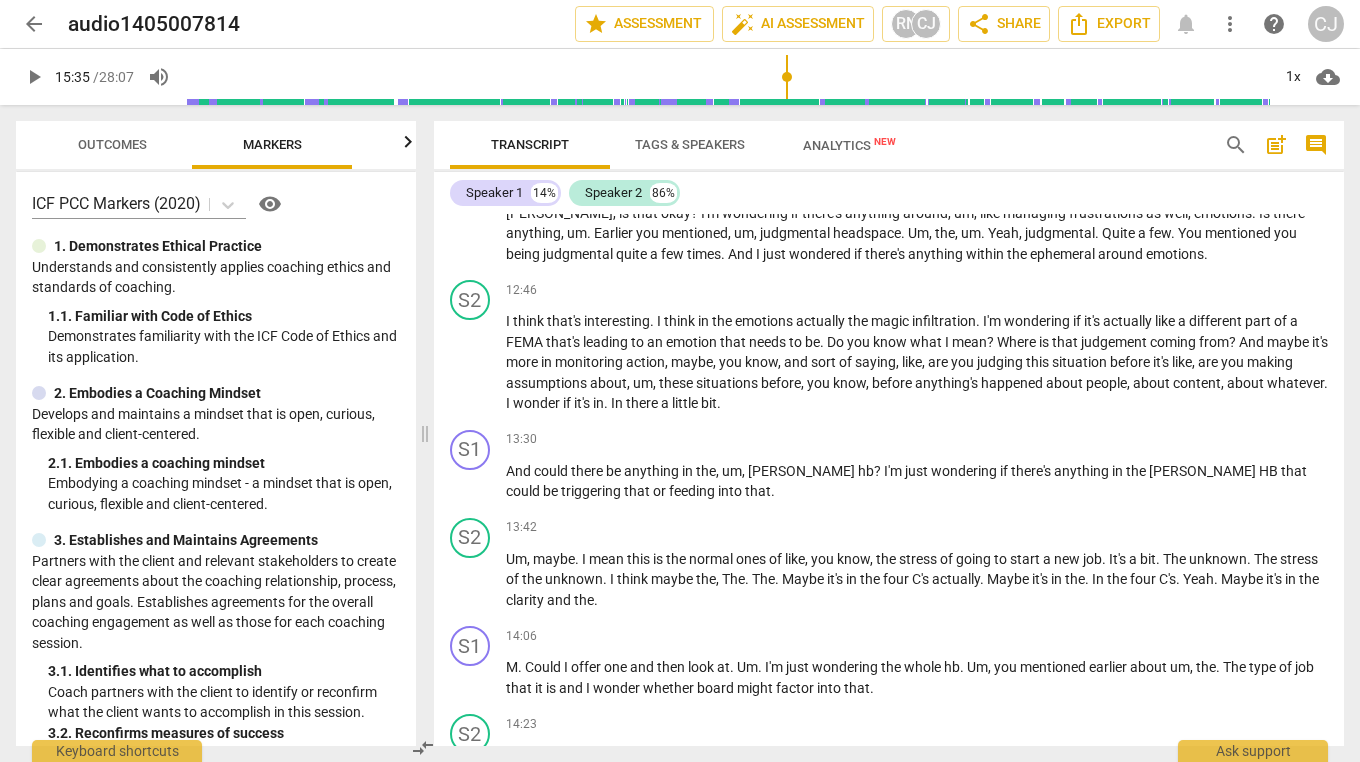 click on "play_arrow" at bounding box center [34, 77] 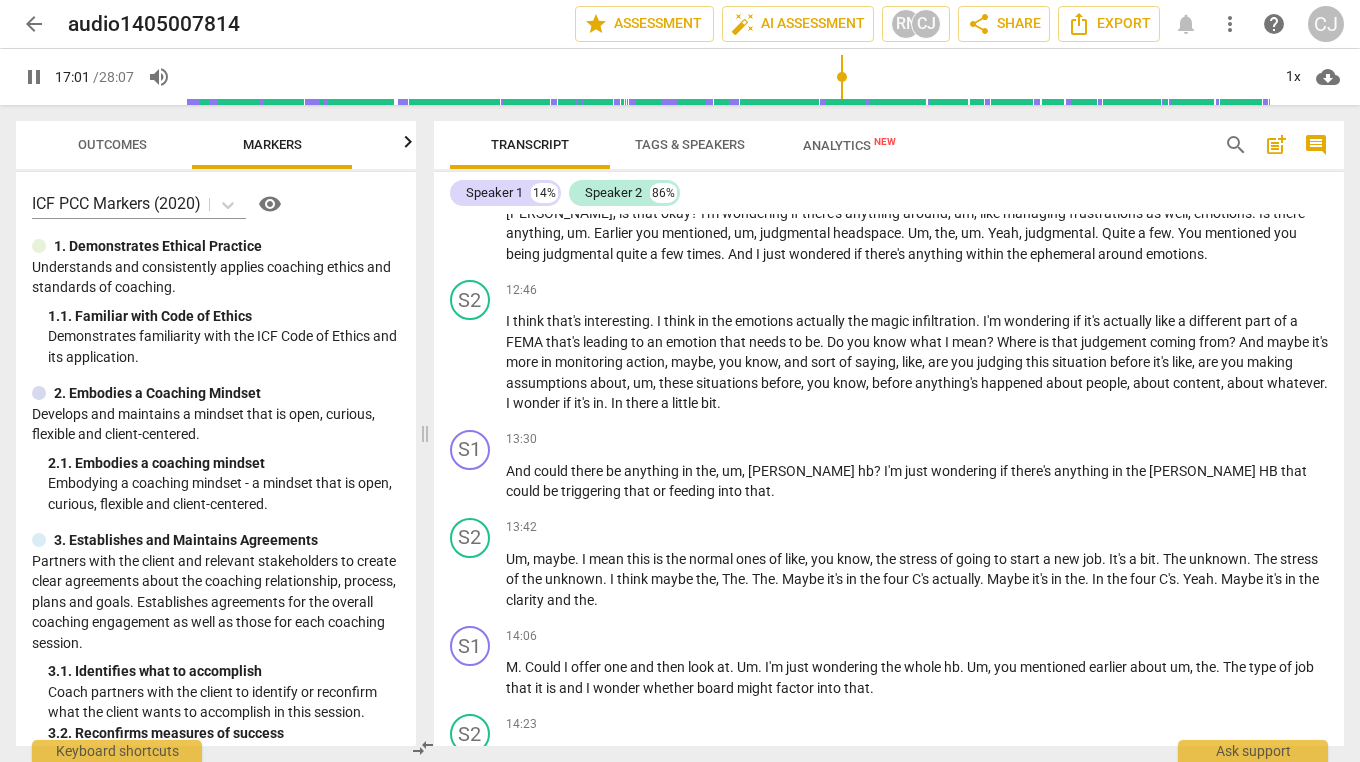 click on "pause" at bounding box center [34, 77] 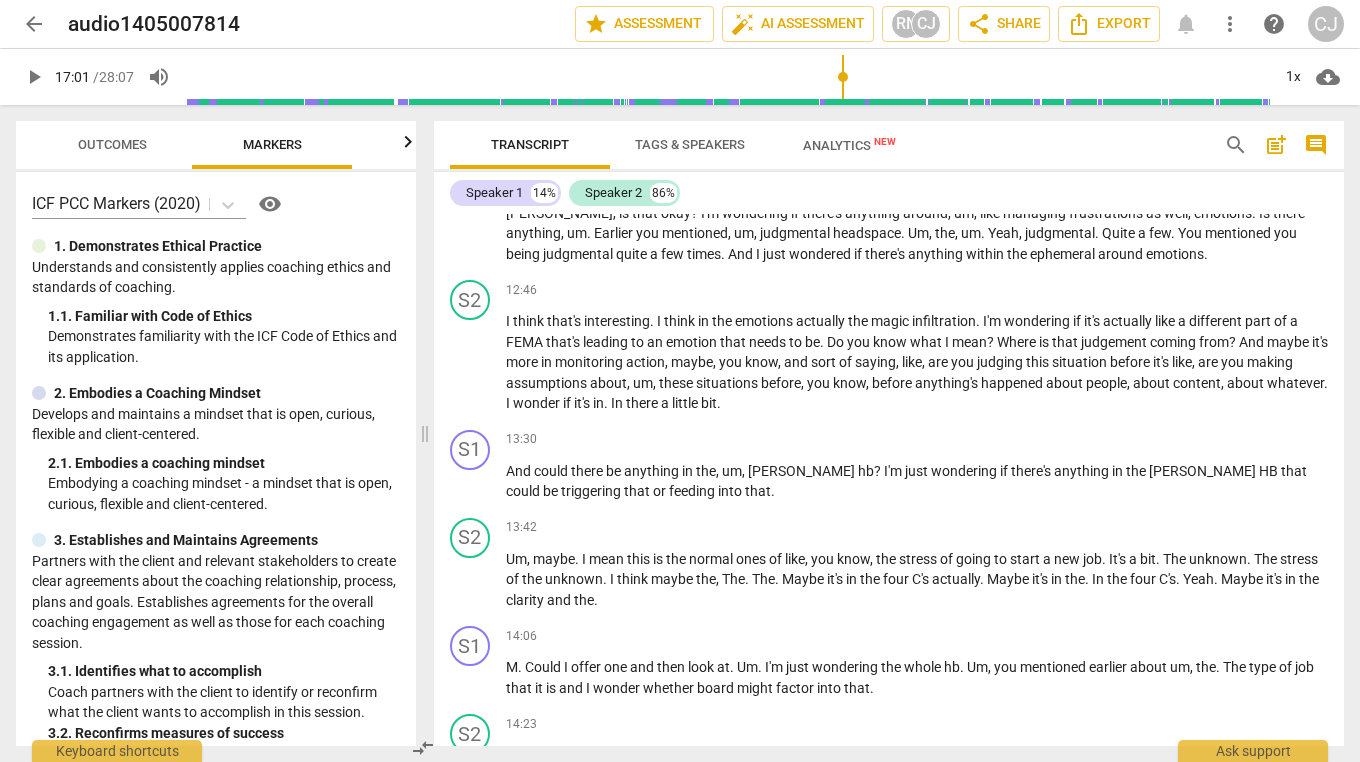 type on "1021" 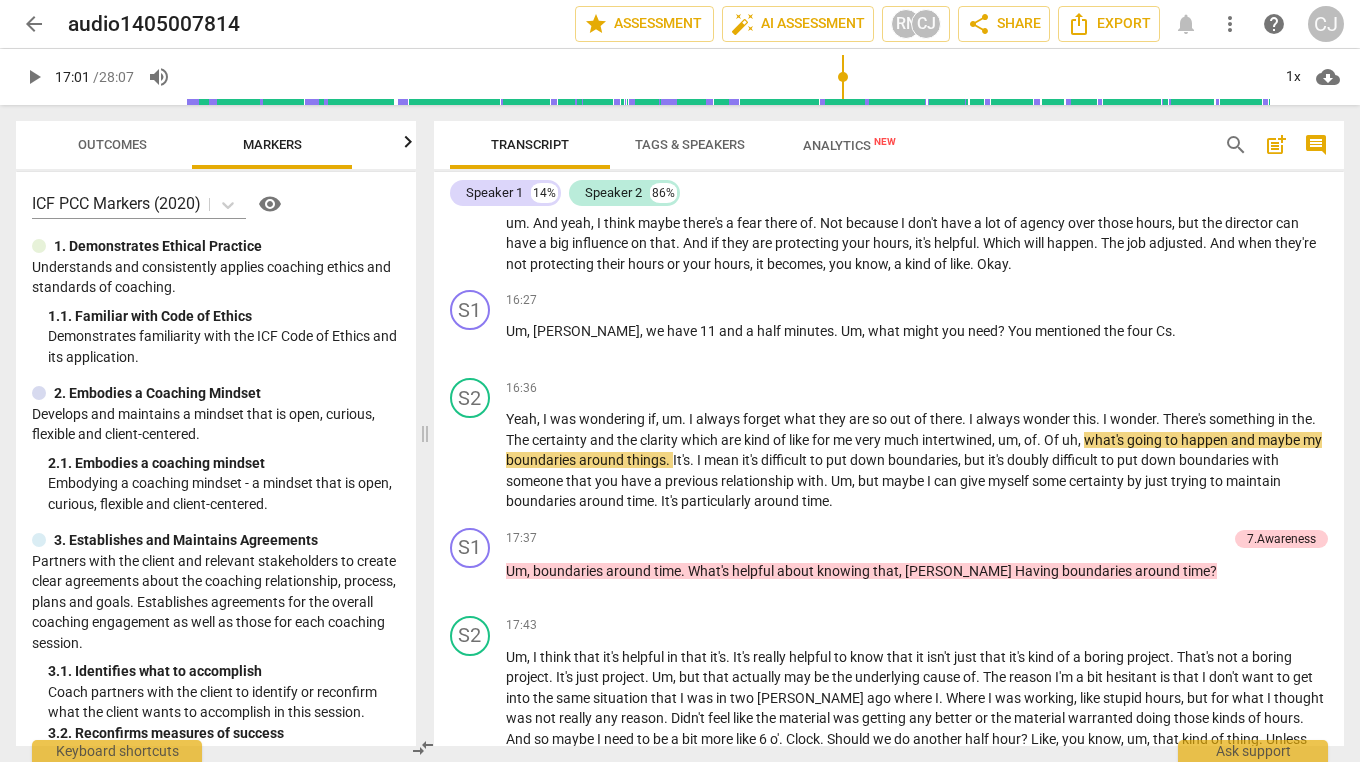 scroll, scrollTop: 4530, scrollLeft: 0, axis: vertical 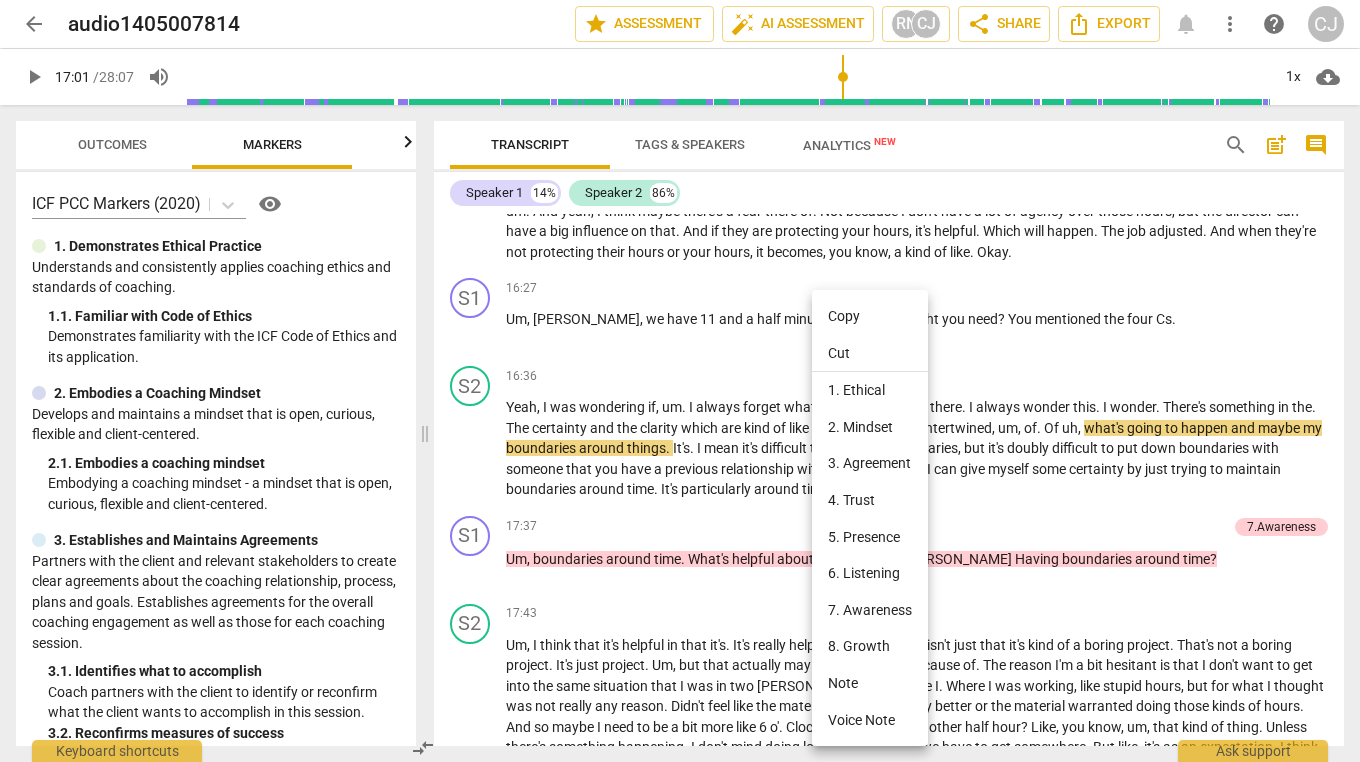 click at bounding box center (680, 381) 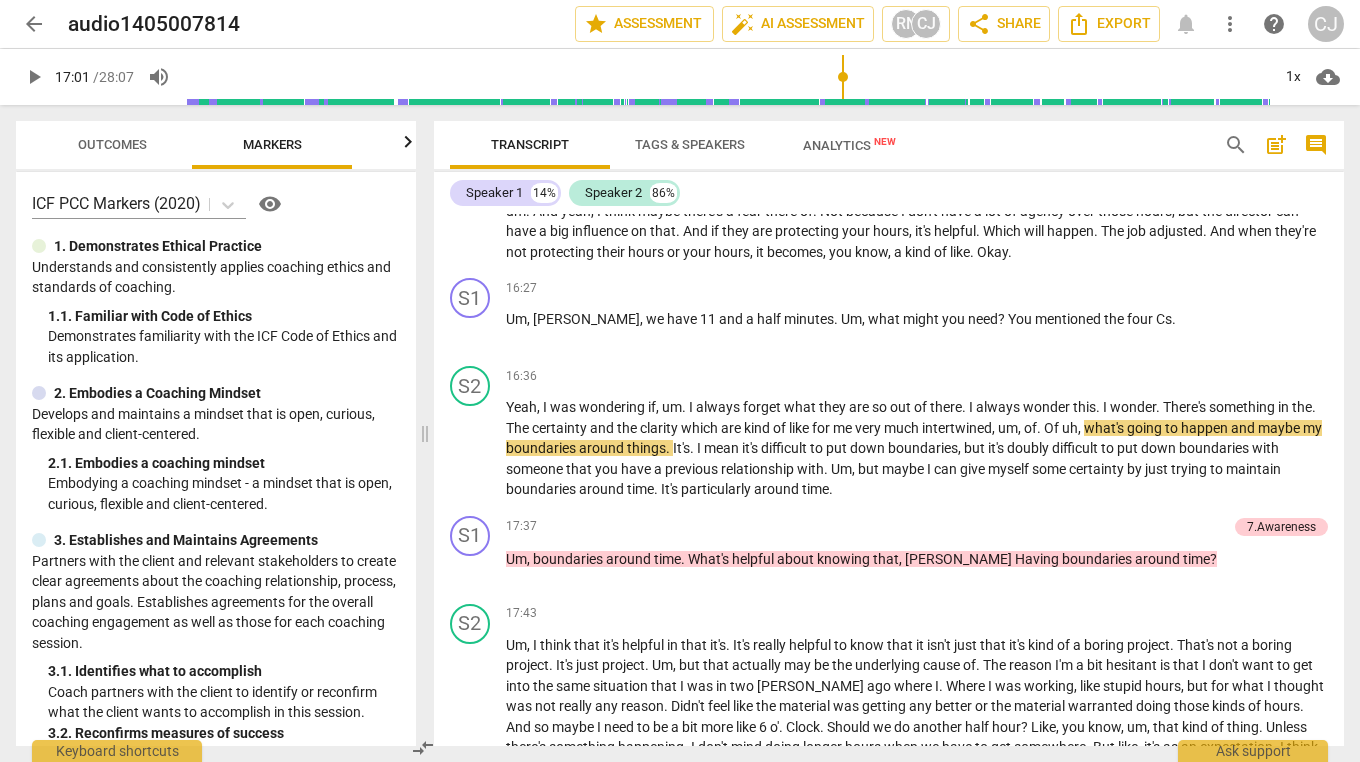 click on "you" at bounding box center [955, 319] 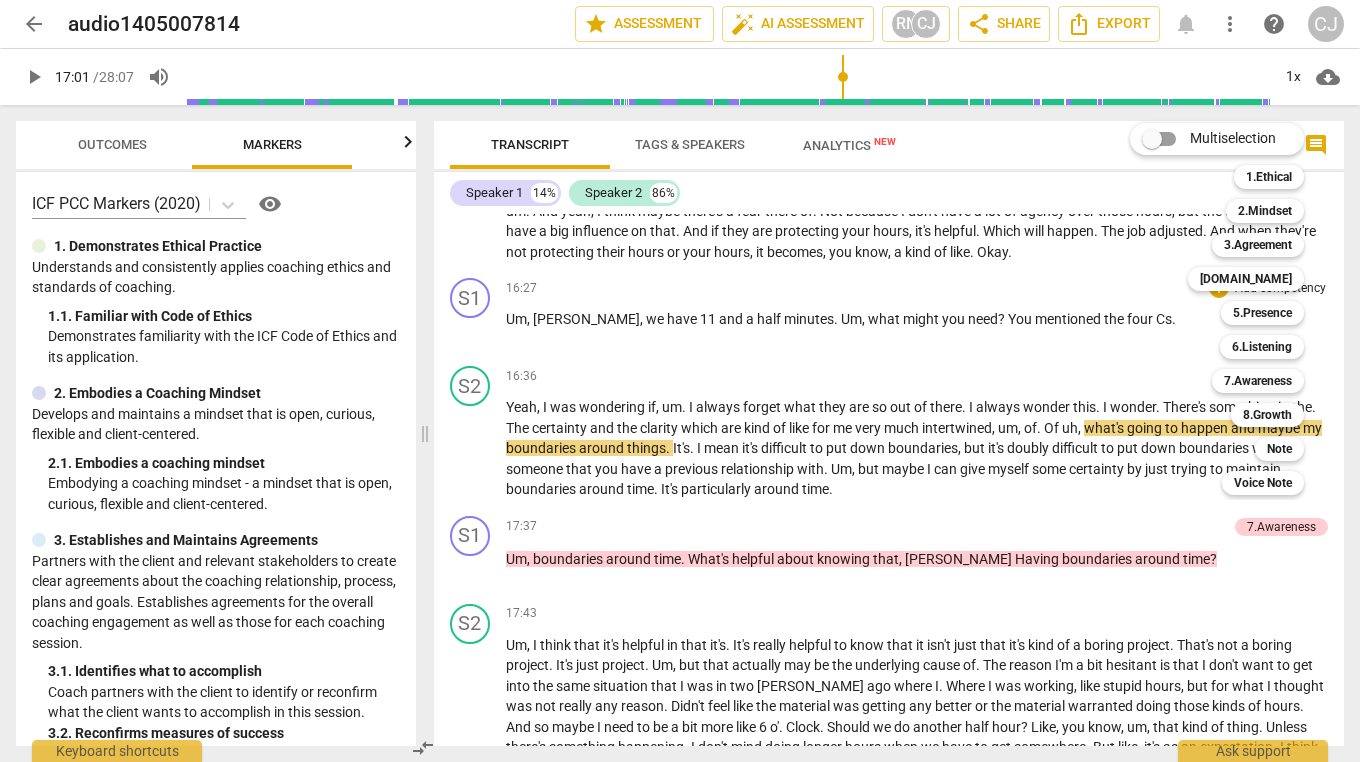 click on "7.Awareness" at bounding box center [1258, 381] 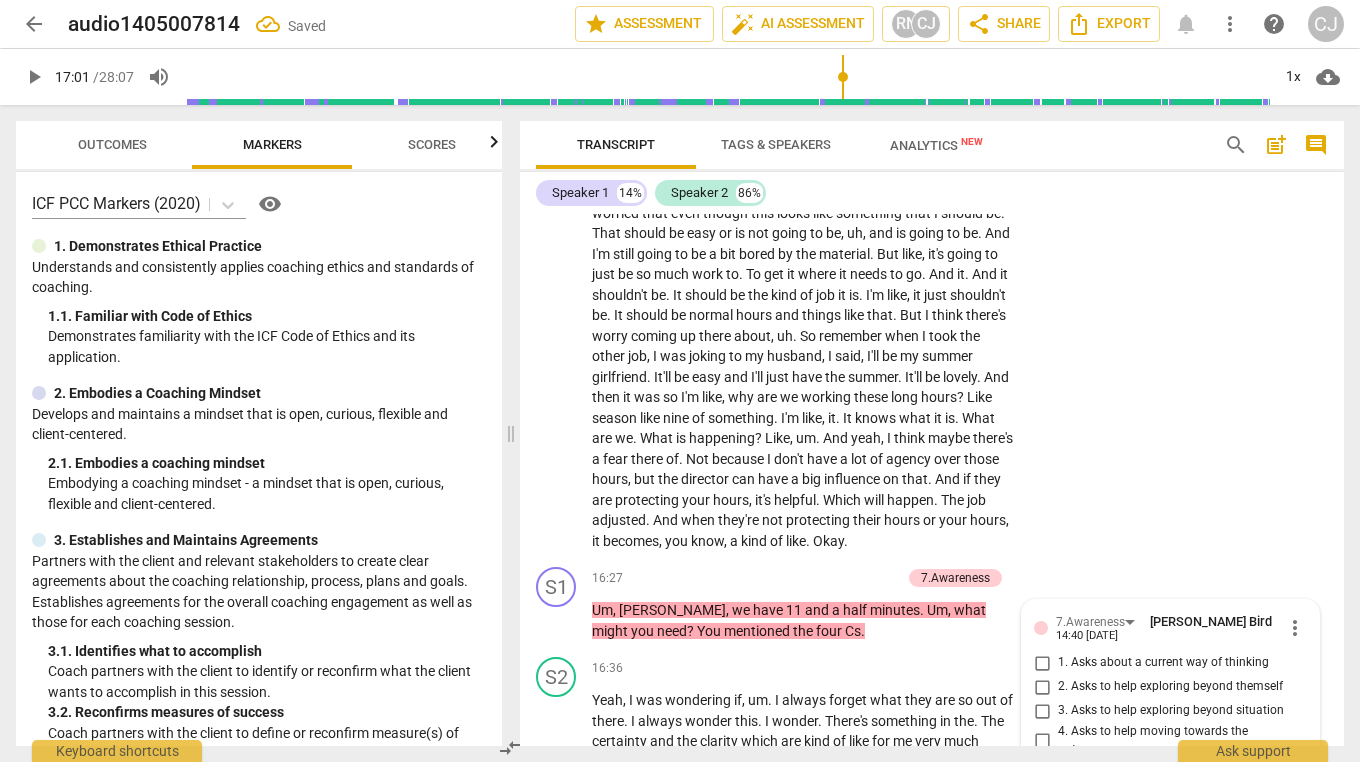 scroll, scrollTop: 6515, scrollLeft: 0, axis: vertical 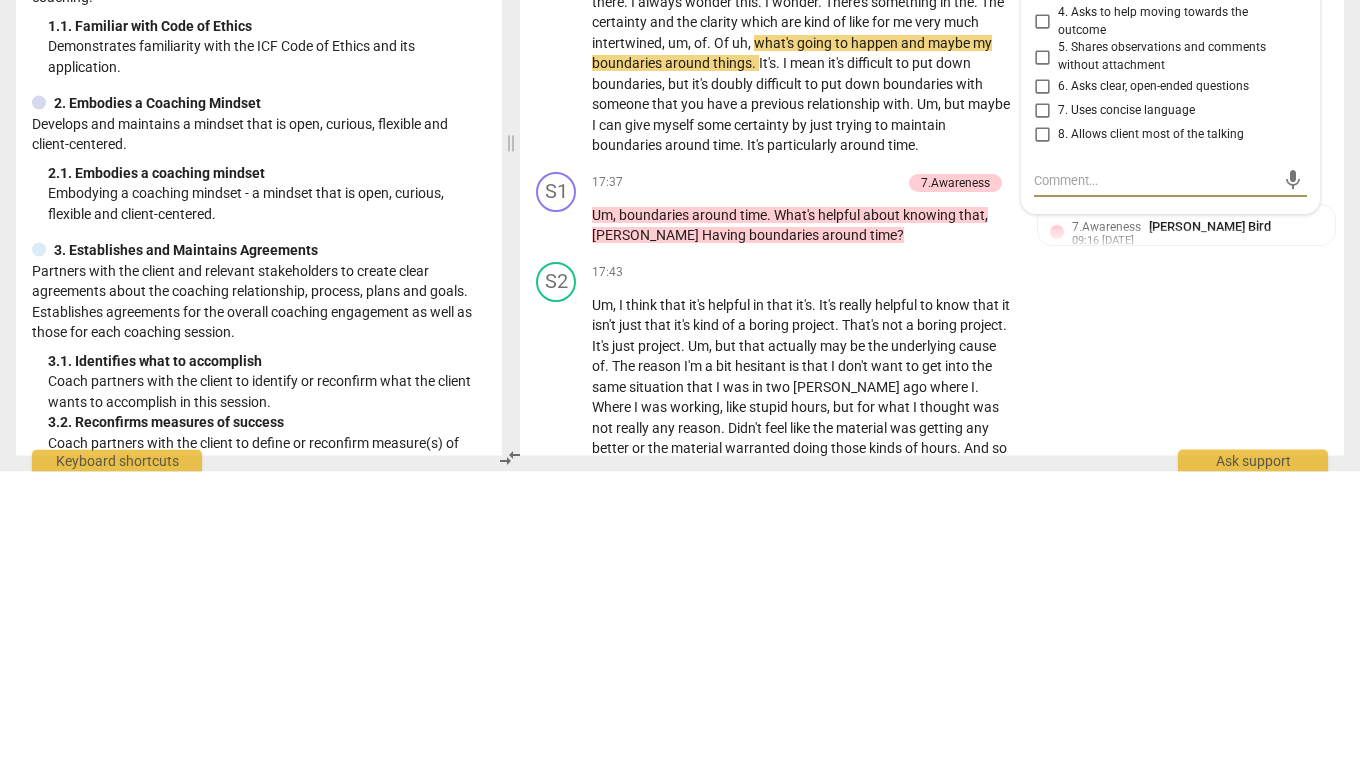 click on "3. Asks to help exploring beyond situation" at bounding box center [1042, 283] 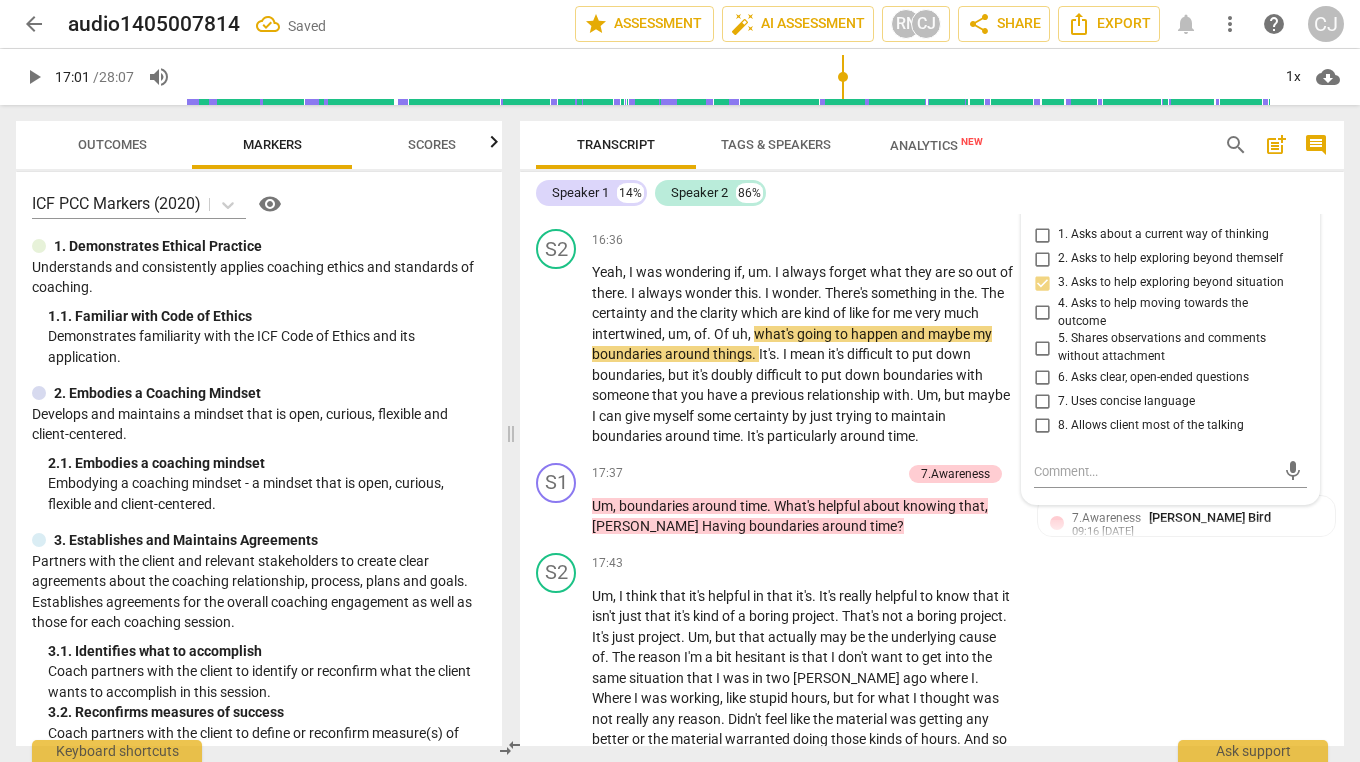 click on "4. Asks to help moving towards the outcome" at bounding box center [1042, 313] 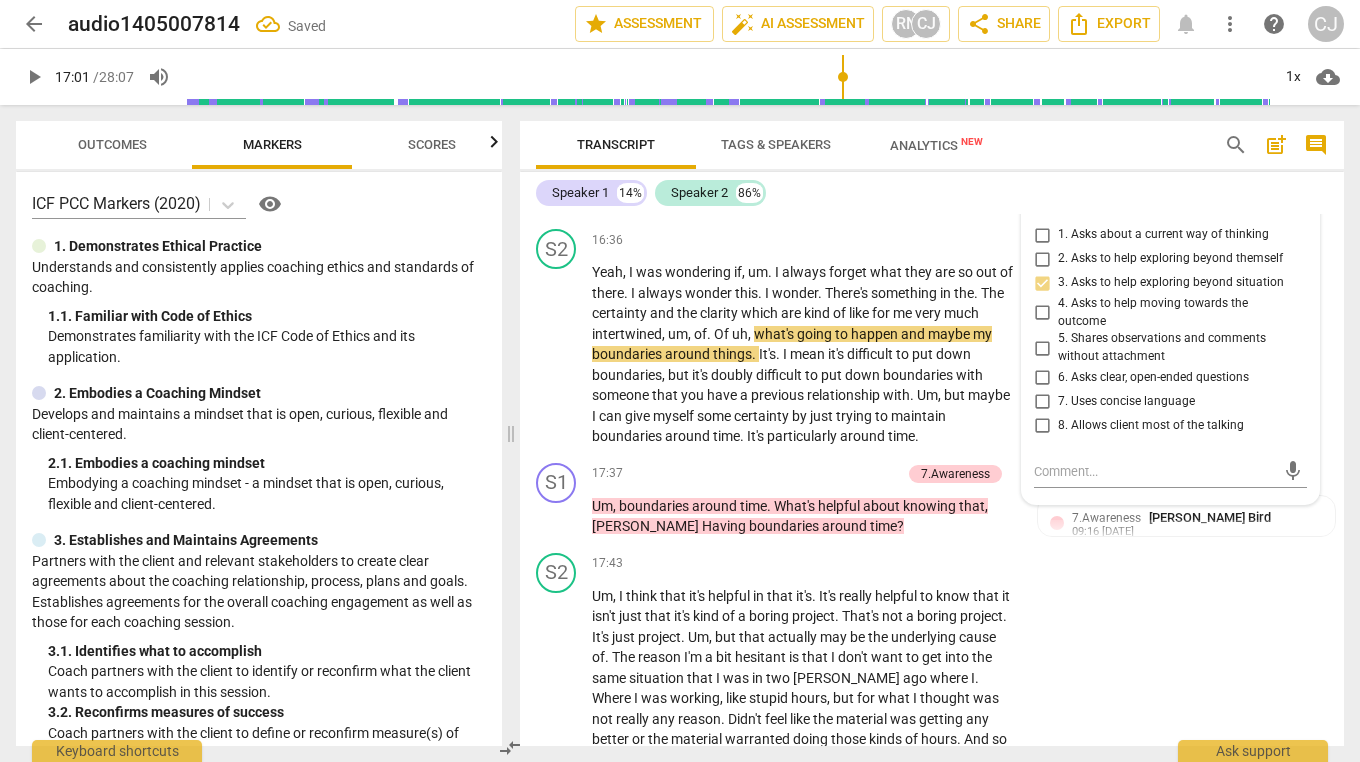 checkbox on "true" 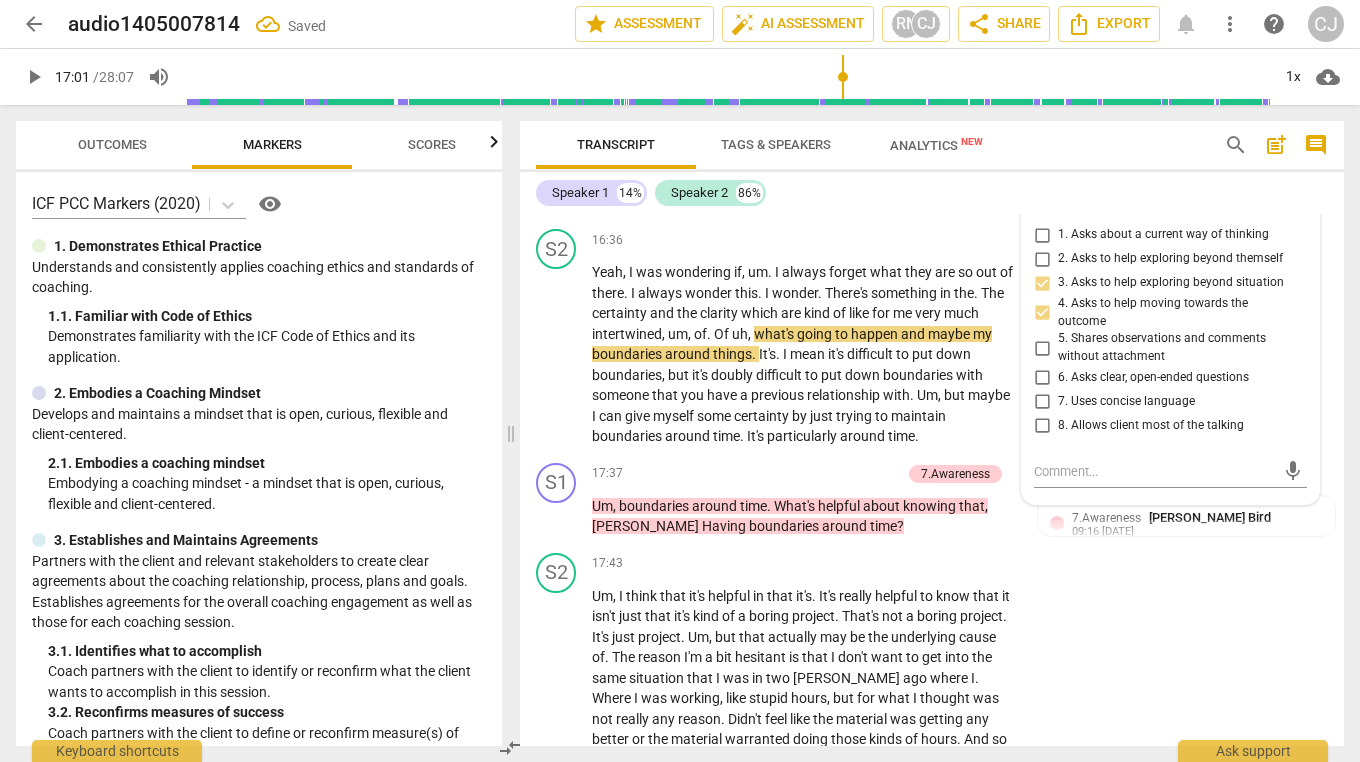 click on "3. Asks to help exploring beyond situation" at bounding box center [1042, 283] 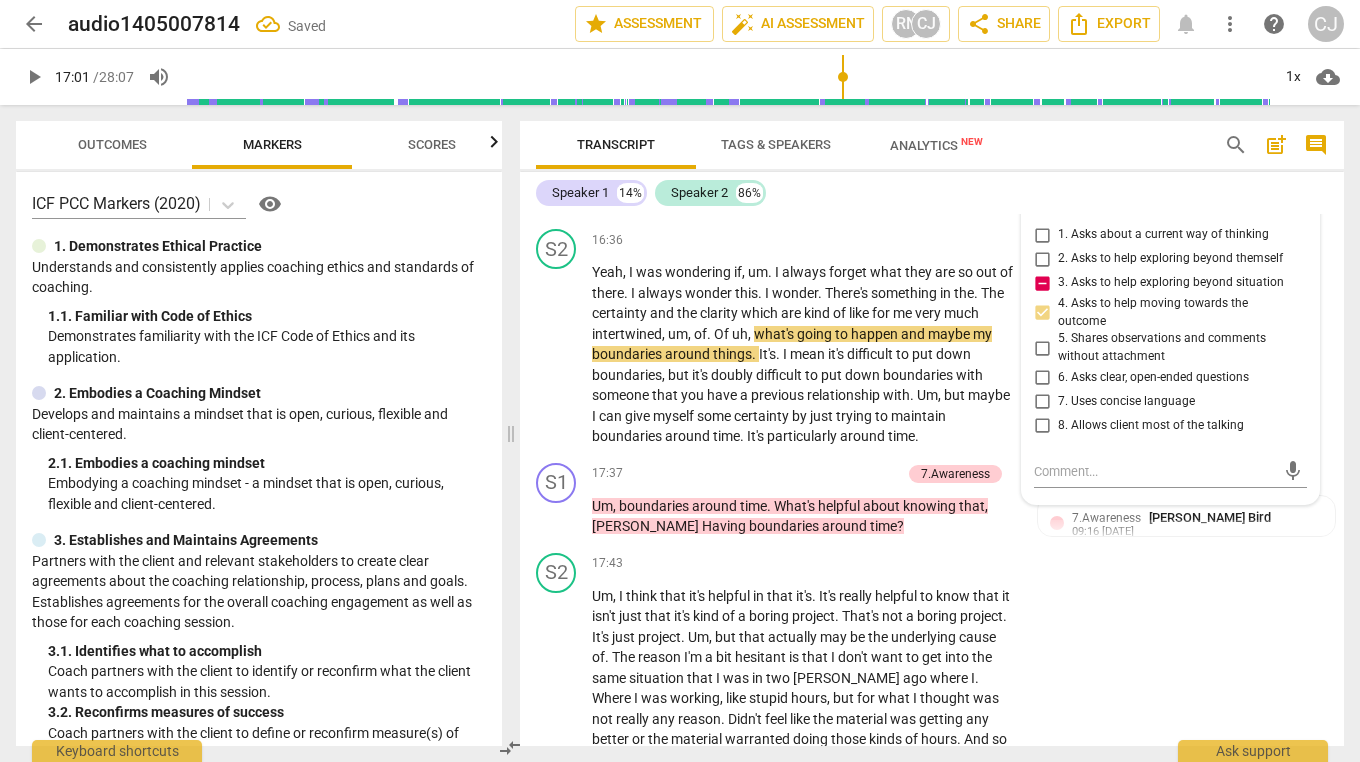 click on "4. Asks to help moving towards the outcome" at bounding box center (1042, 313) 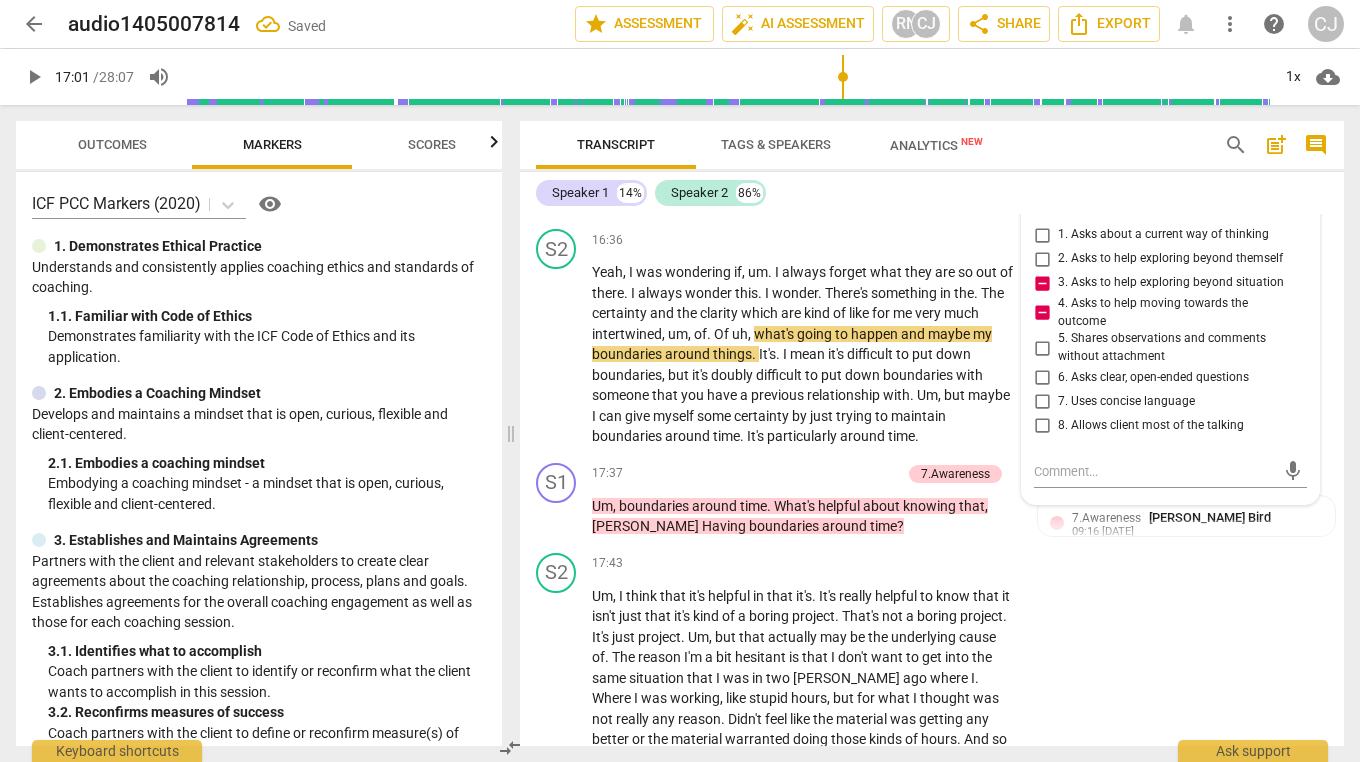 click on "3. Asks to help exploring beyond situation" at bounding box center (1042, 283) 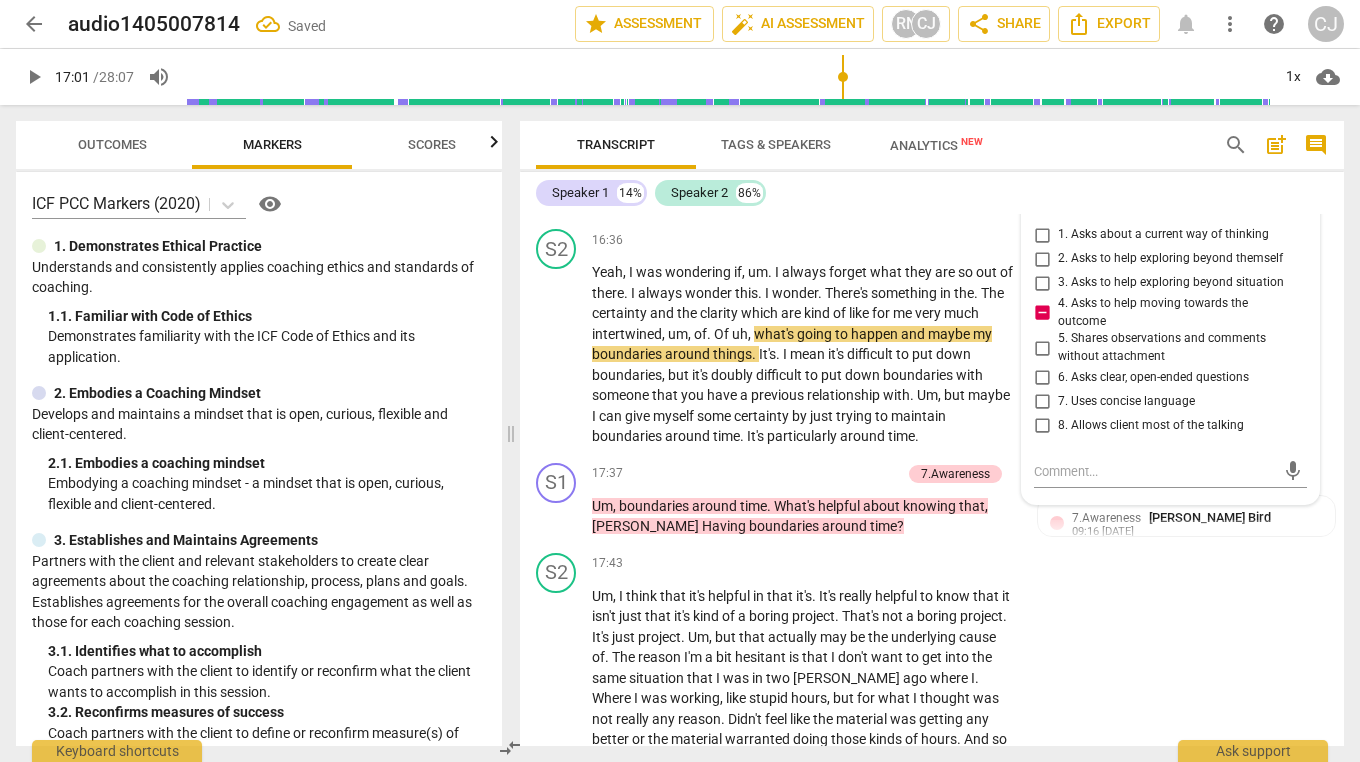 click on "4. Asks to help moving towards the outcome" at bounding box center (1042, 313) 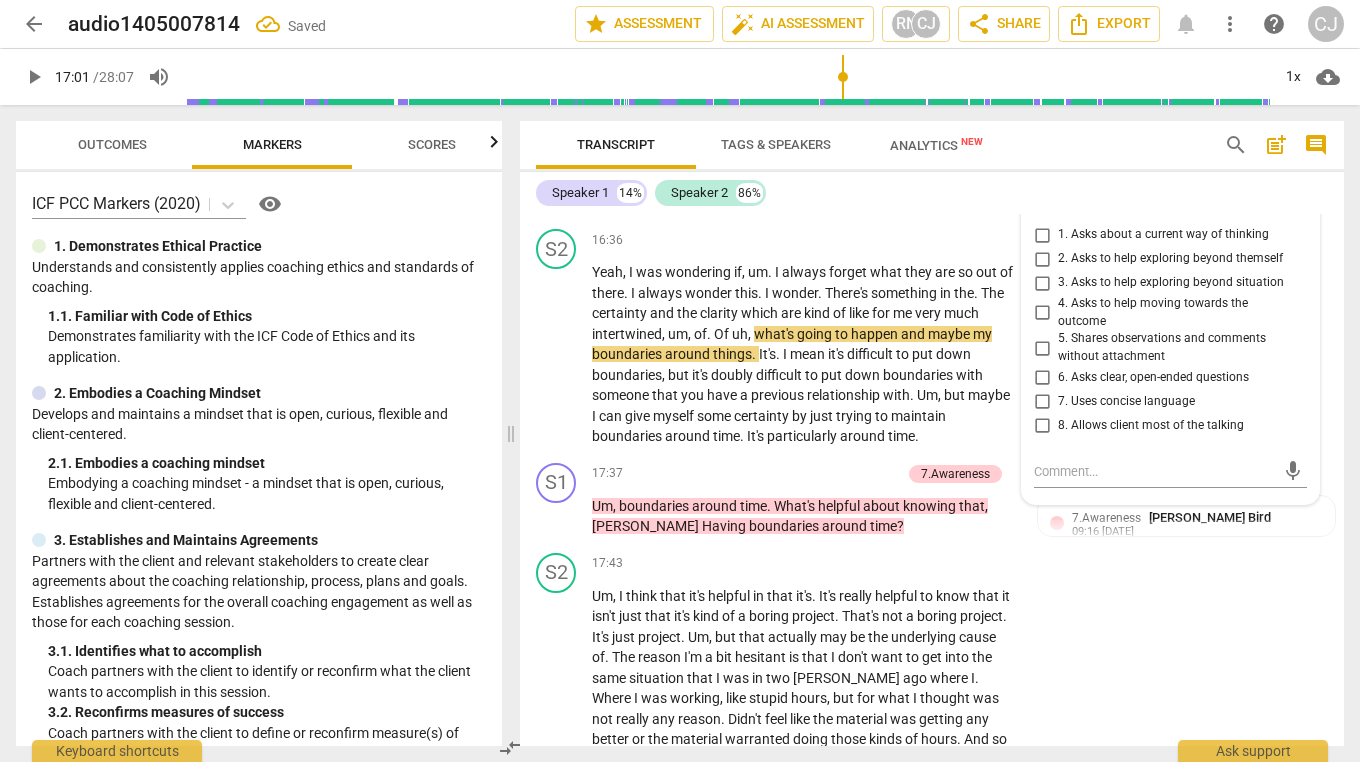click on "more_vert" at bounding box center [1295, 200] 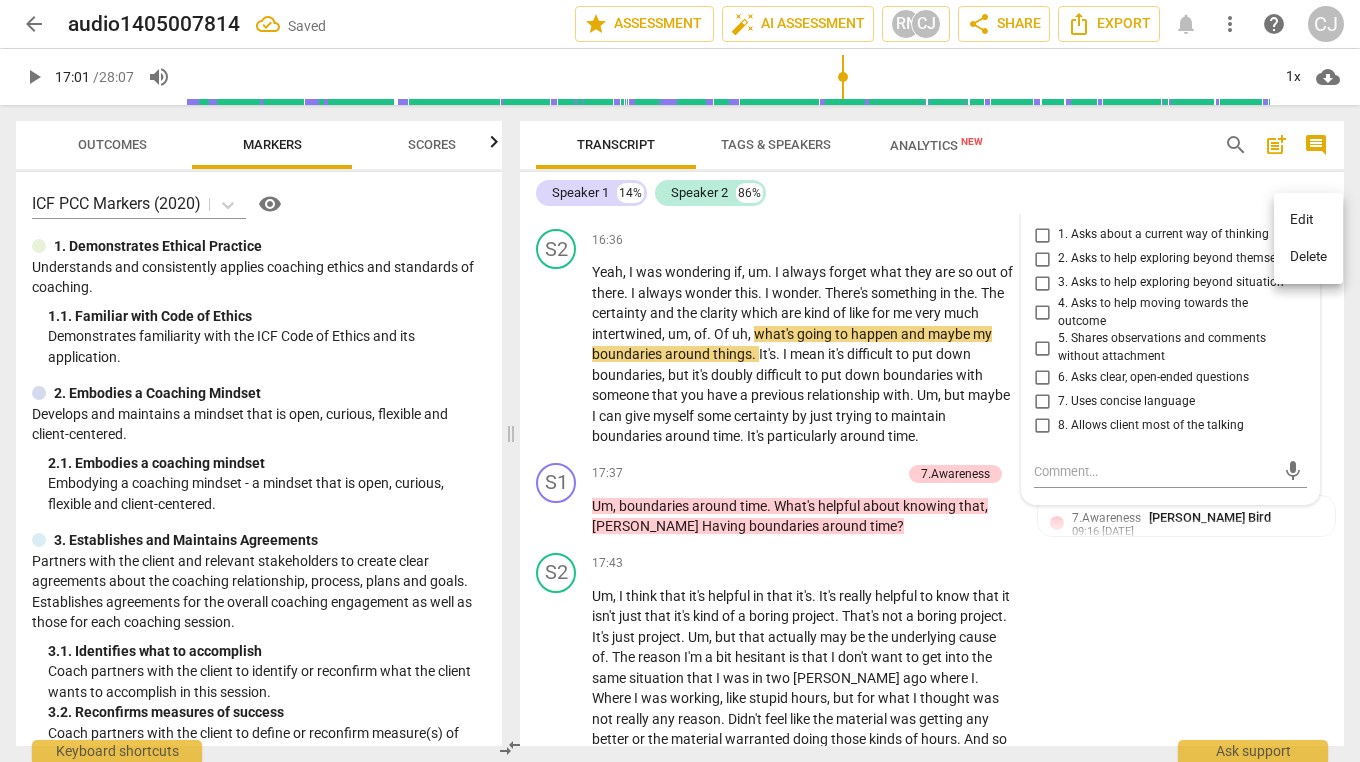 click on "Delete" at bounding box center (1308, 257) 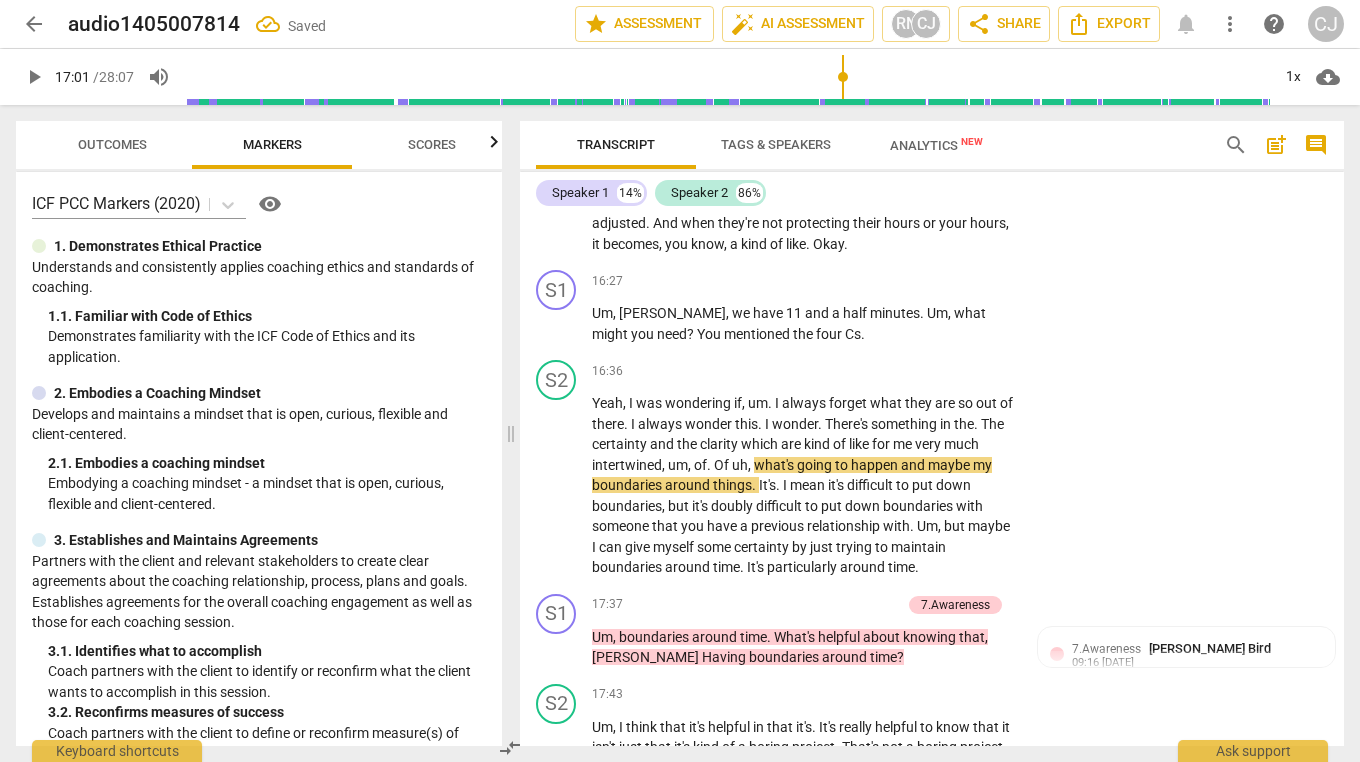 scroll, scrollTop: 6381, scrollLeft: 0, axis: vertical 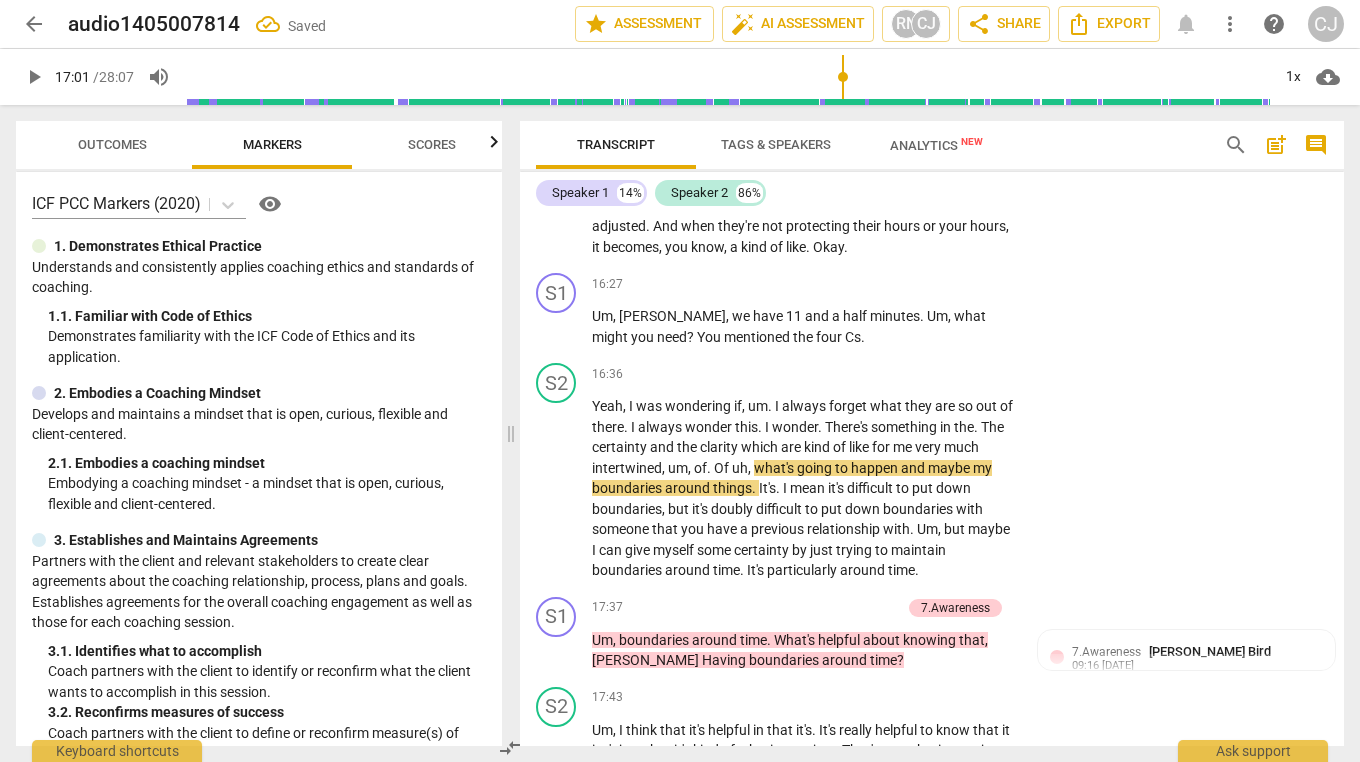 click on "Um ,   [PERSON_NAME] ,   we   have   11   and   a   half   minutes .   Um ,   what   might   you   need ?   You   mentioned   the   four   Cs ." at bounding box center (804, 326) 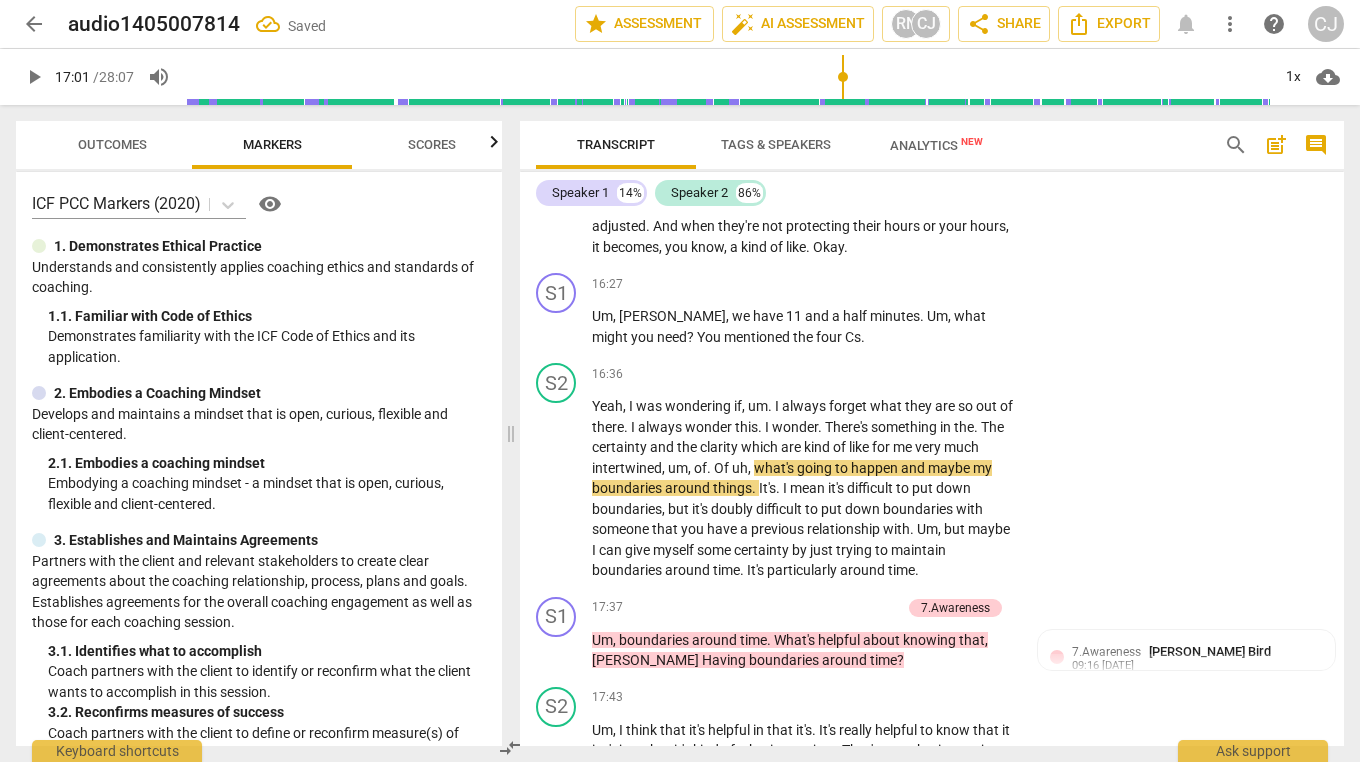 click on "Add competency" at bounding box center (954, 285) 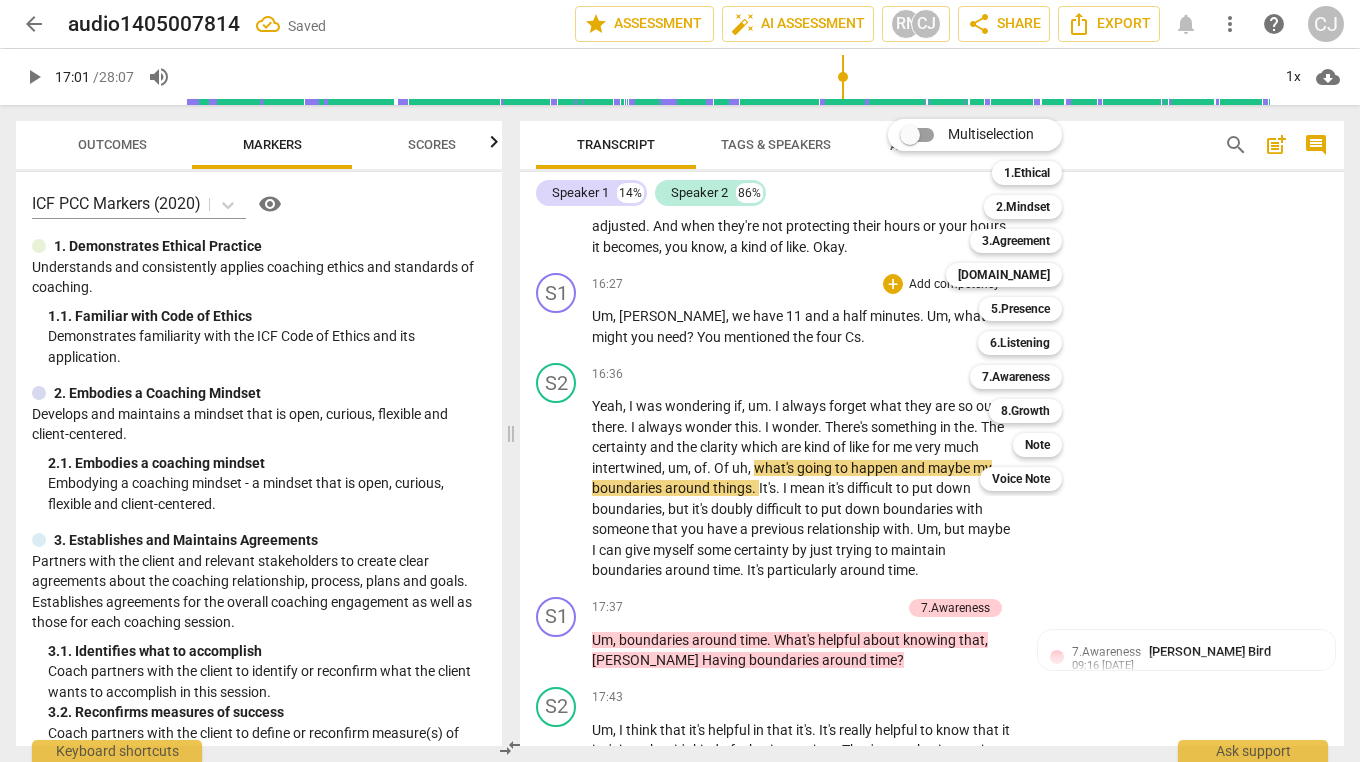 click on "7.Awareness" at bounding box center (1016, 377) 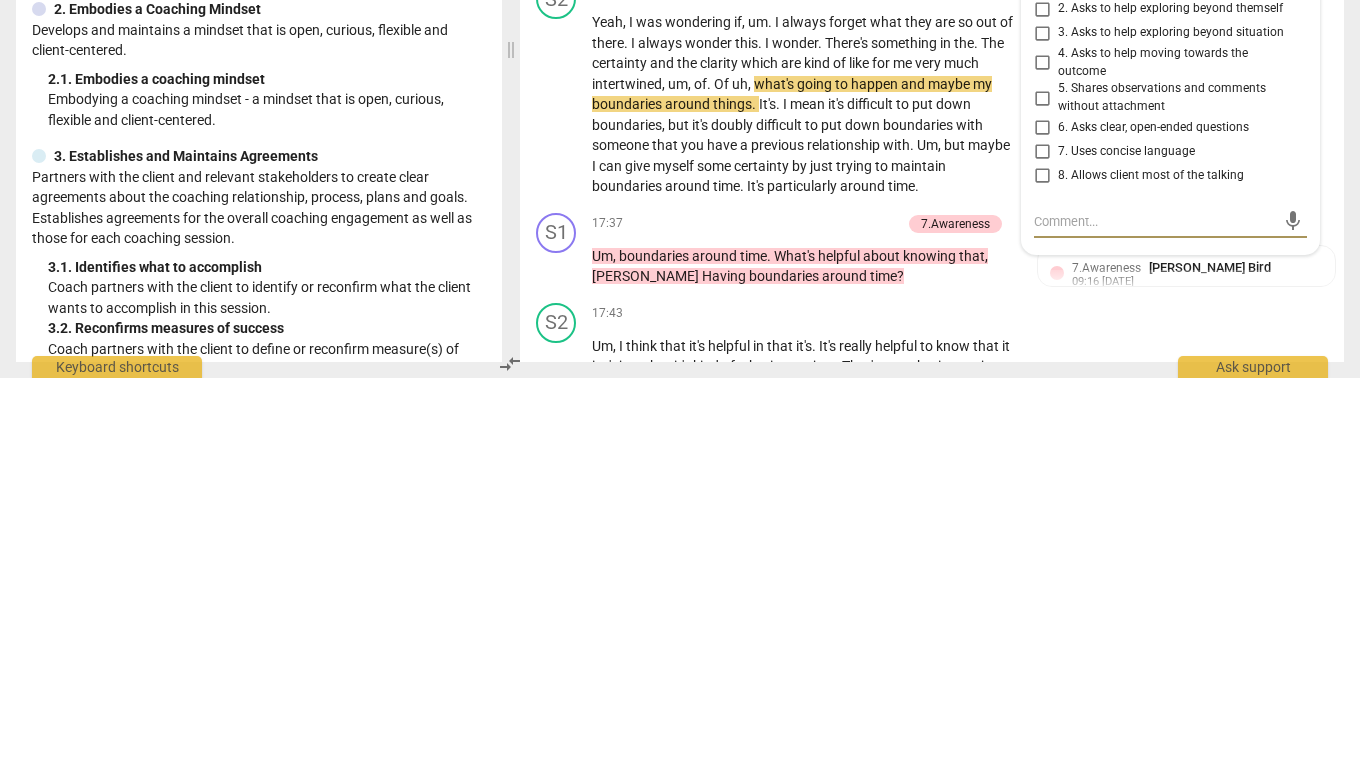 click on "3. Asks to help exploring beyond situation" at bounding box center [1042, 417] 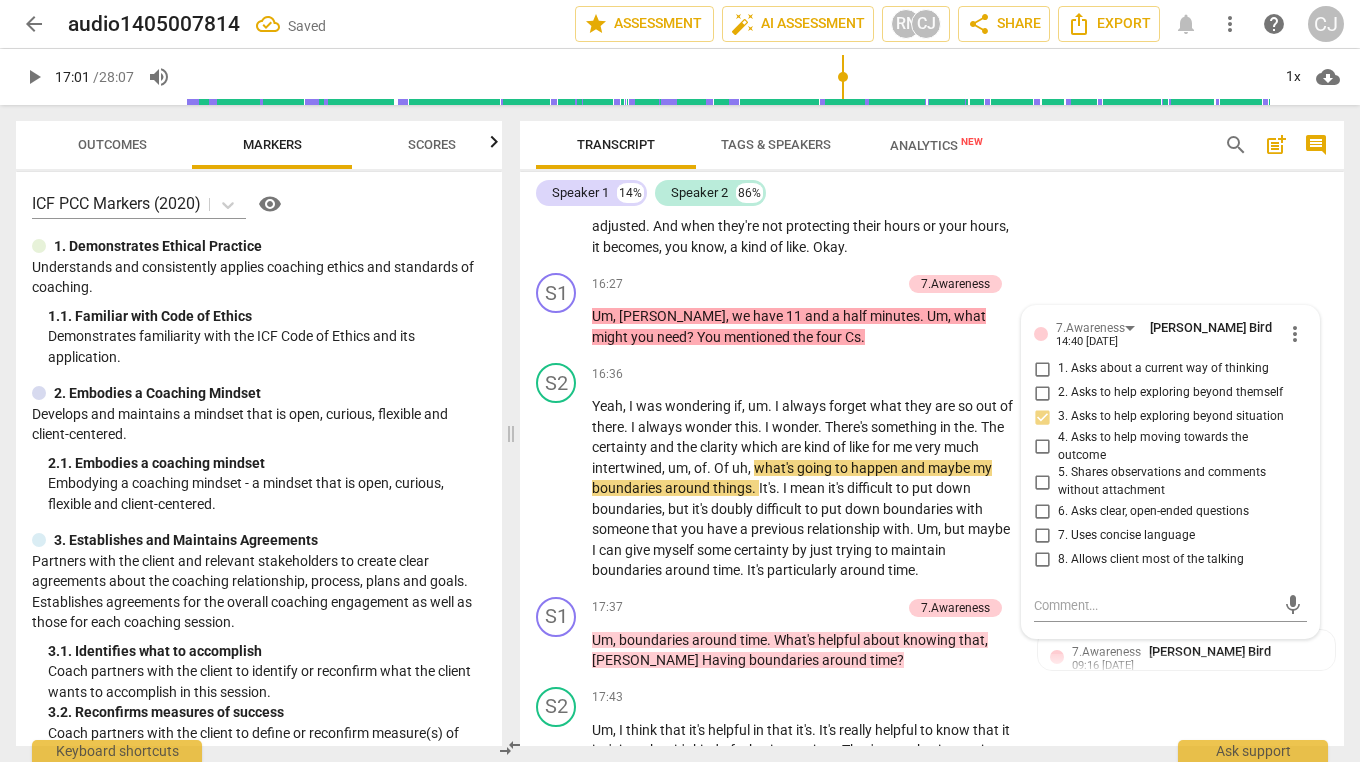 click on "S2 play_arrow pause 14:23 + Add competency keyboard_arrow_right Yeah .   Yes ,   I   think .   Because .   So   I ,   I   think   I'm   a   little   bit   worried   that   the   Last   time   I   worked   with   this   director ,   we   did   a   show   similarish   that   should   have   been   easy .   And   it   wasn't .   And   like ,   it   really ,   really   wasn't .   And   it   was   the   kind   of   thing   that   when   I   finished   it ,   I   was   in   Burnout ,   which   I   haven't   been   in   a   really   long   time .   I'm   always   stressed   when   I   finish   a   job   or   I   have   these   really   high   emotions   or   whatever .   But   I   was   actually   in   a   burnout   at   the   end   of   that .   And   I   was   like ,   I   think   I   might ,   you   know ,   where .   Where   the .   Where   the   words   I'm   not .   I'm   not   going   to   do   this   anymore   actually   mean   something   instead   of .   It's   just   a   moment   that   I'm   saying   ." at bounding box center [932, -36] 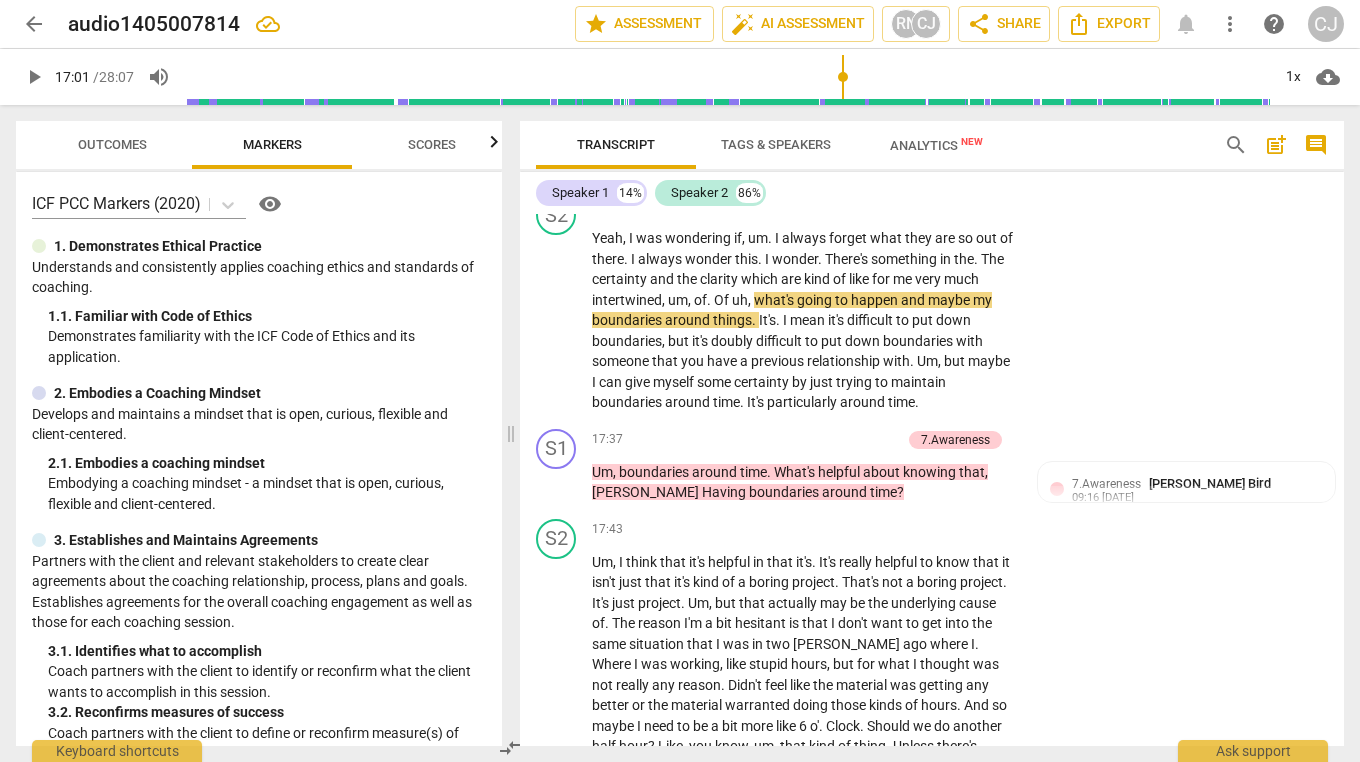 scroll, scrollTop: 6554, scrollLeft: 0, axis: vertical 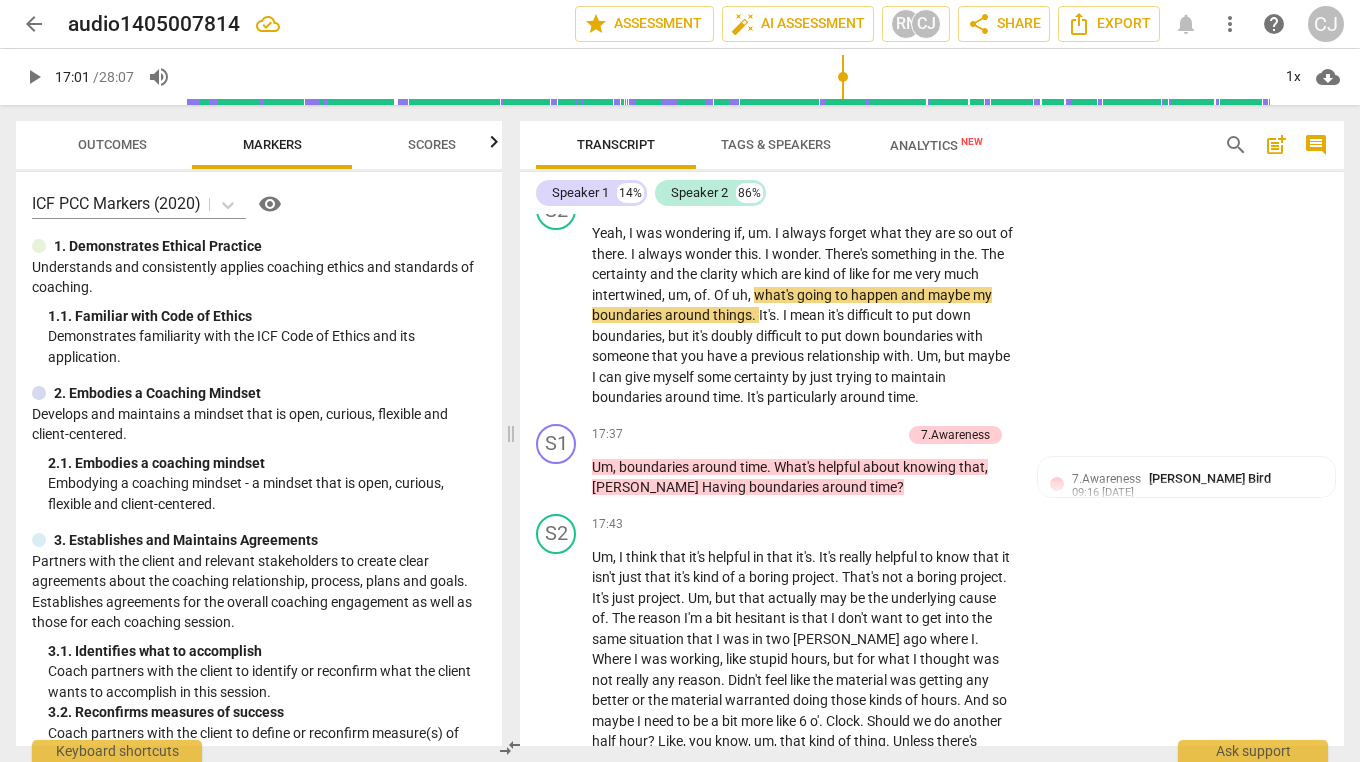 click on "7.Awareness" at bounding box center [1106, 479] 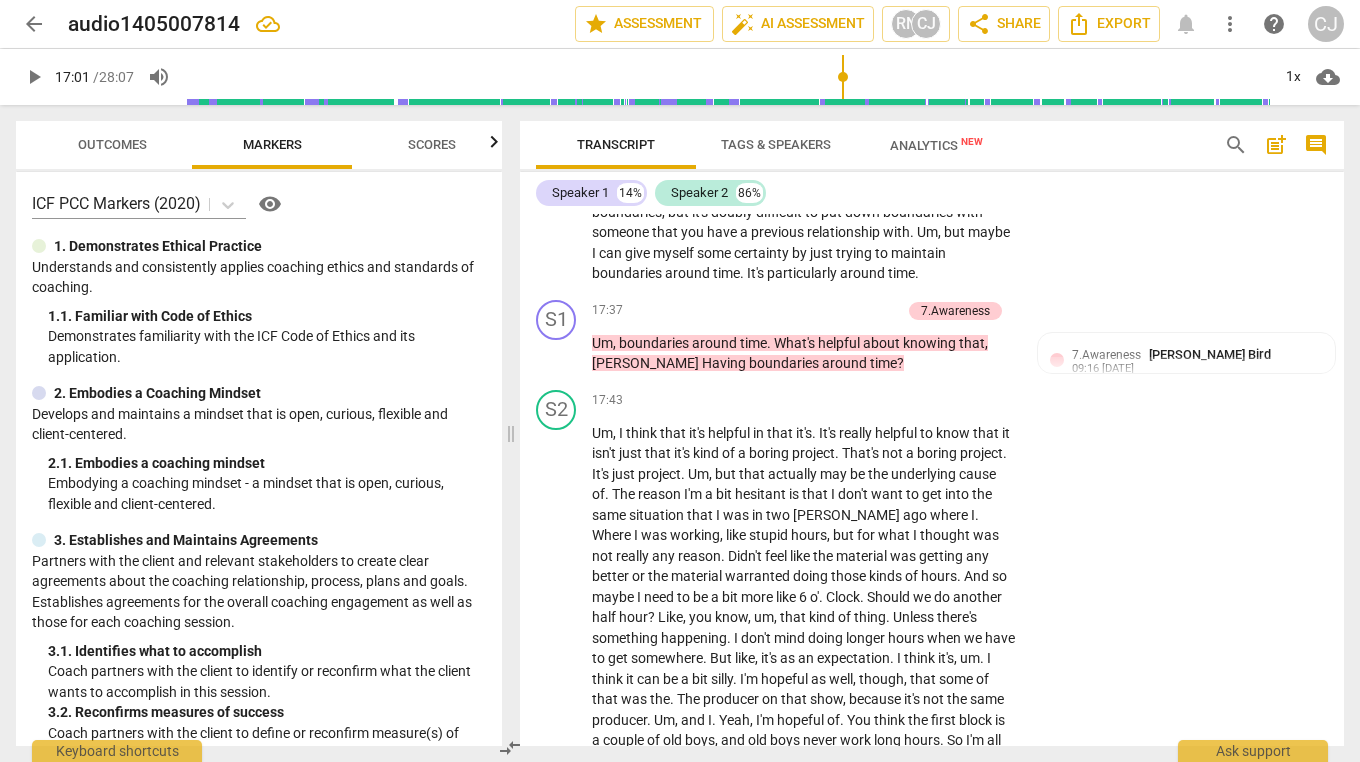 scroll, scrollTop: 6674, scrollLeft: 0, axis: vertical 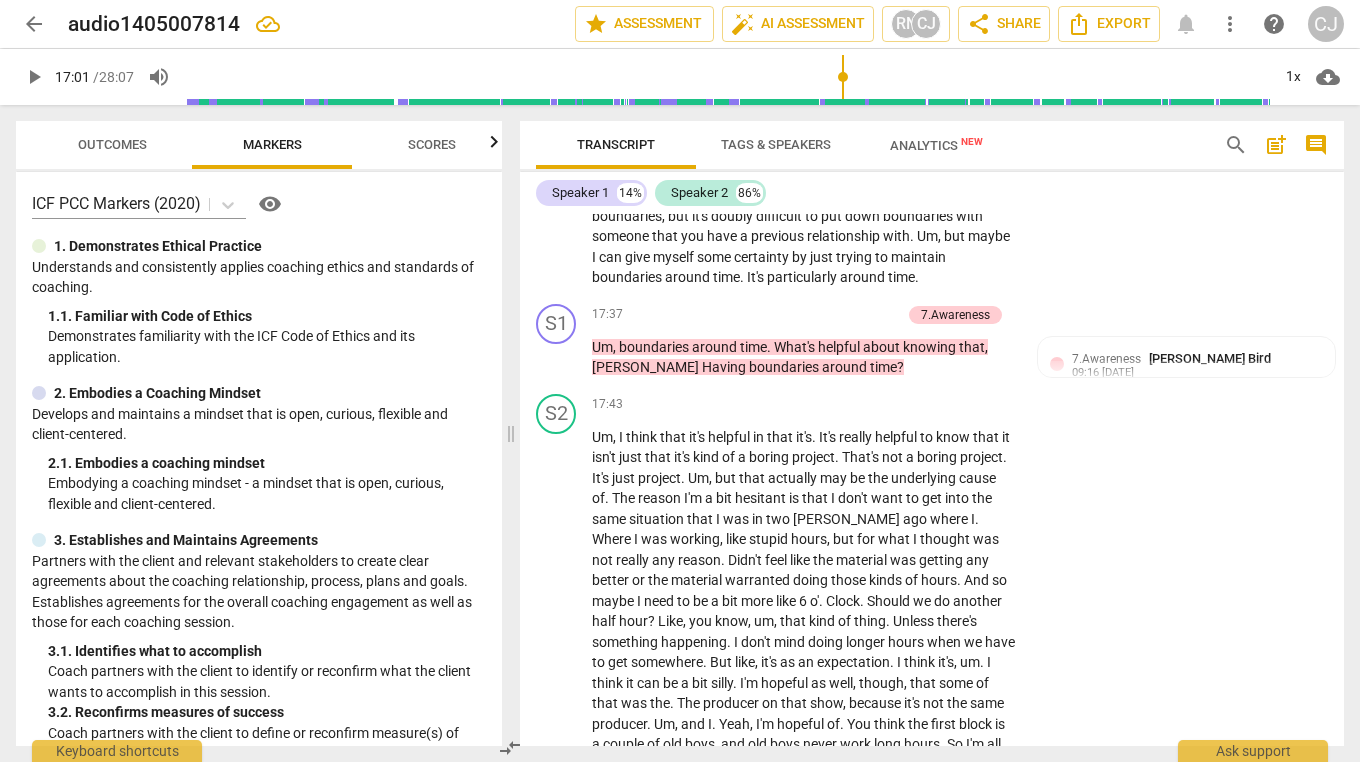 click on "play_arrow" at bounding box center [34, 77] 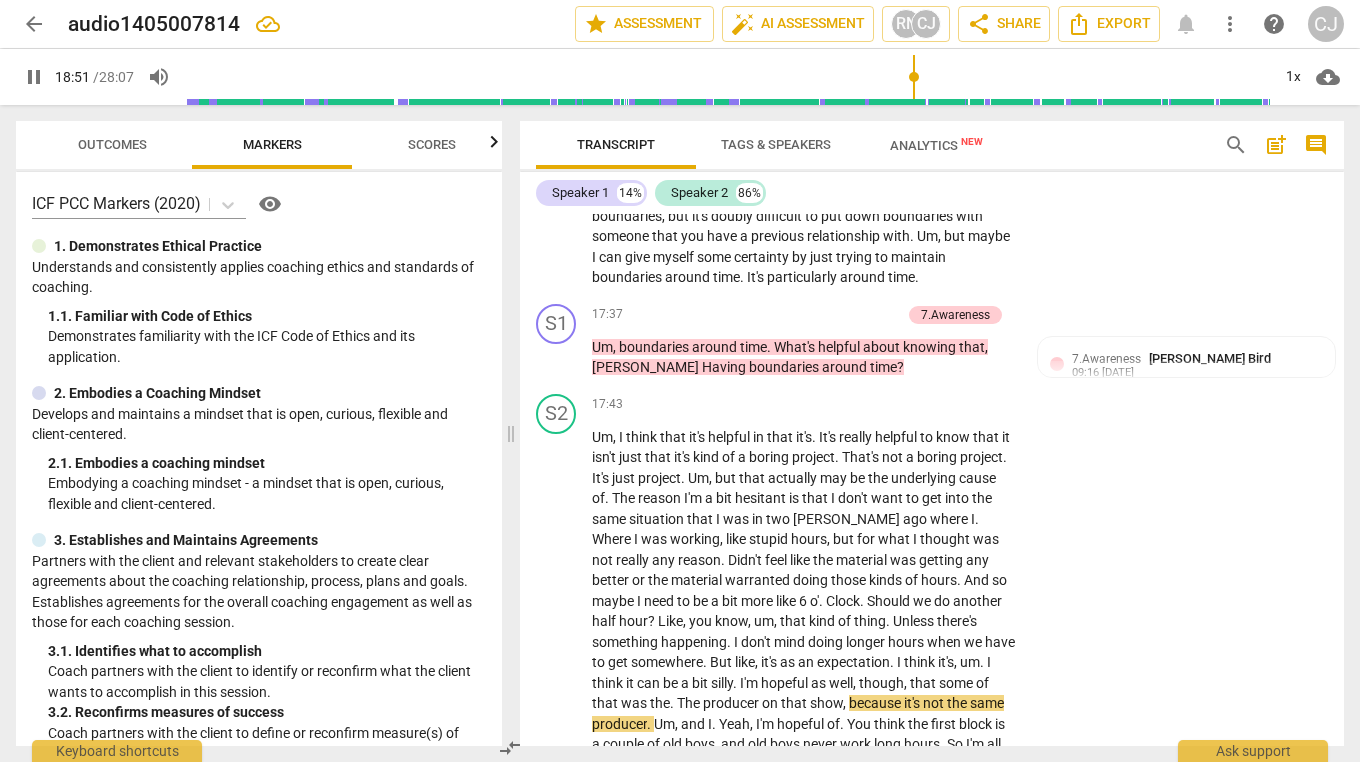 click on "pause 18:51   /  28:07 volume_up 1x cloud_download" at bounding box center [680, 77] 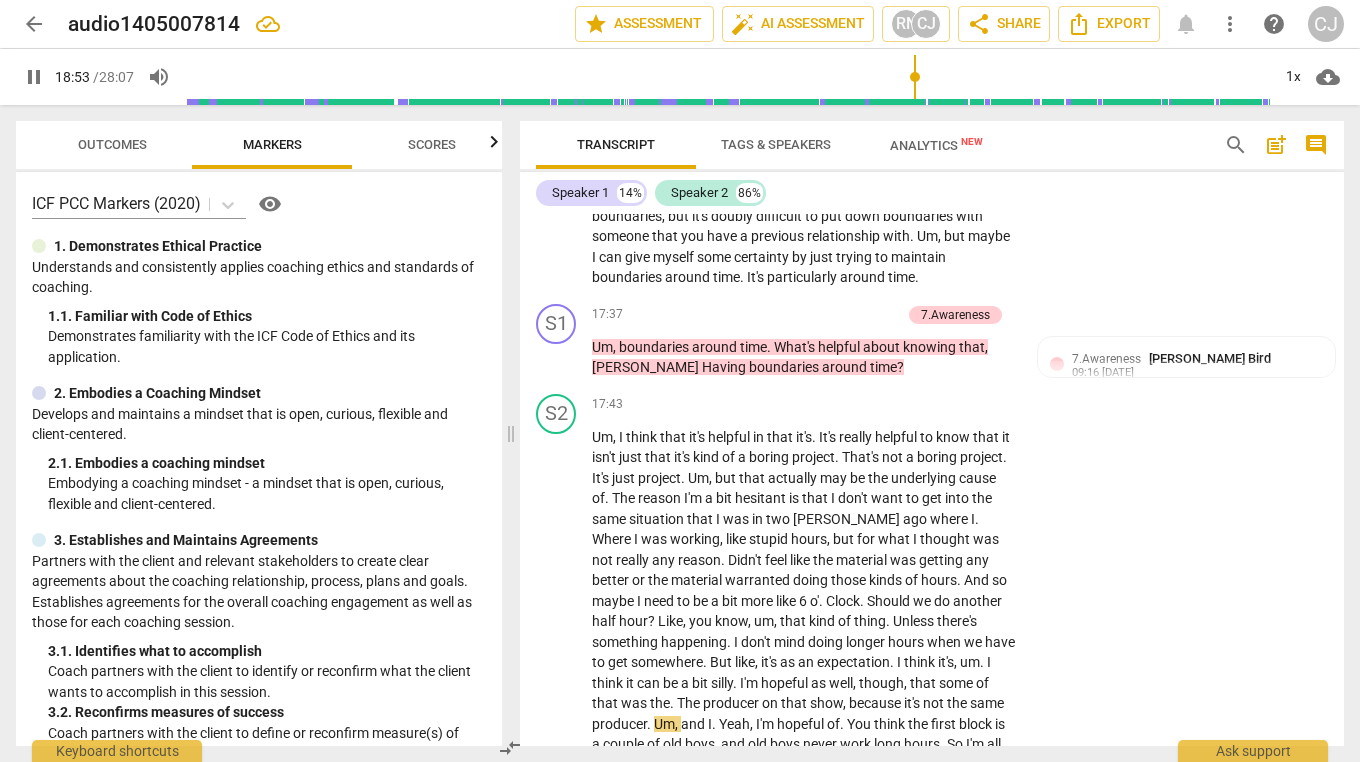 click on "pause" at bounding box center (34, 77) 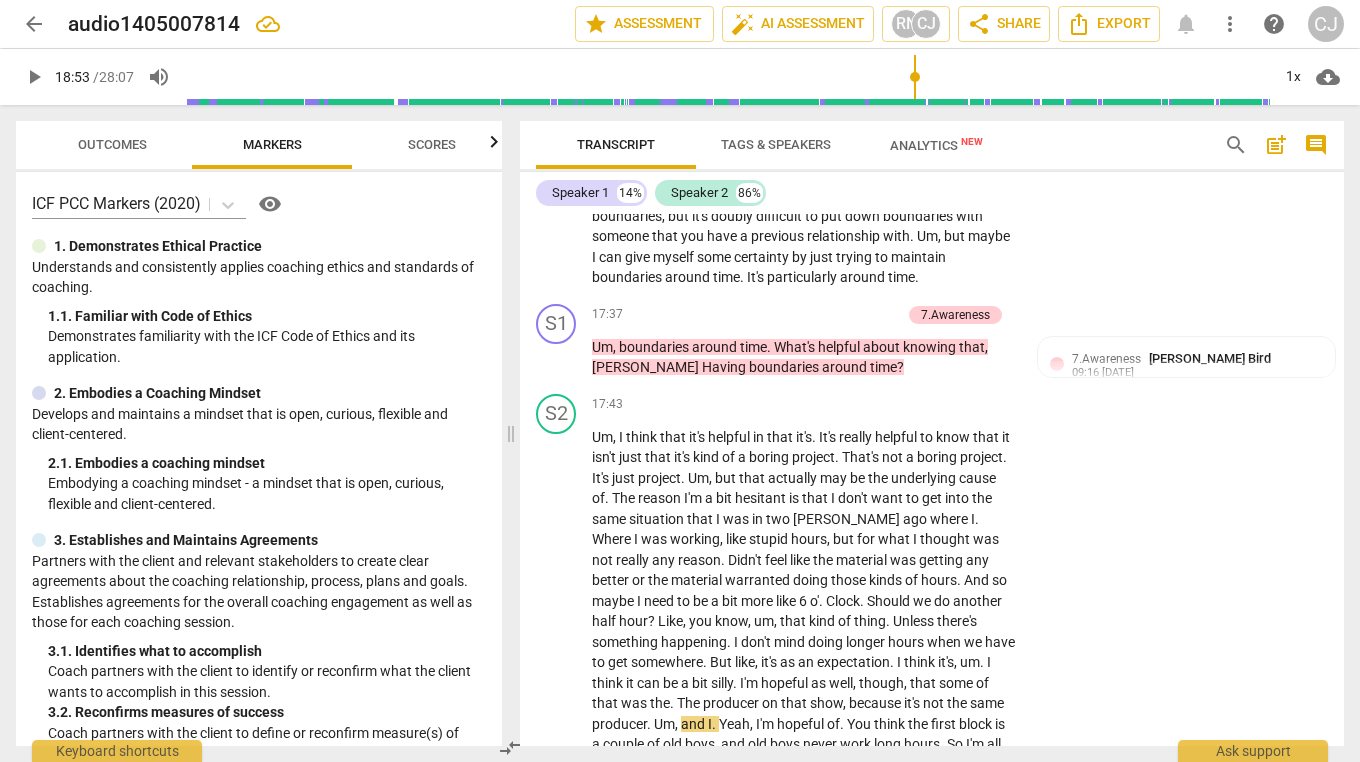 click on "play_arrow" at bounding box center [34, 77] 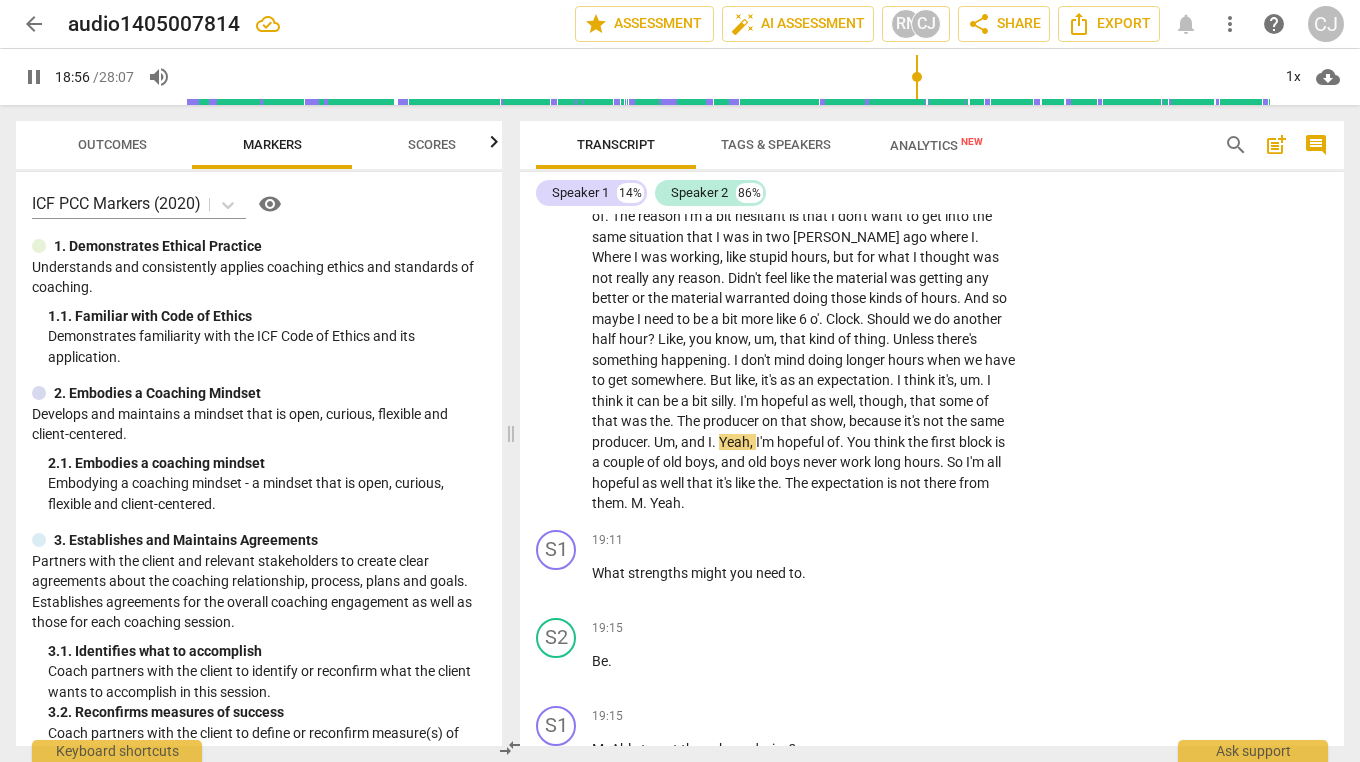 scroll, scrollTop: 6970, scrollLeft: 0, axis: vertical 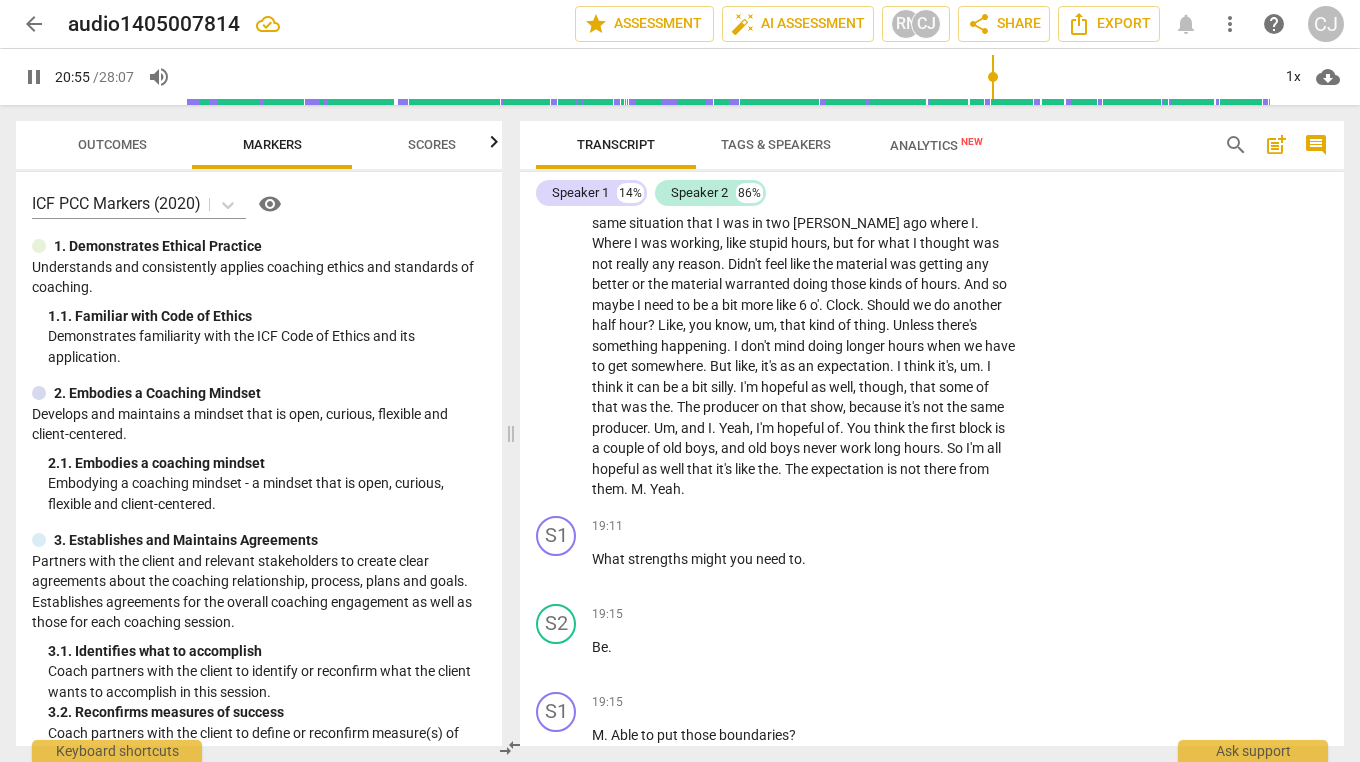click on "pause" at bounding box center [34, 77] 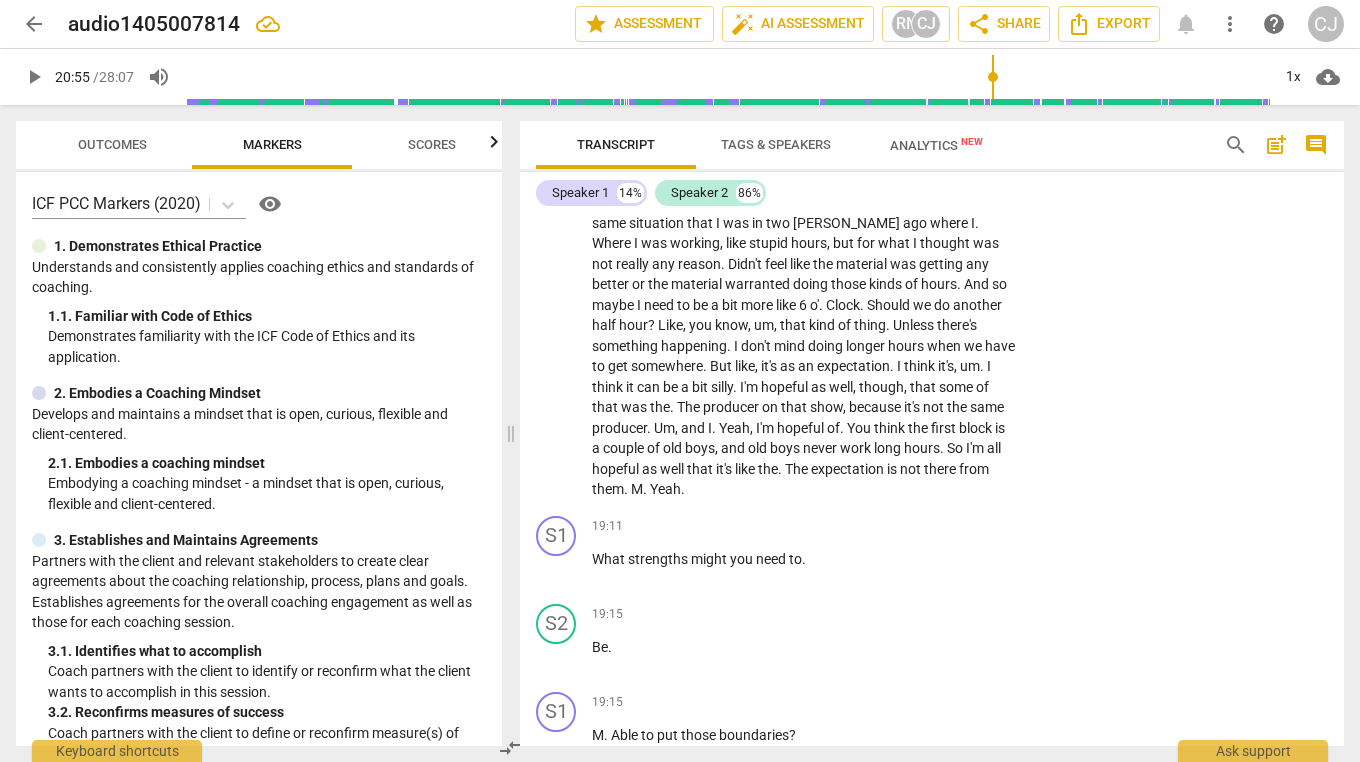 click on "play_arrow" at bounding box center [34, 77] 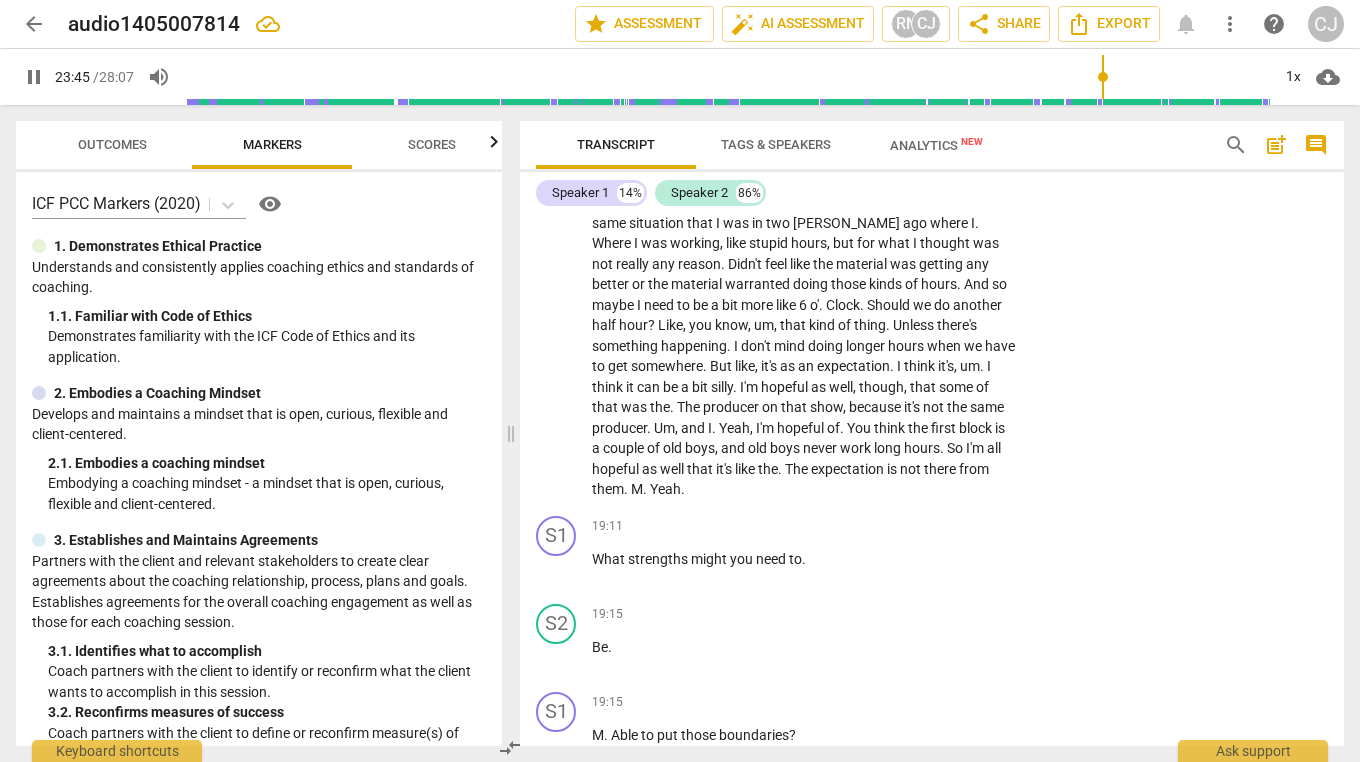 click on "pause" at bounding box center [34, 77] 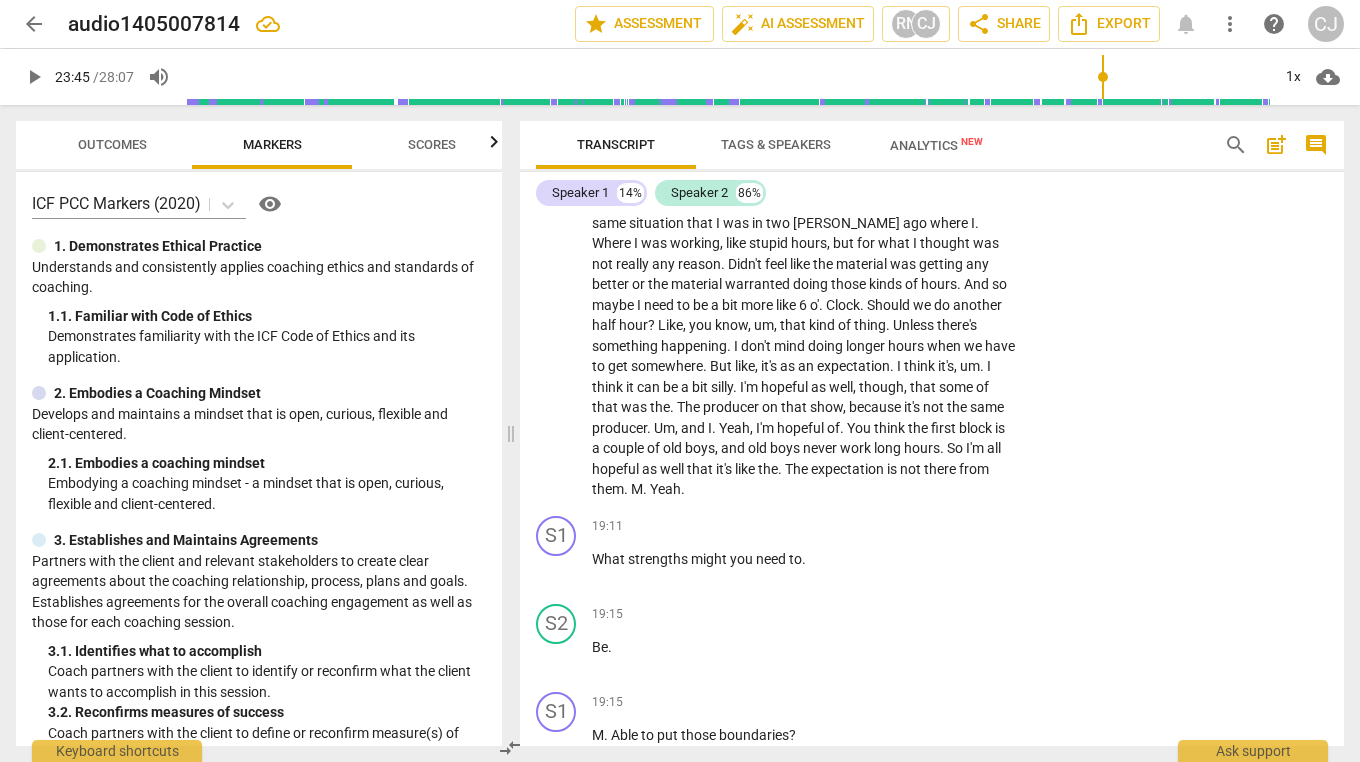 type on "1426" 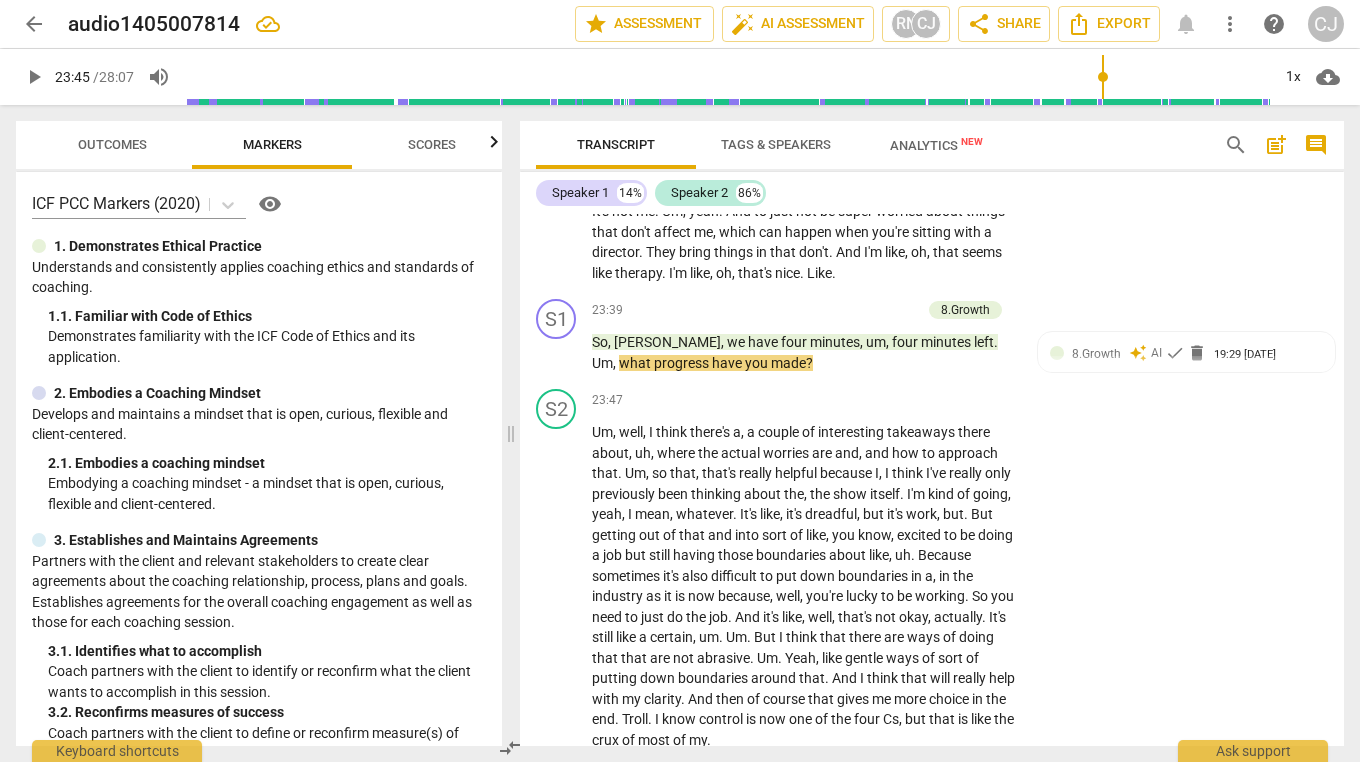 scroll, scrollTop: 9410, scrollLeft: 0, axis: vertical 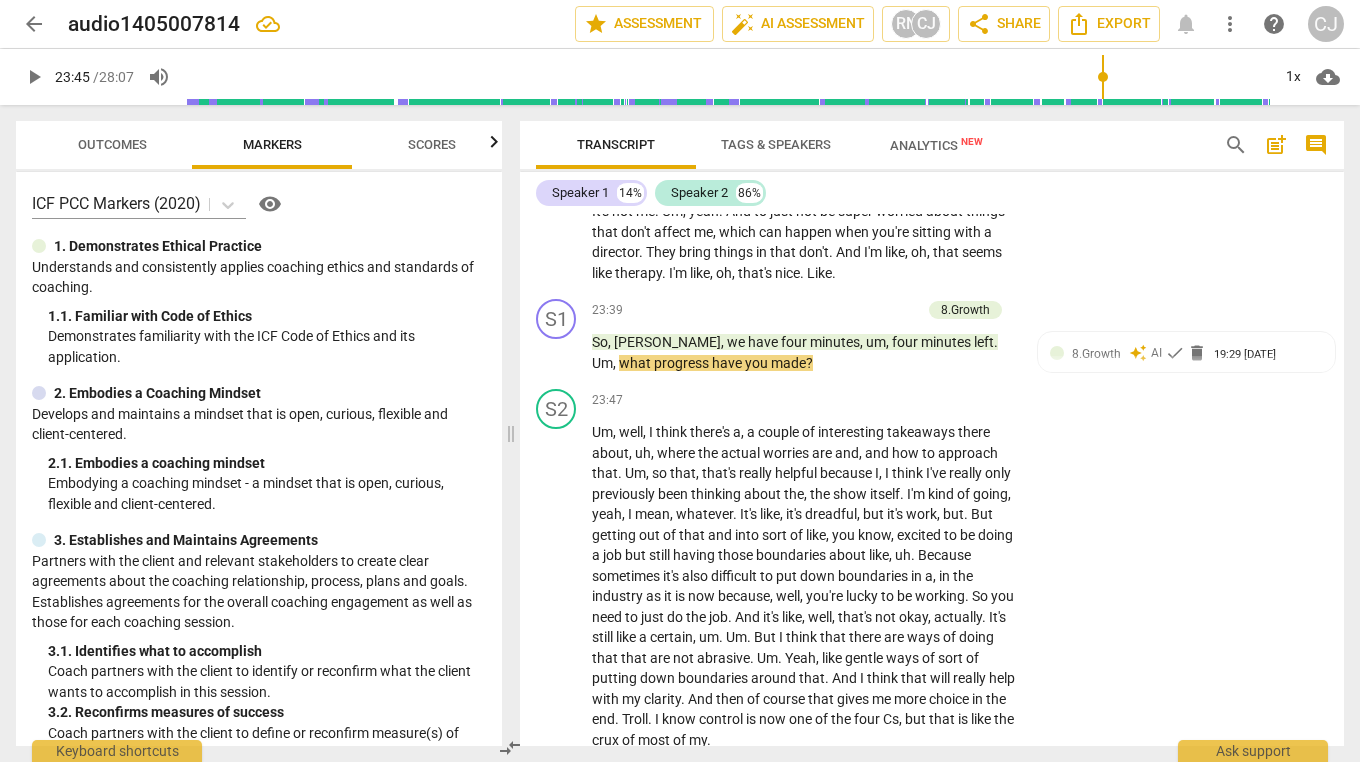 click on "8.Growth" at bounding box center [1096, 354] 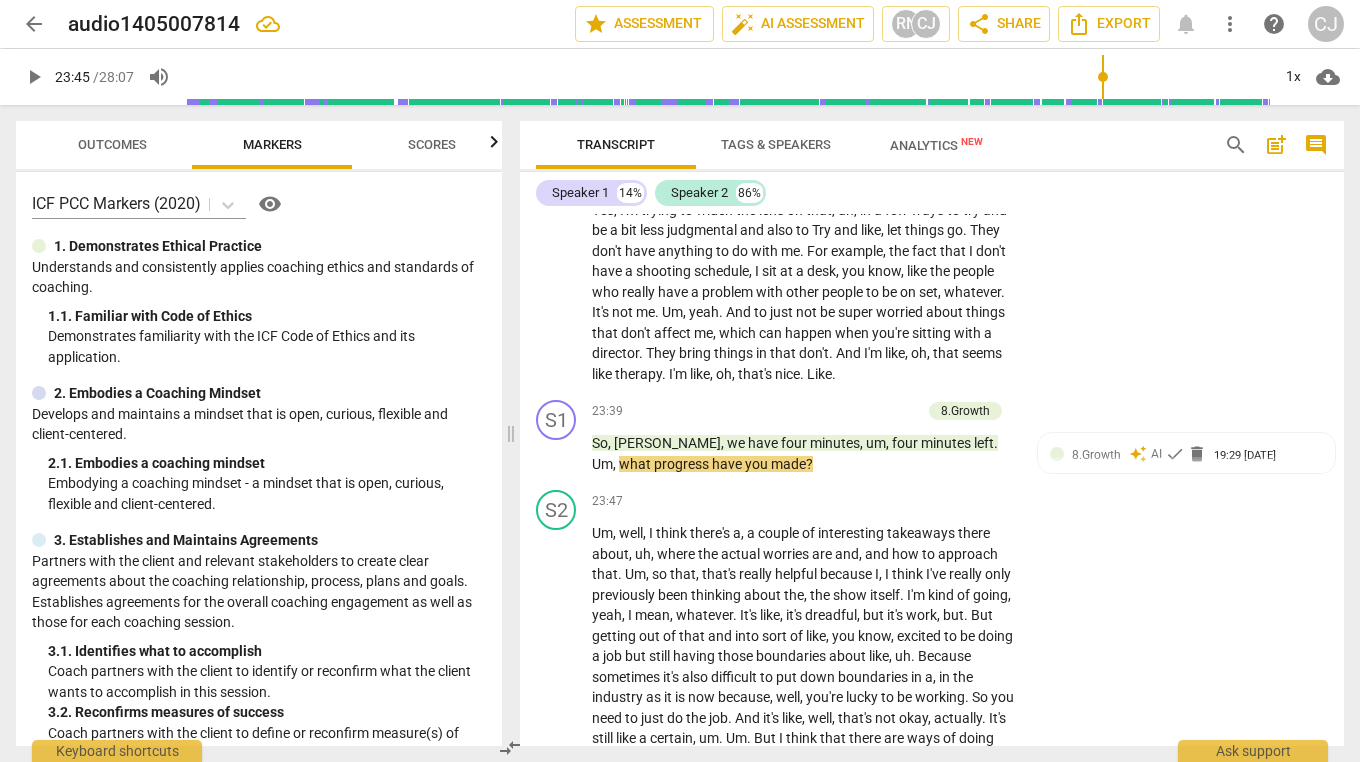 scroll, scrollTop: 9312, scrollLeft: 0, axis: vertical 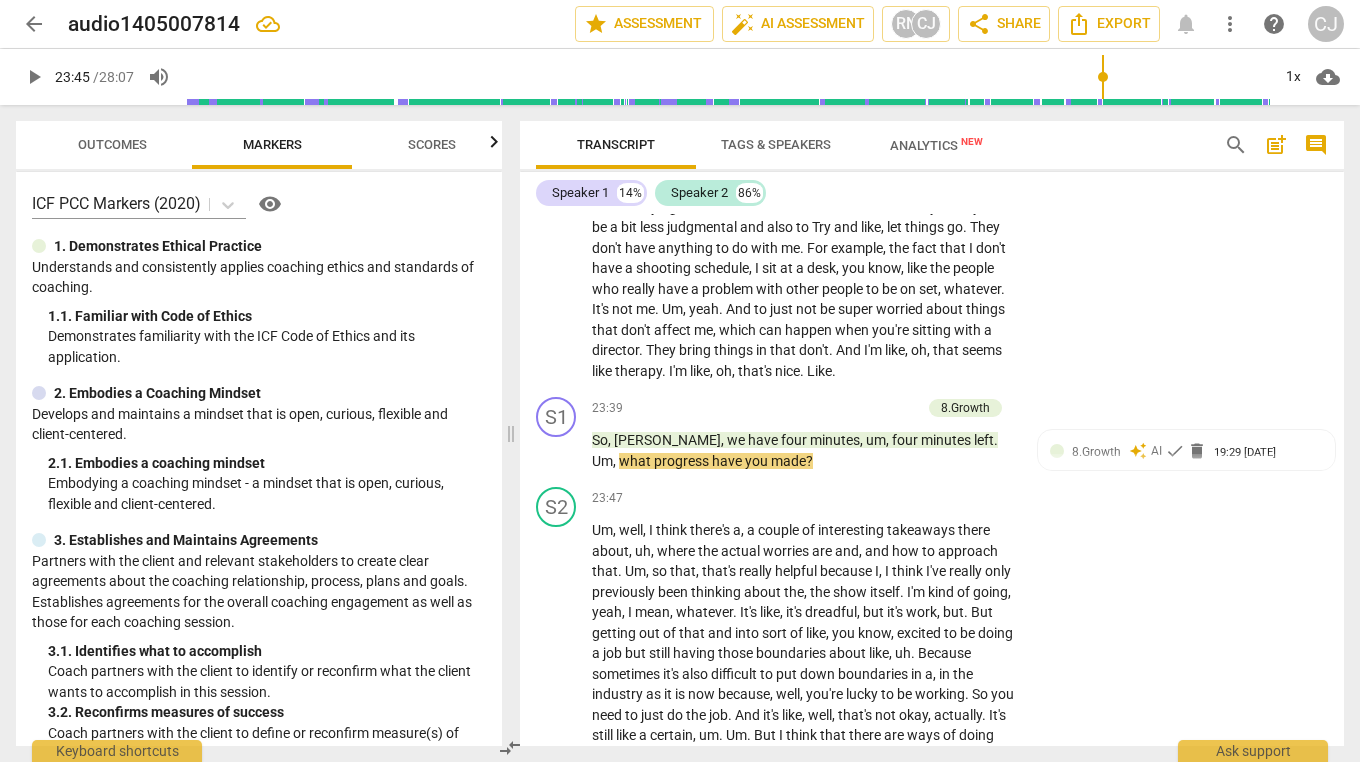 click on "8.Growth auto_awesome AI check delete 19:29 [DATE] 9. Partners on how to close session" at bounding box center (1186, 472) 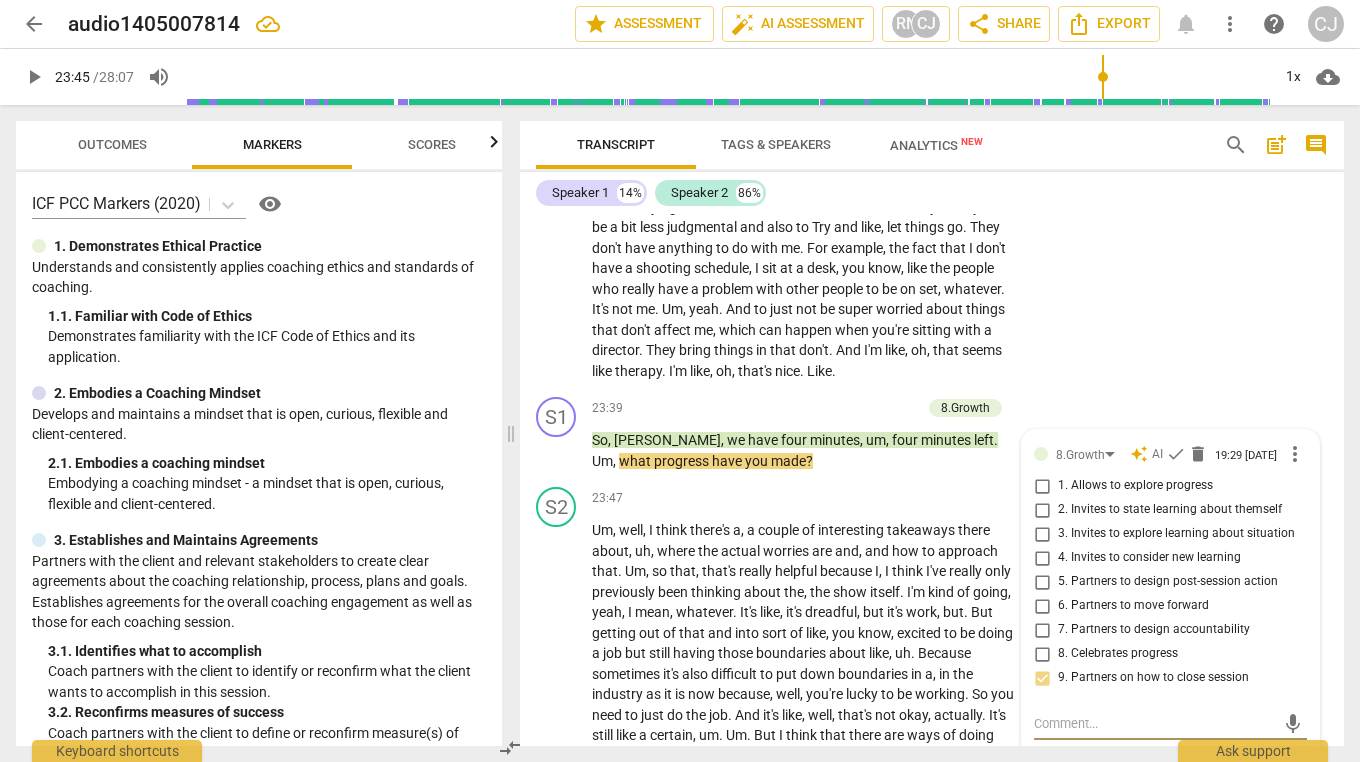 scroll, scrollTop: 9325, scrollLeft: 0, axis: vertical 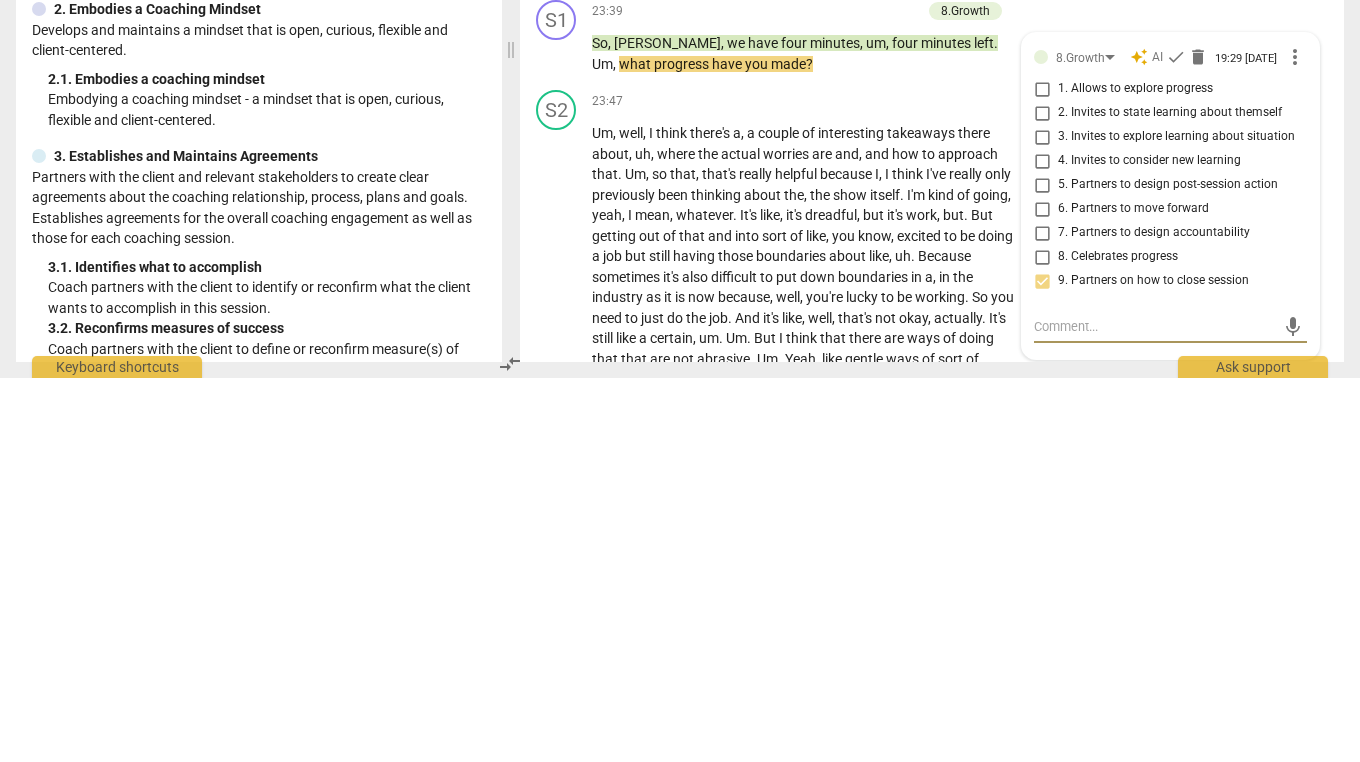 click on "1. Allows to explore progress" at bounding box center [1042, 473] 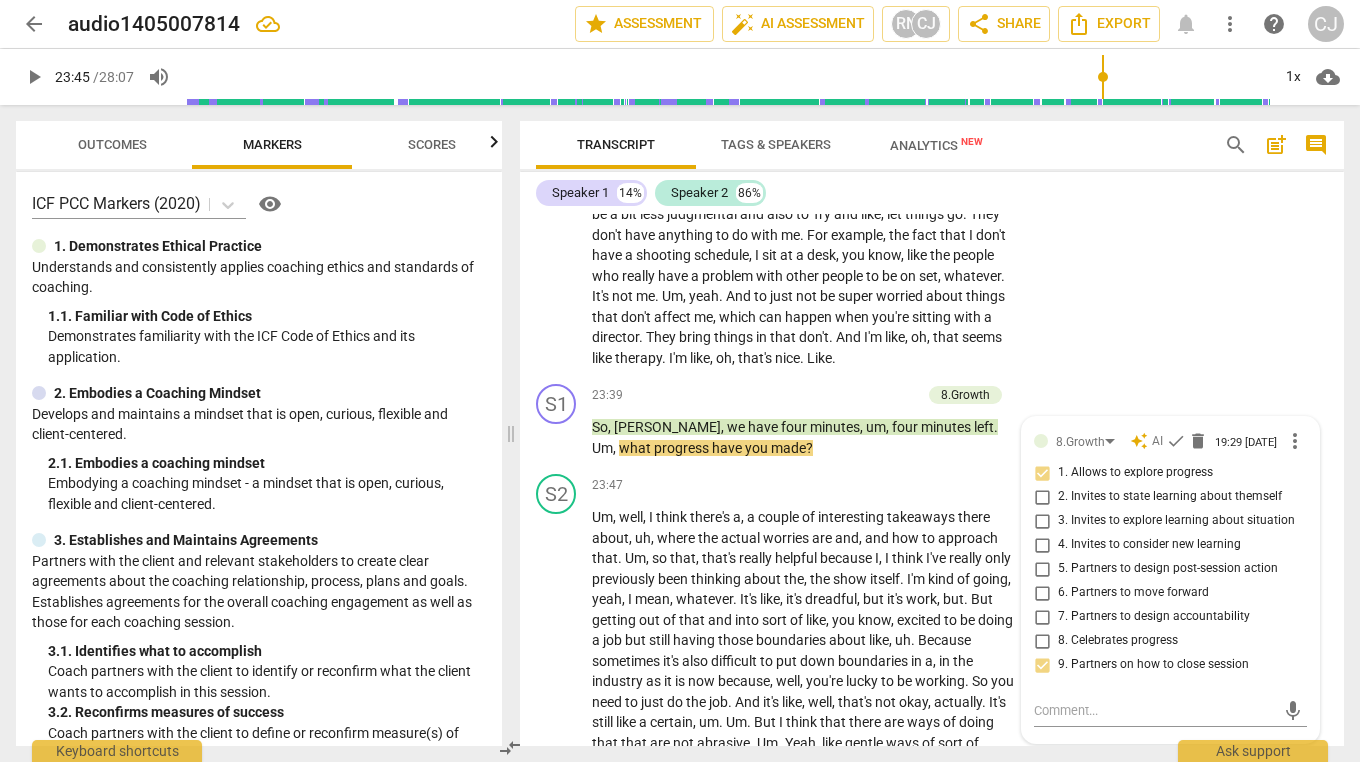 click on "S2 play_arrow pause 22:58 + Add competency keyboard_arrow_right Yes ,   I'm   trying   to   widen   the   lens   on   that ,   uh ,   in   a   few   ways   to   try   and   be   a   bit   less   judgmental   and   also   to   Try   and   like ,   let   things   go .   They   don't   have   anything   to   do   with   me .   For   example ,   the   fact   that   I   don't   have   a   shooting   schedule ,   I   sit   at   a   desk ,   you   know ,   like   the   people   who   really   have   a   problem   with   other   people   to   be   on   set ,   whatever .   It's   not   me .   Um ,   yeah .   And   to   just   not   be   super   worried   about   things   that   don't   affect   me ,   which   can   happen   when   you're   sitting   with   a   director .   They   bring   things   in   that   don't .   And   I'm   like ,   oh ,   that   seems   like   therapy .   I'm   like ,   oh ,   that's   nice .   Like ." at bounding box center [932, 260] 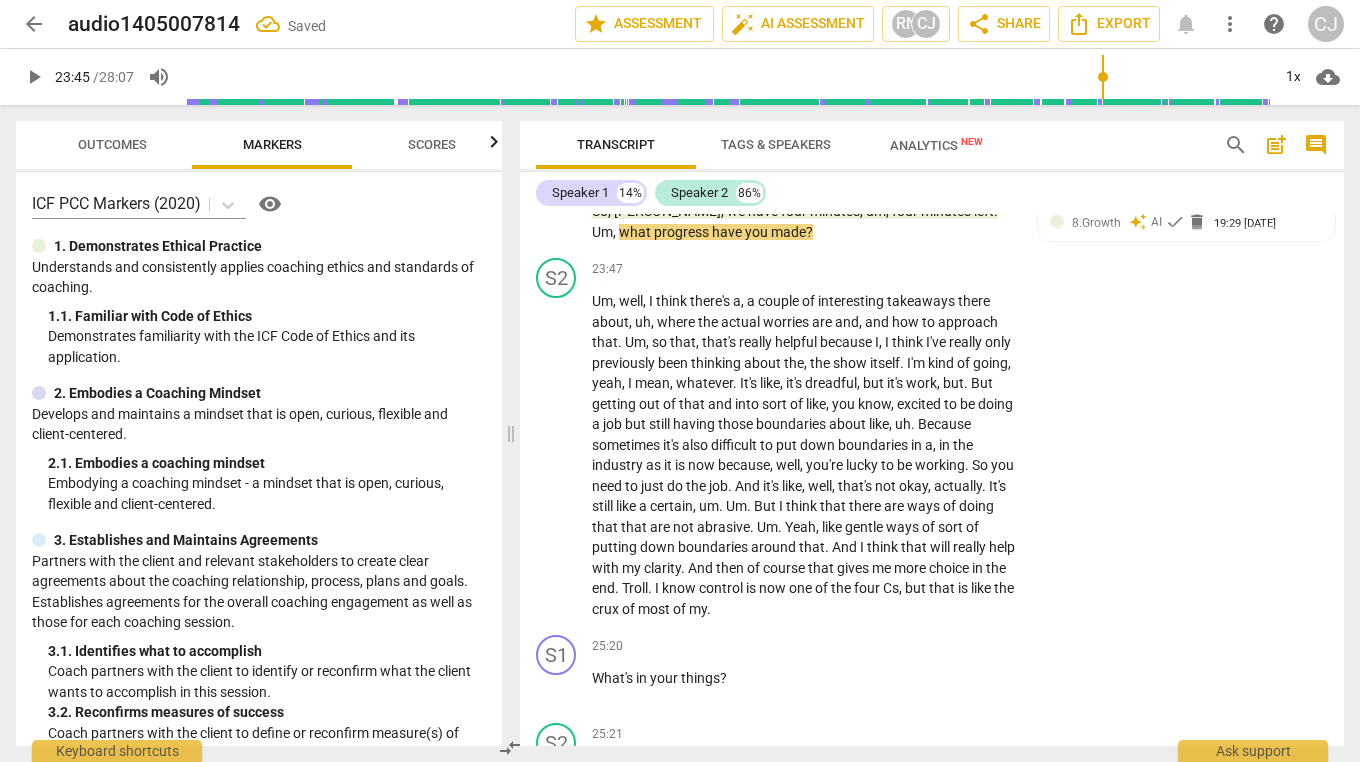 scroll, scrollTop: 9540, scrollLeft: 0, axis: vertical 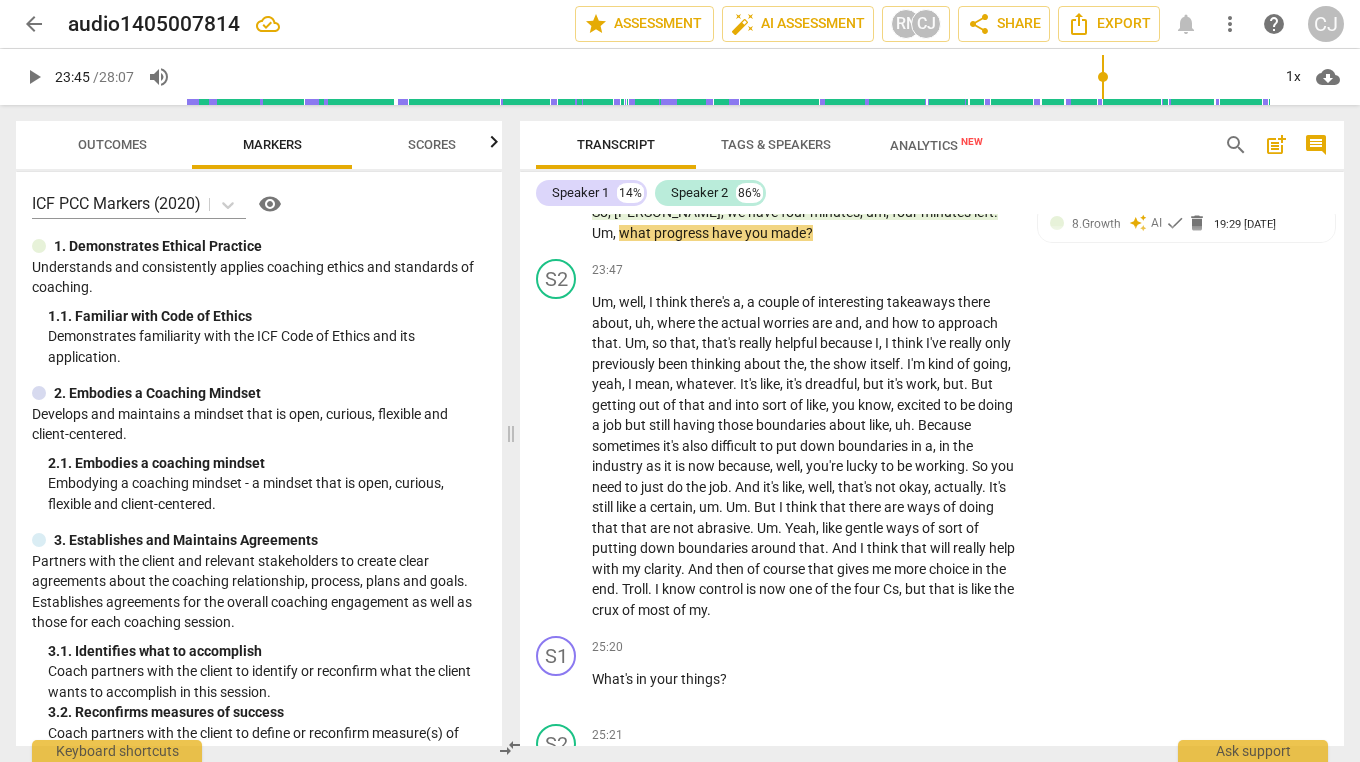 click on "play_arrow" at bounding box center (34, 77) 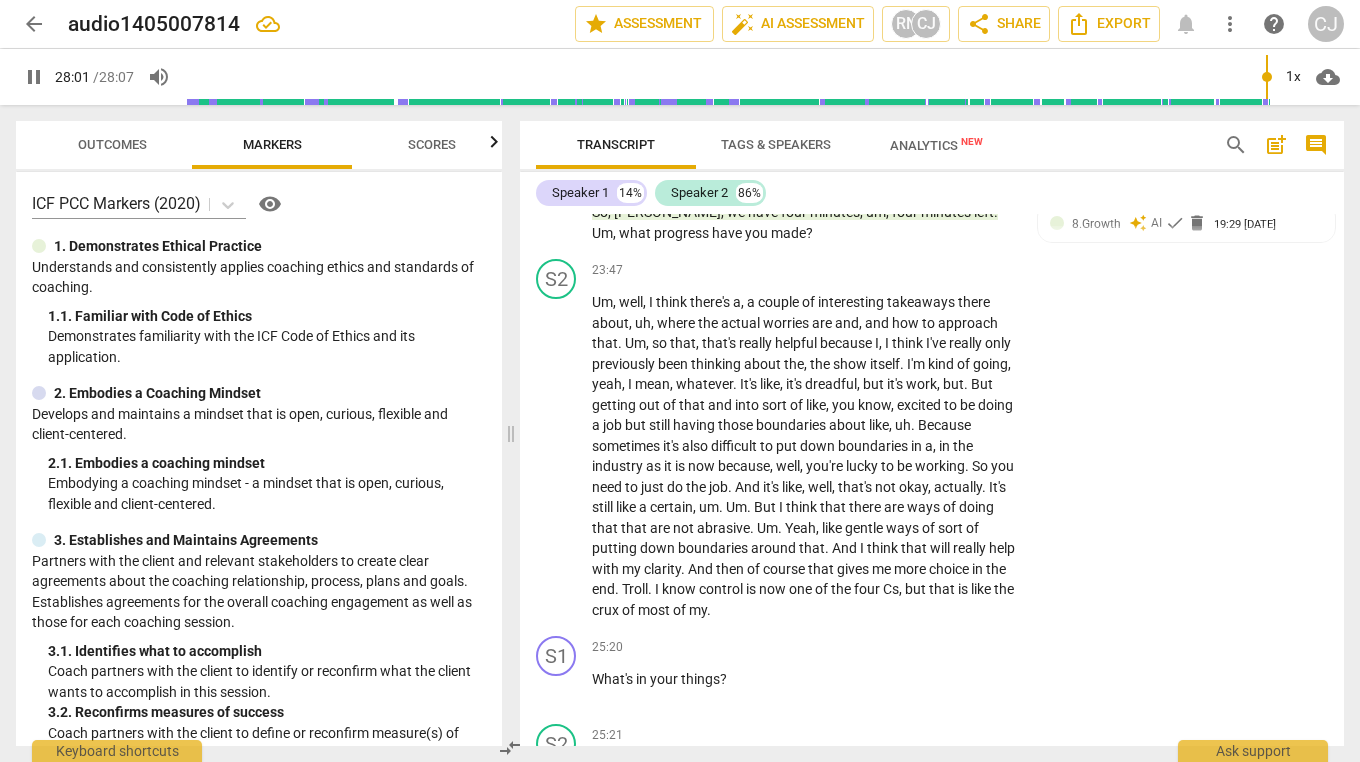 click on "pause" at bounding box center (34, 77) 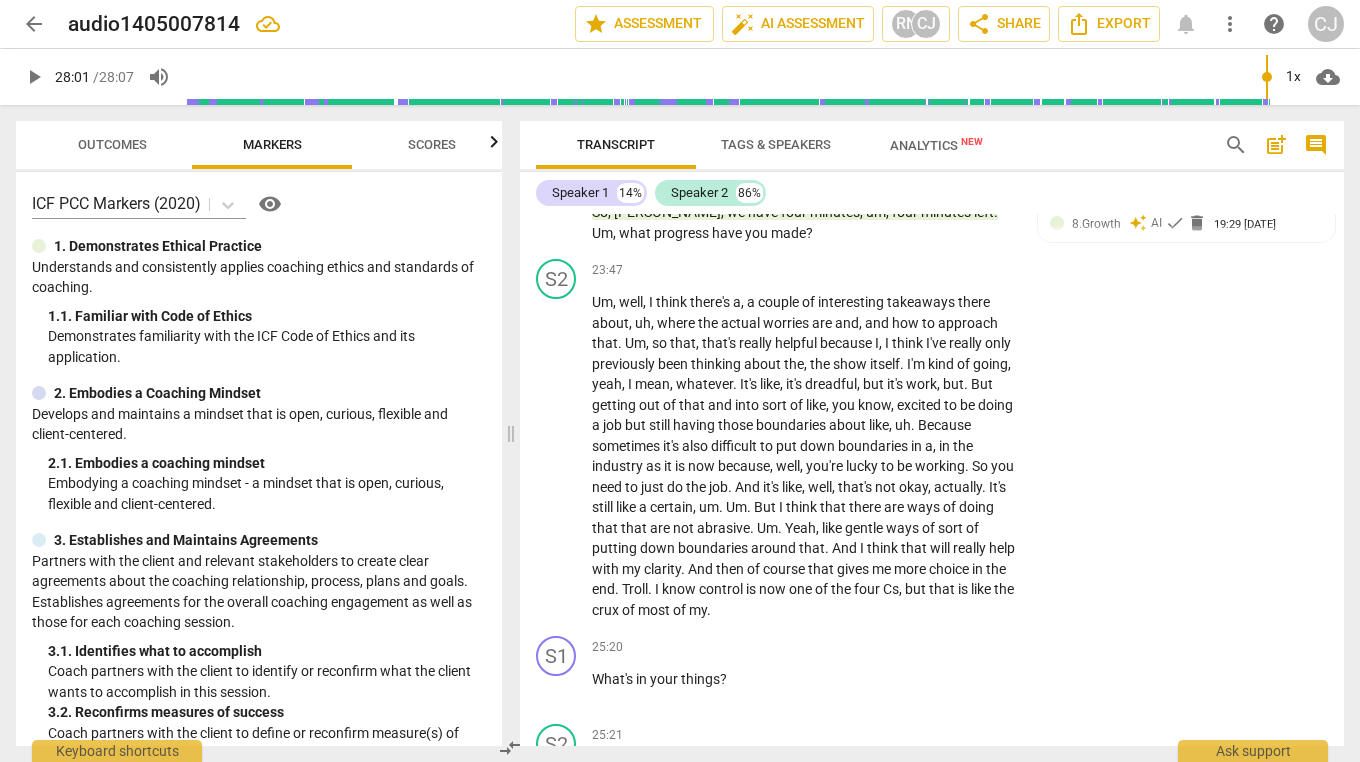 type on "1682" 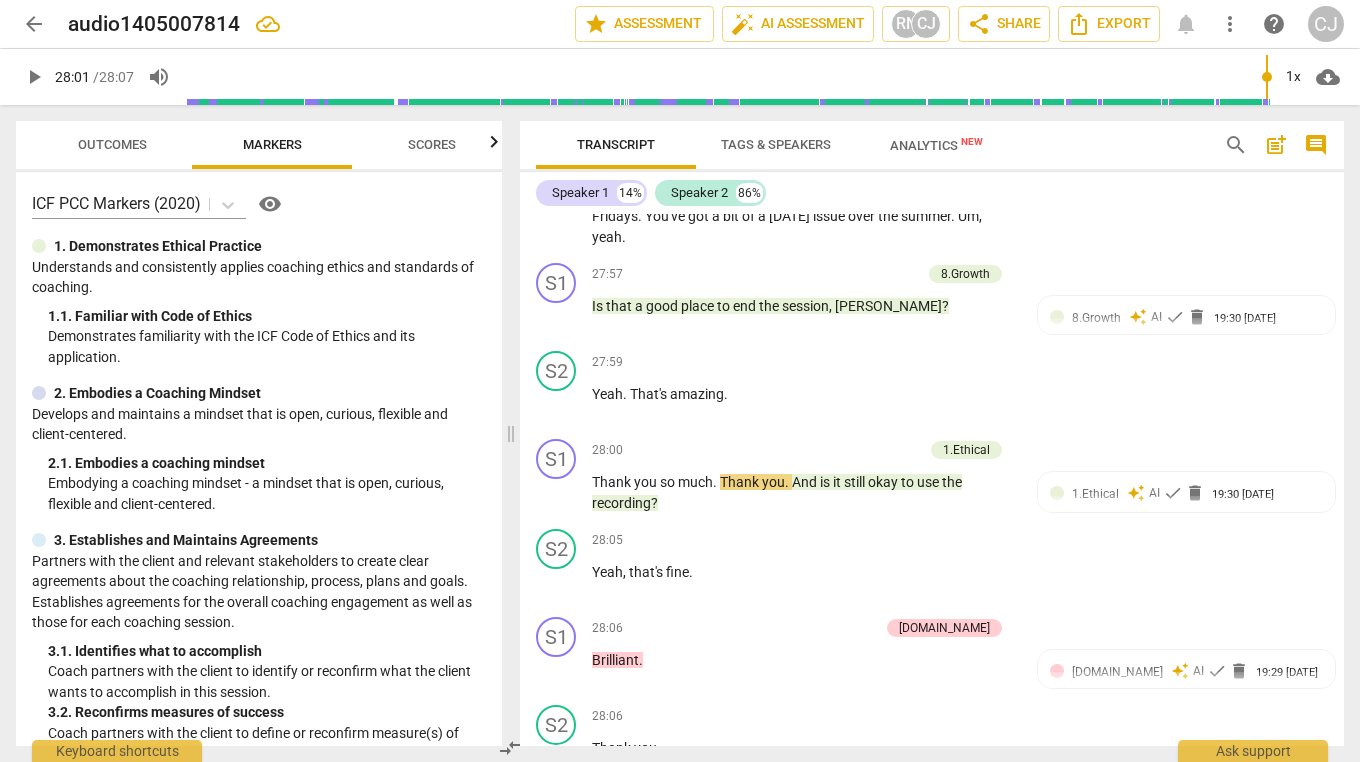 scroll, scrollTop: 11035, scrollLeft: 0, axis: vertical 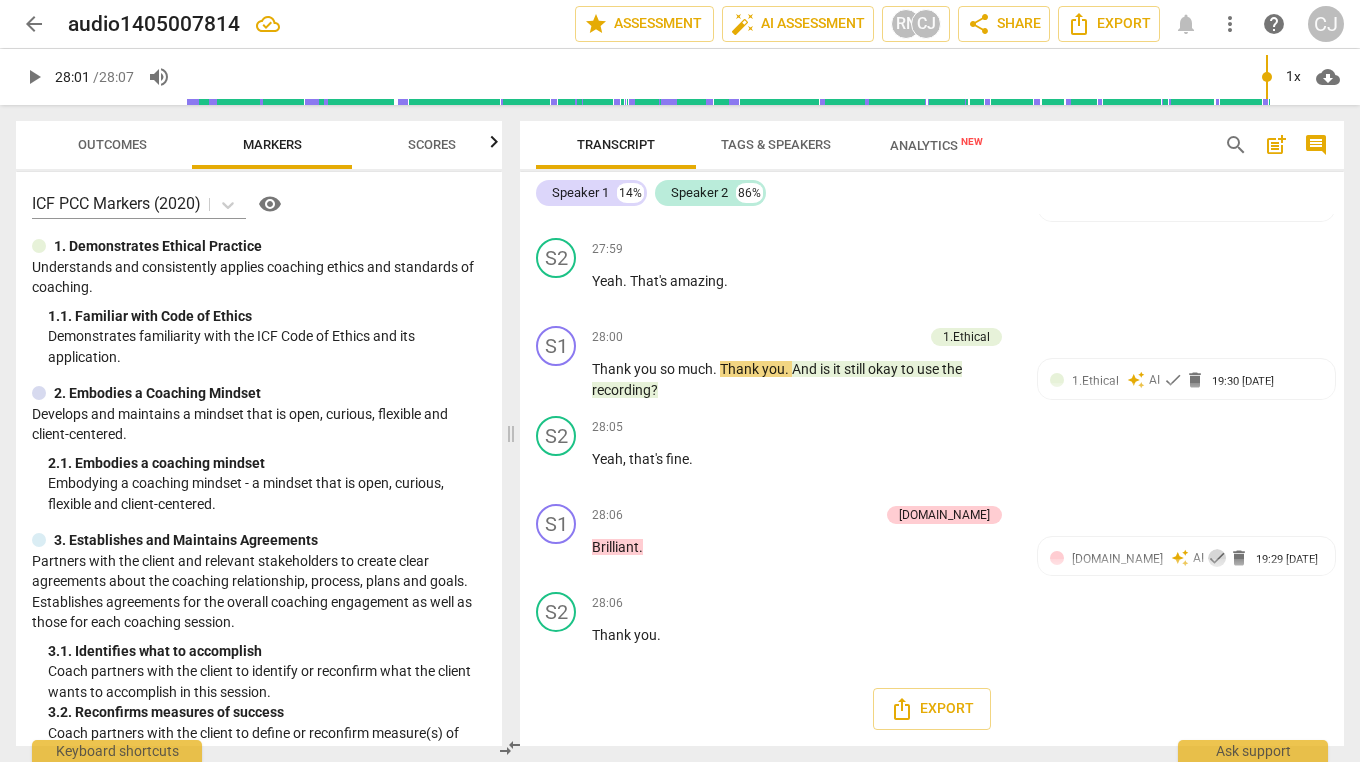 click on "[DOMAIN_NAME] auto_awesome AI check delete 19:29 [DATE] 2. Shows support and empathy" at bounding box center [1186, 579] 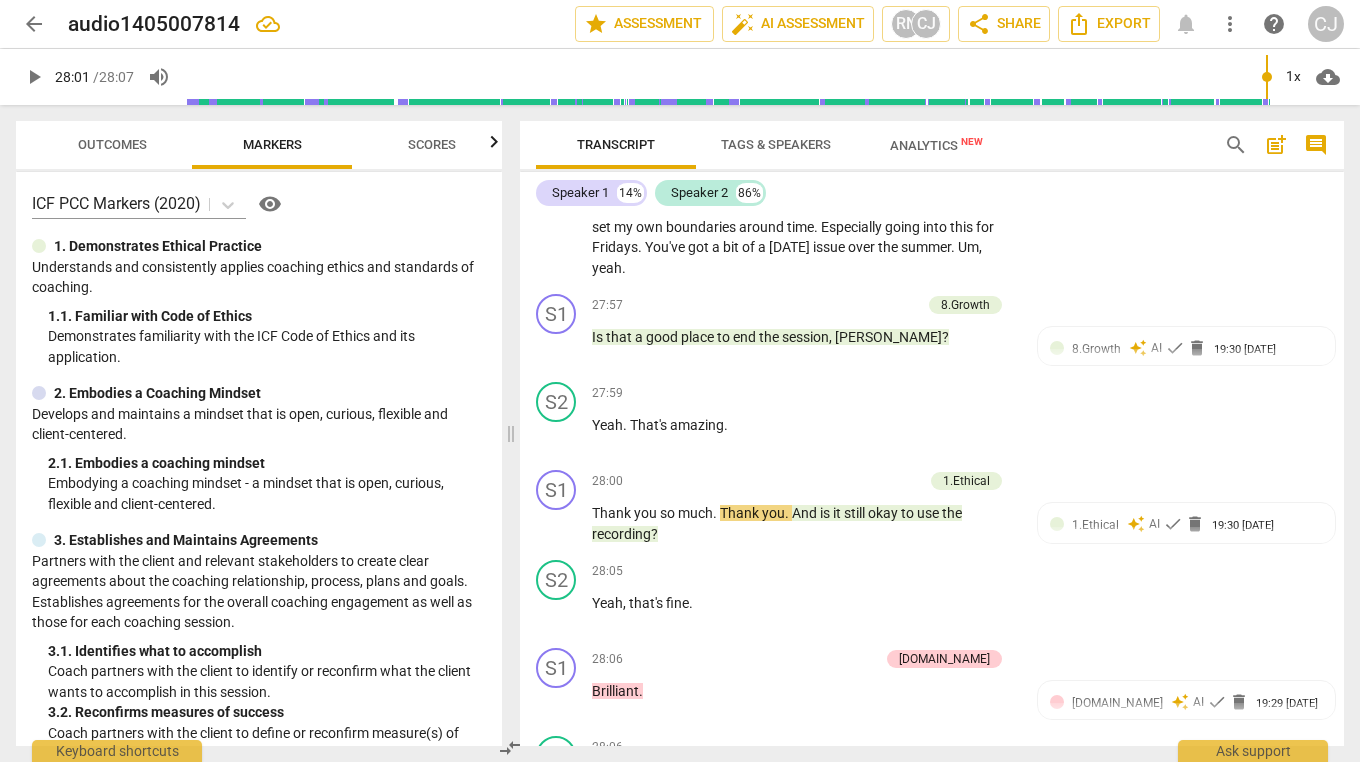 scroll, scrollTop: 10870, scrollLeft: 0, axis: vertical 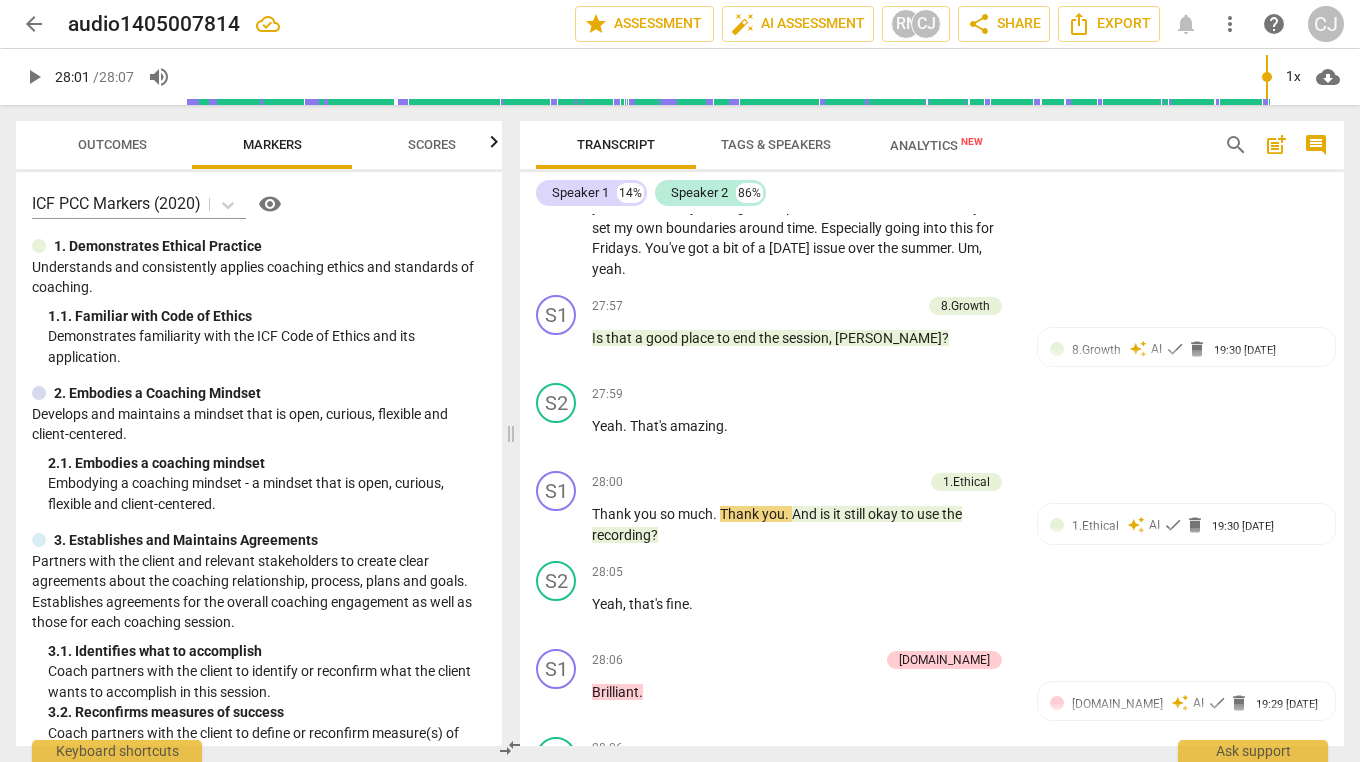 click on "Scores" at bounding box center (432, 144) 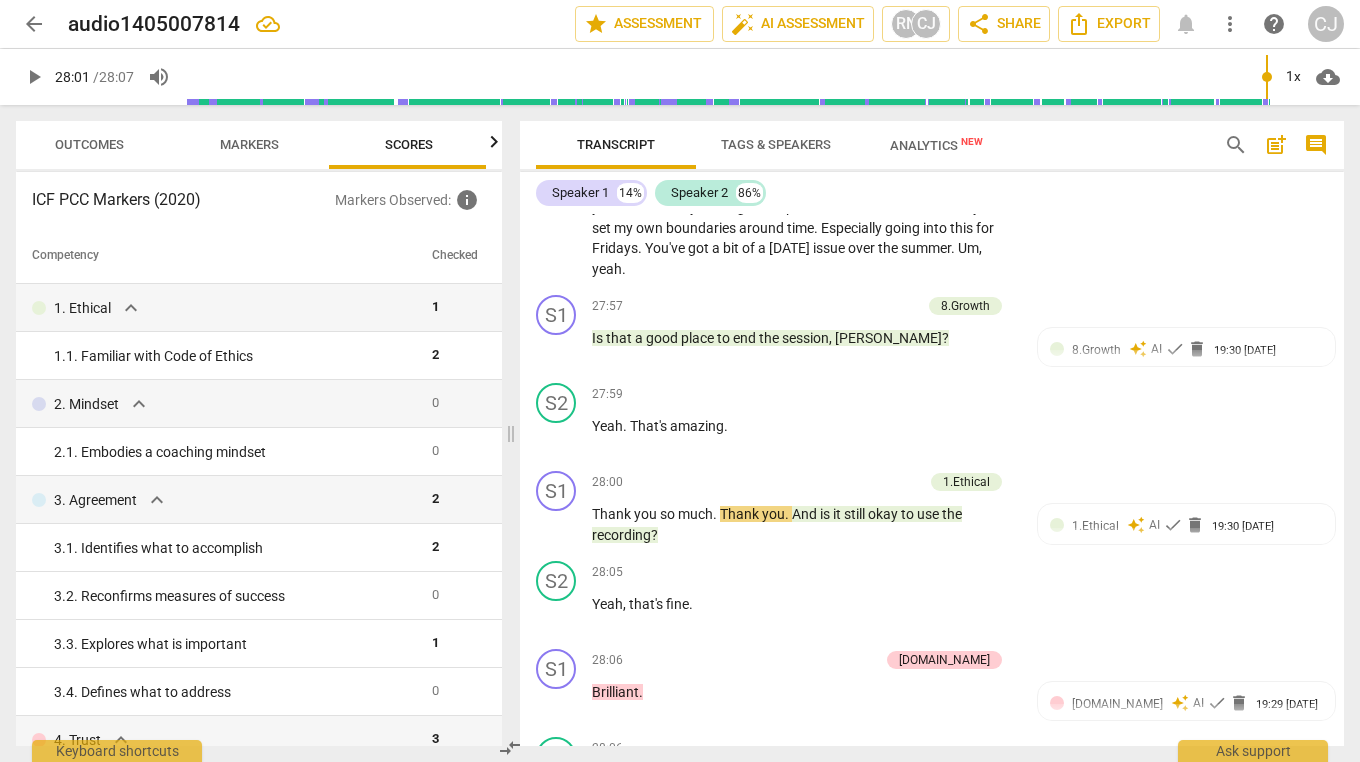 scroll, scrollTop: 0, scrollLeft: 26, axis: horizontal 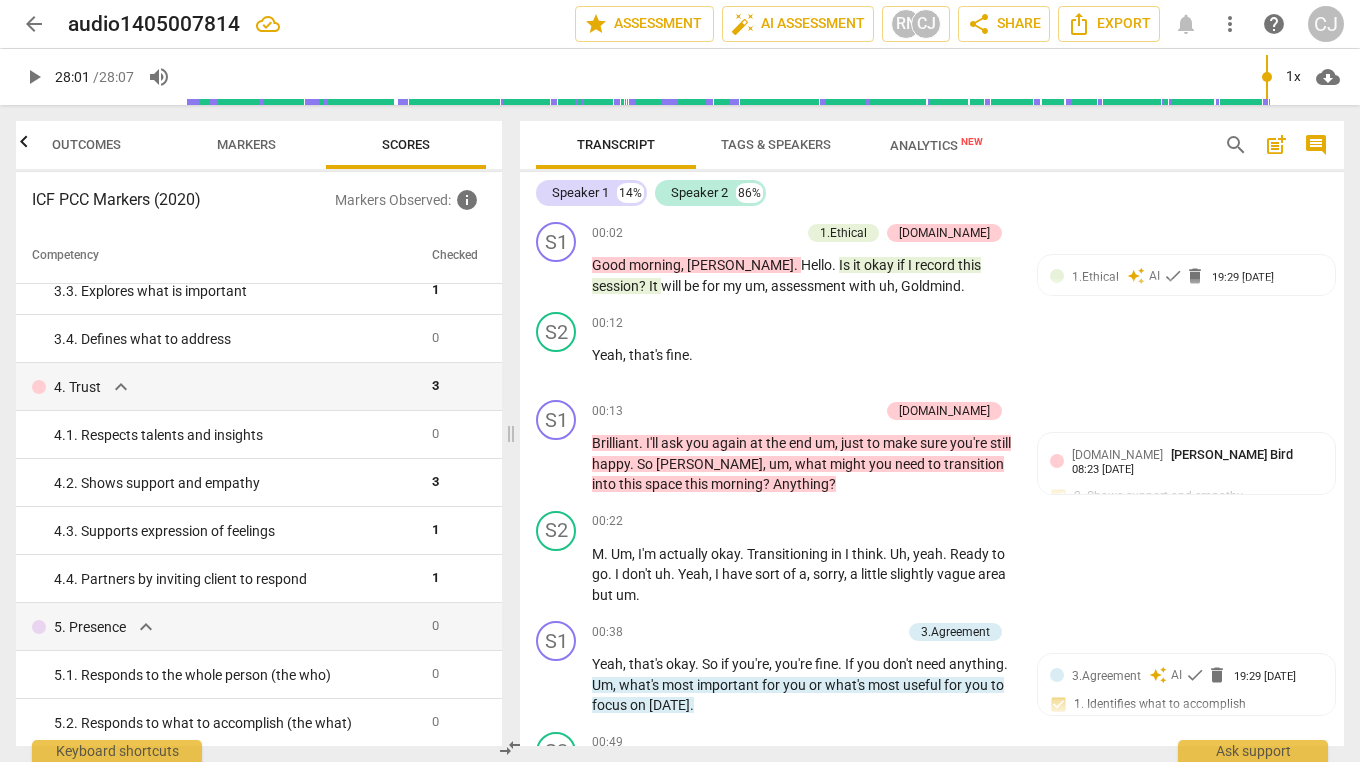 click on "arrow_back" at bounding box center (34, 24) 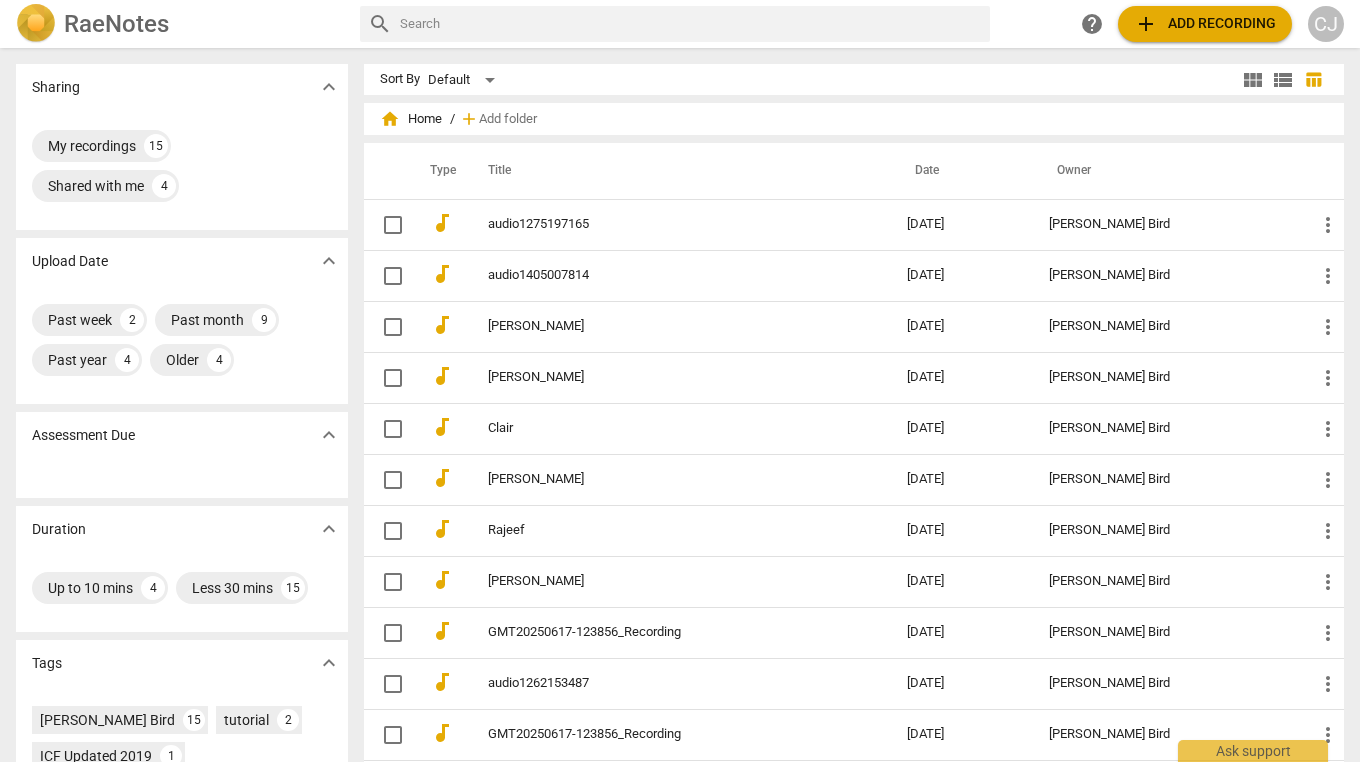 click on "[DATE]" at bounding box center (962, 428) 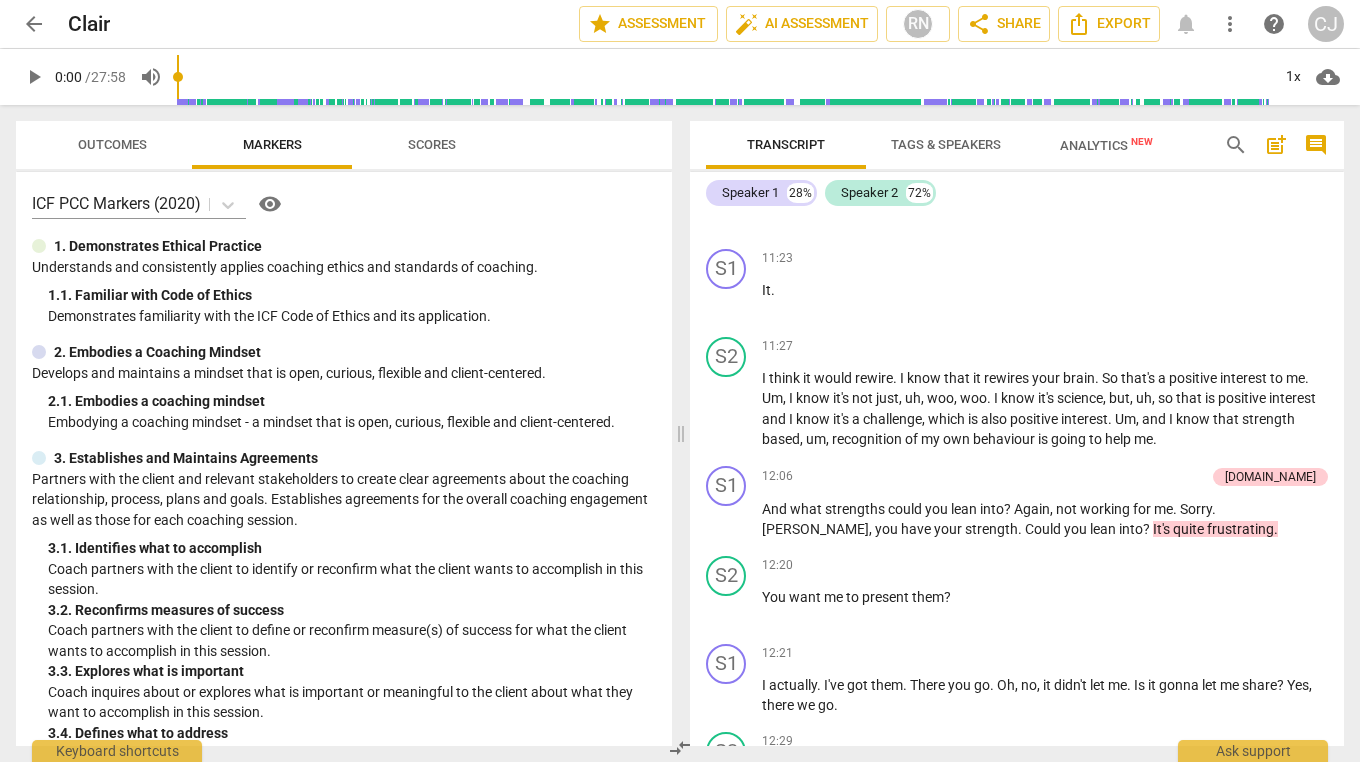 scroll, scrollTop: 6966, scrollLeft: 0, axis: vertical 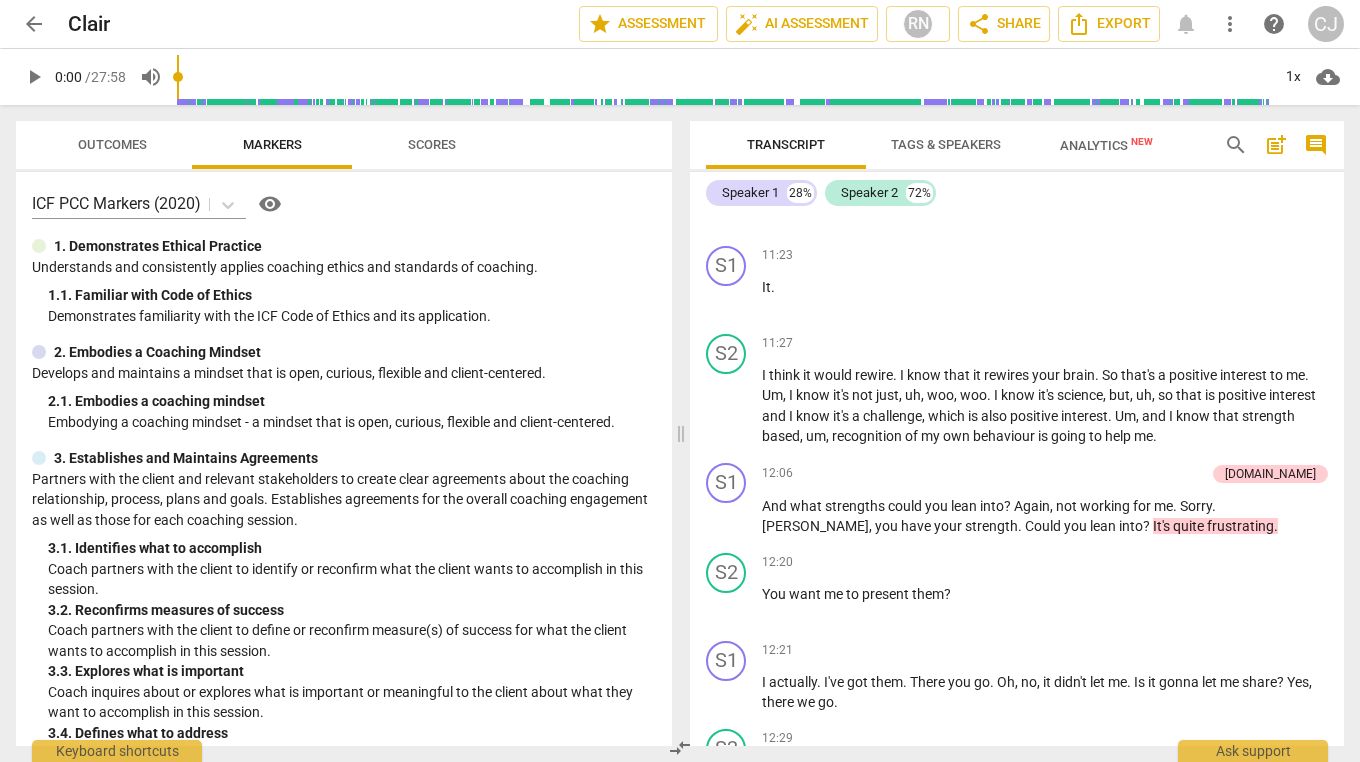 click on "Scores" at bounding box center (432, 145) 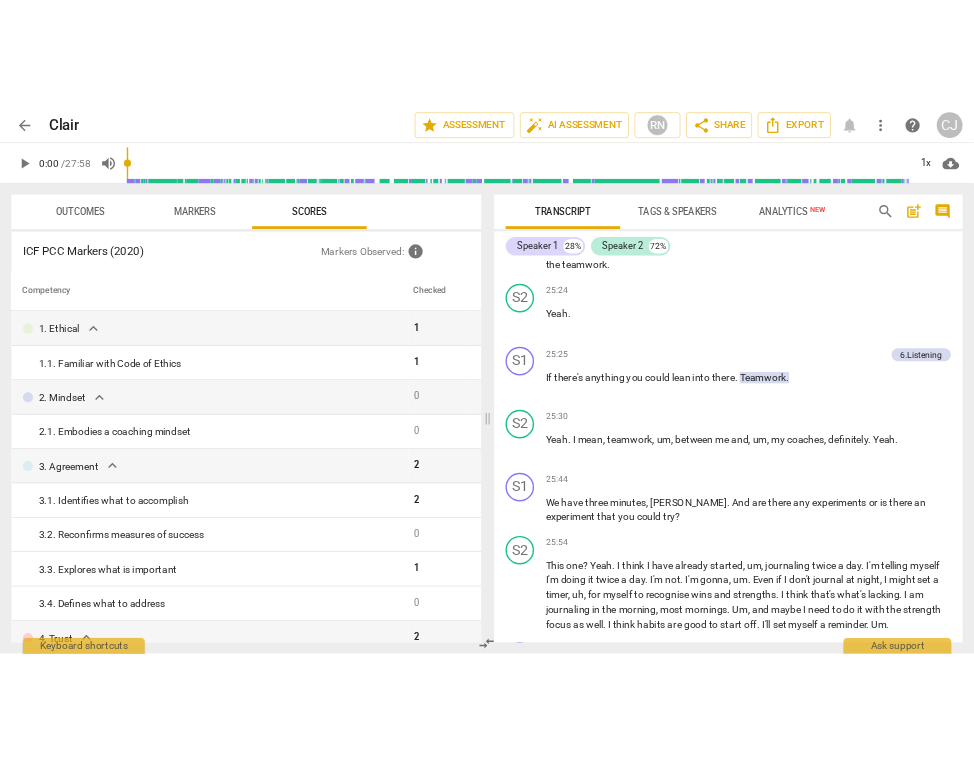 scroll, scrollTop: 12652, scrollLeft: 0, axis: vertical 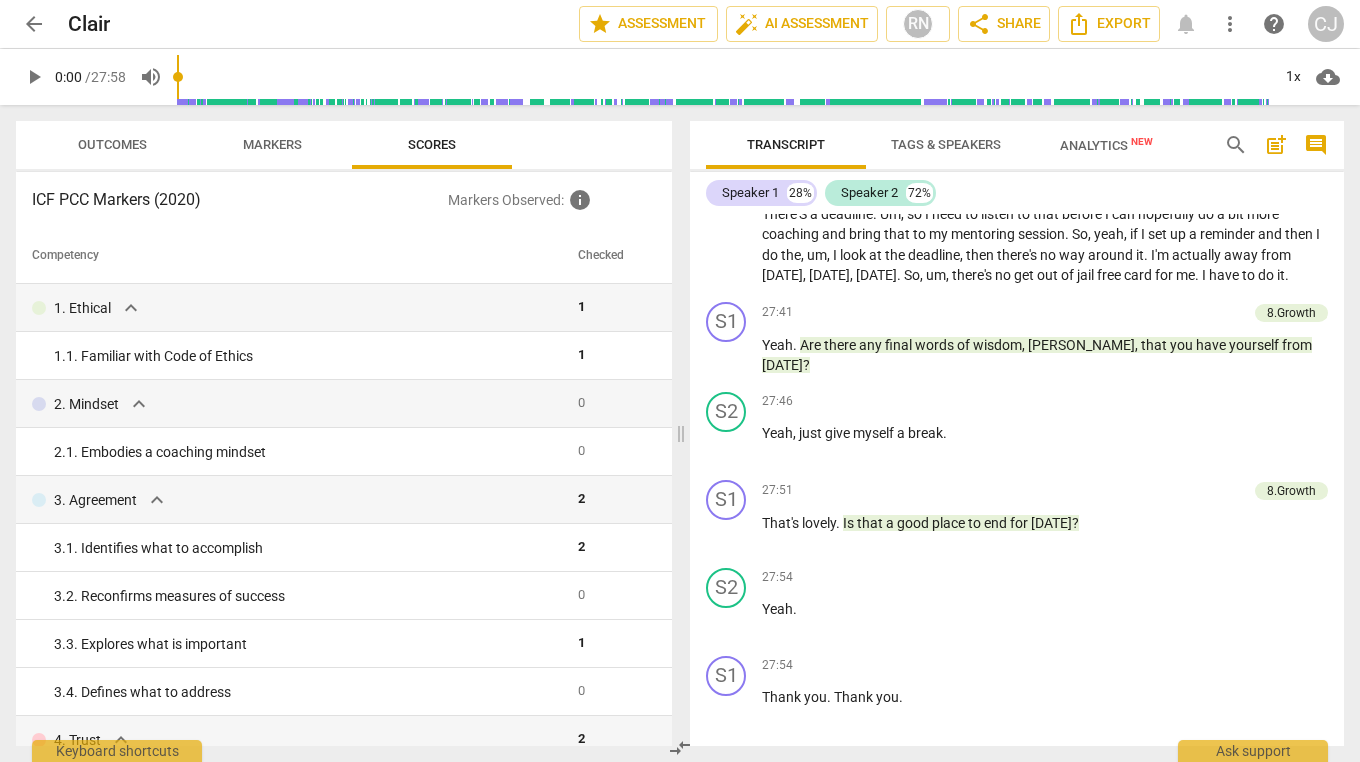 click on "Export" at bounding box center [1109, 24] 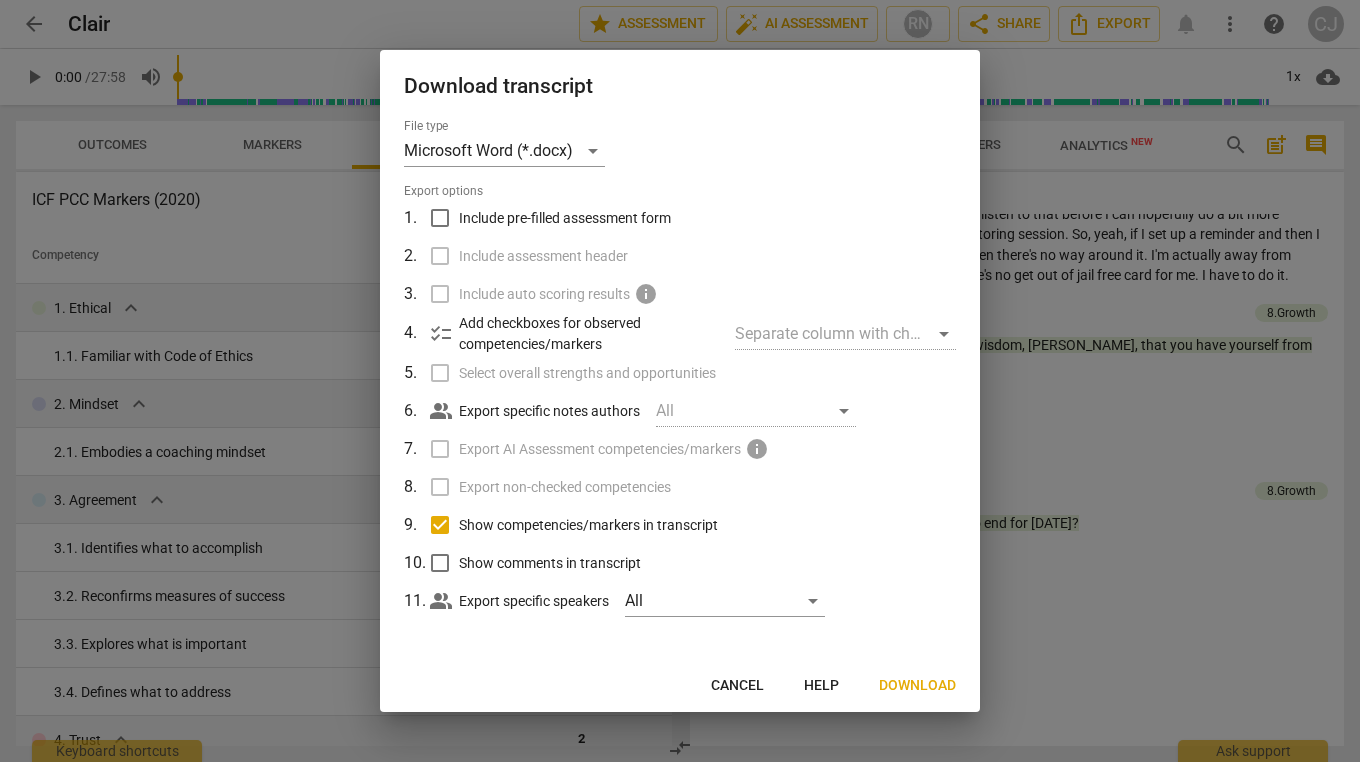 click on "Download" at bounding box center [917, 686] 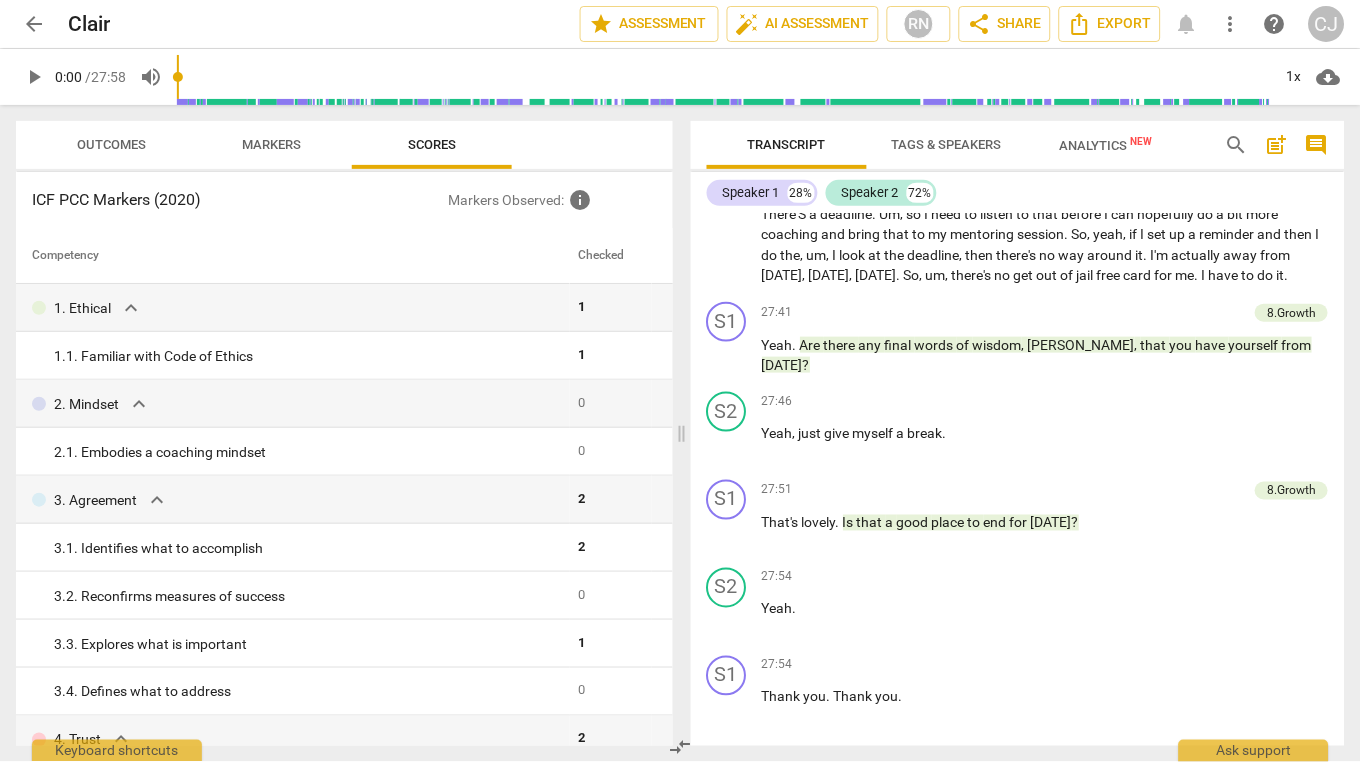 scroll, scrollTop: 14169, scrollLeft: 0, axis: vertical 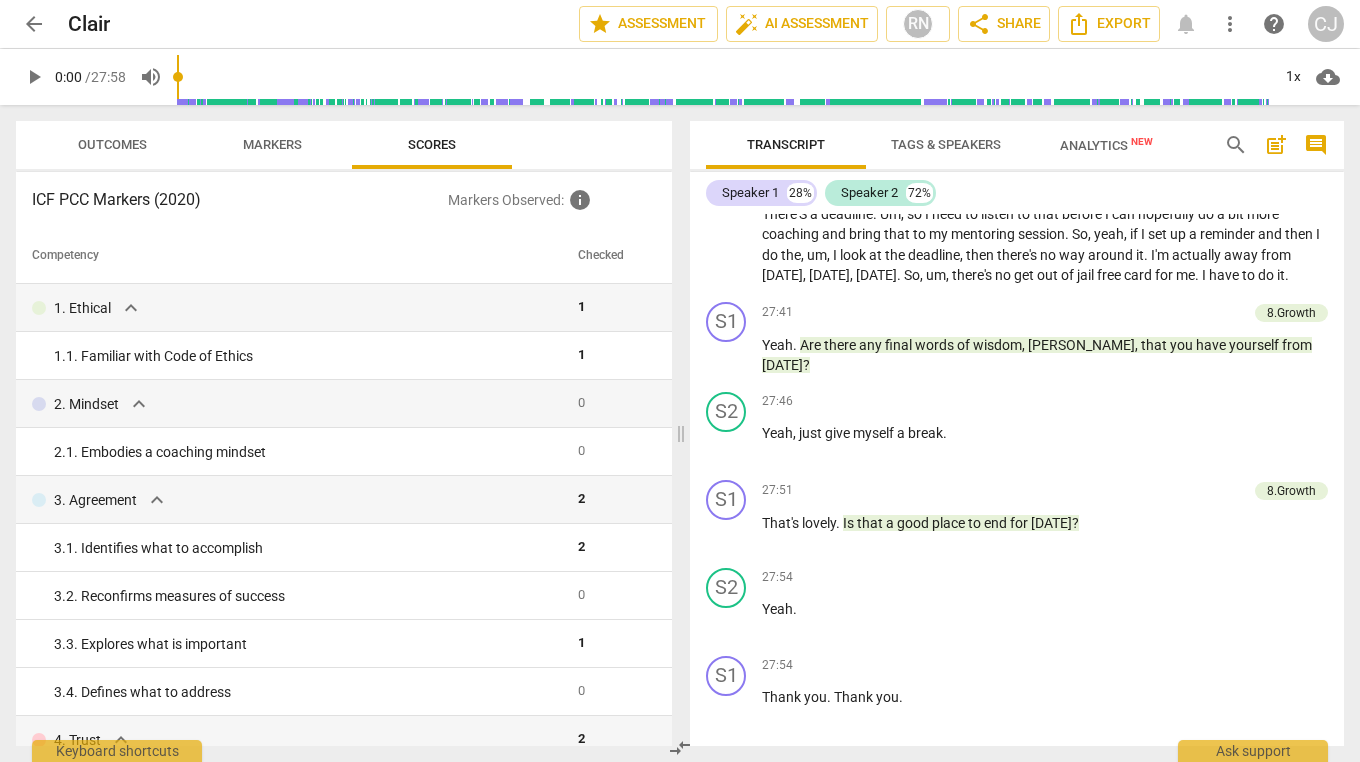 click on "That's   lovely .   Is   that   a   good   place   to   end   for   [DATE] ?" at bounding box center (1045, 523) 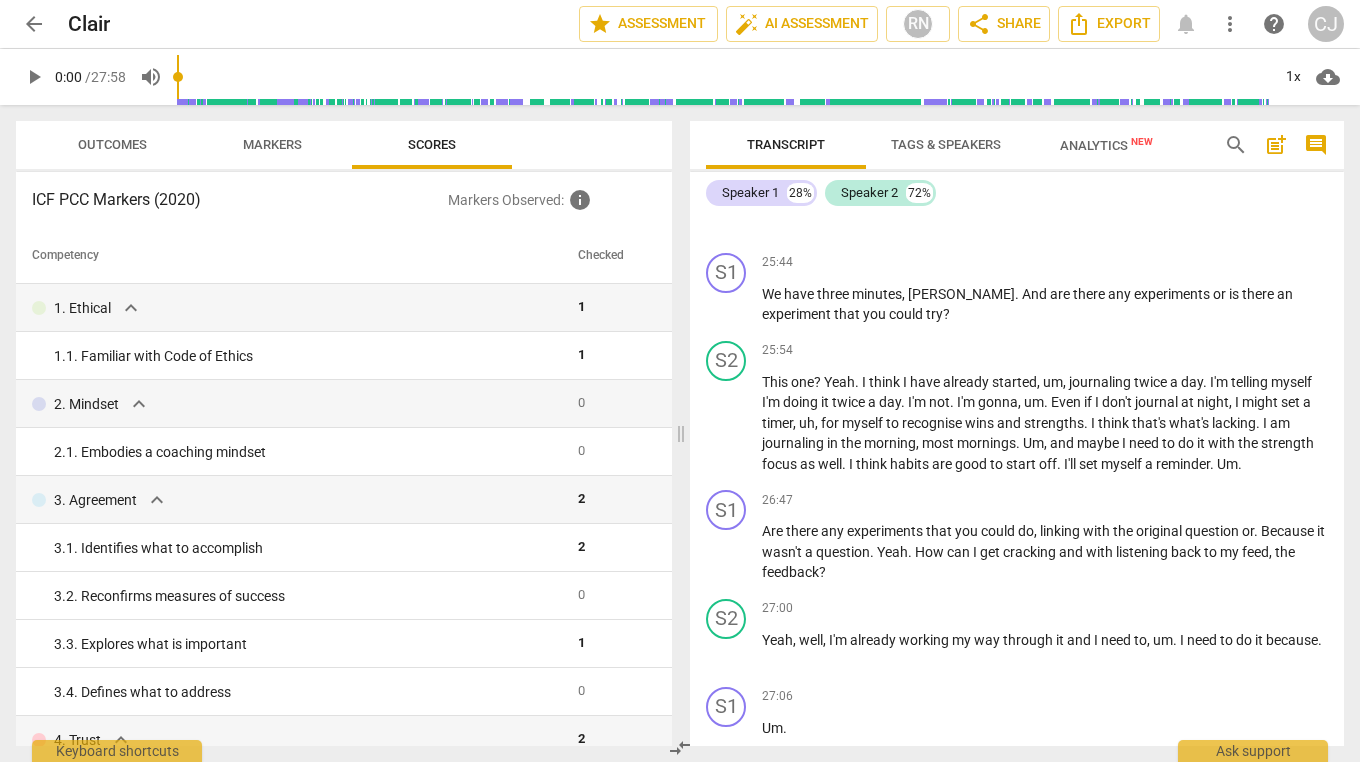 scroll, scrollTop: 12037, scrollLeft: 0, axis: vertical 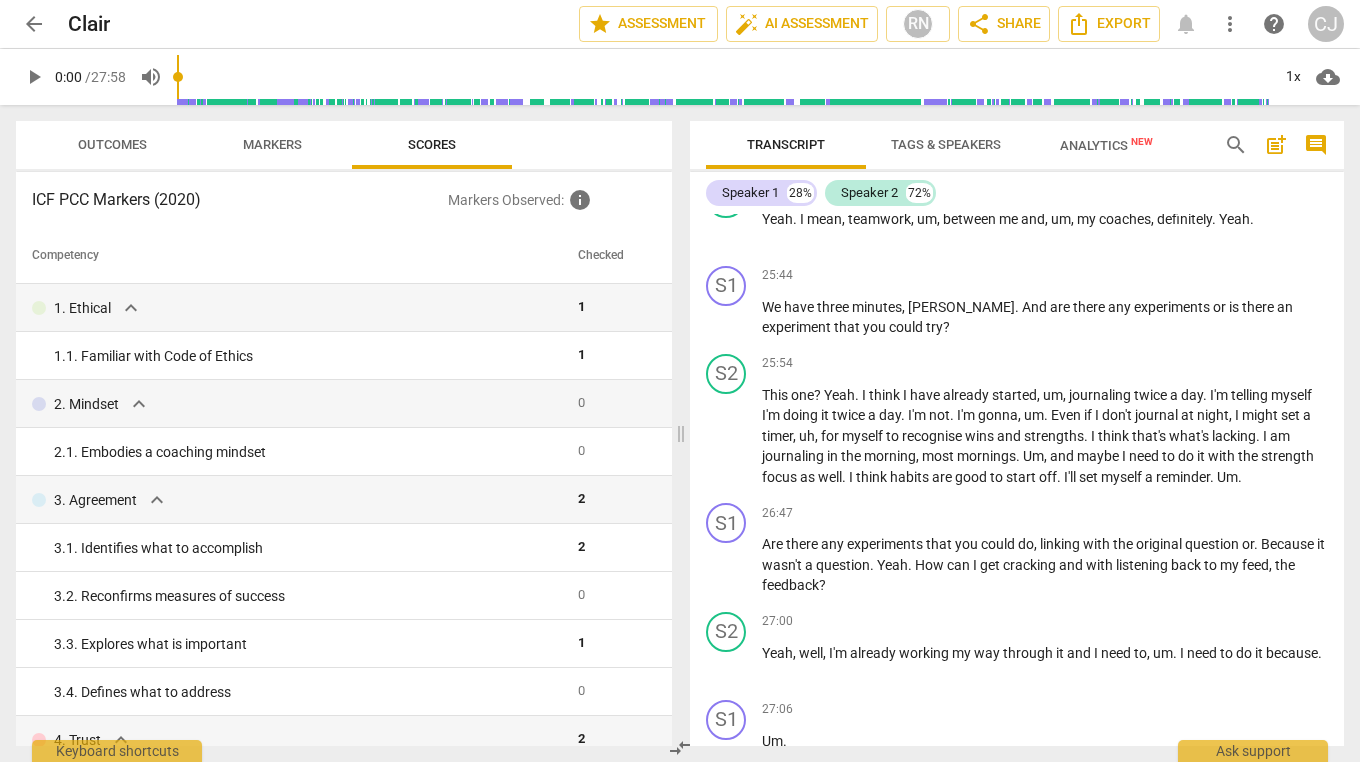 click on "Um ." at bounding box center (1045, 741) 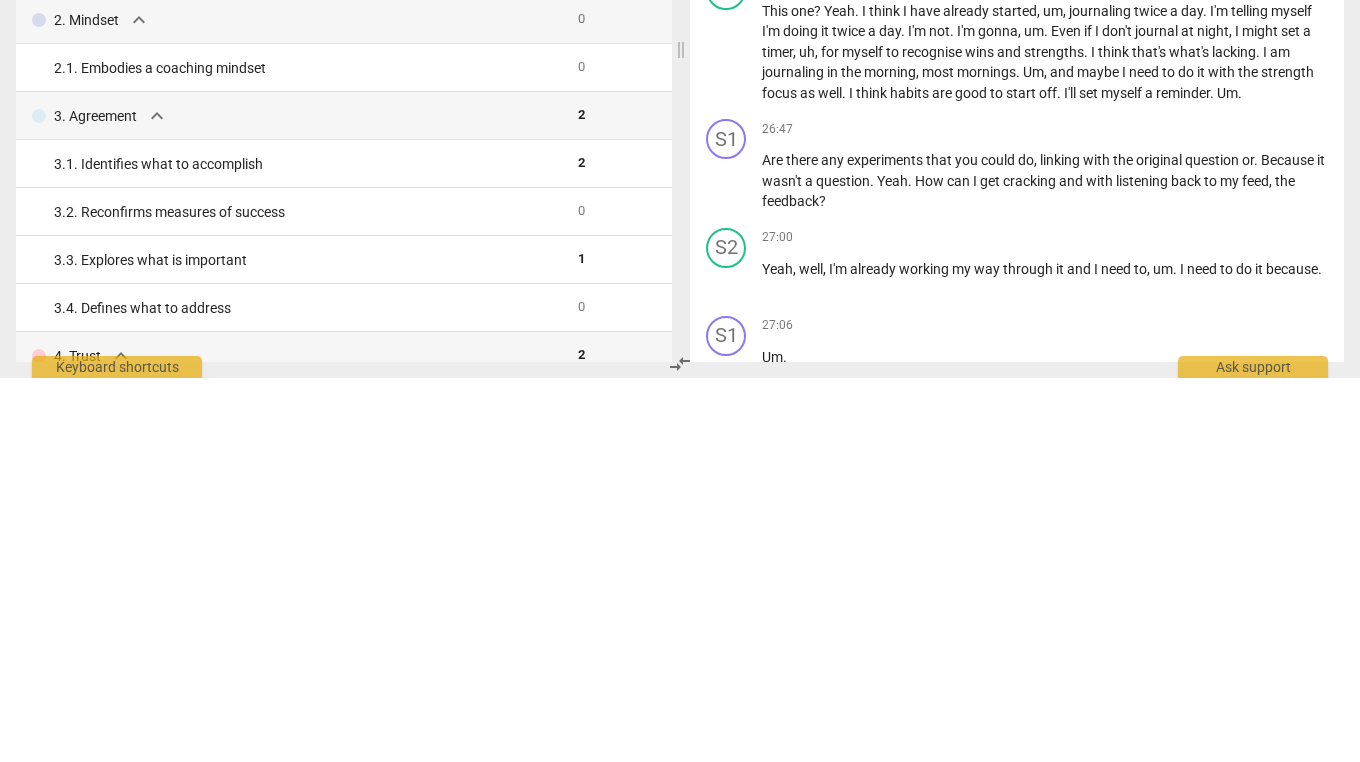 type 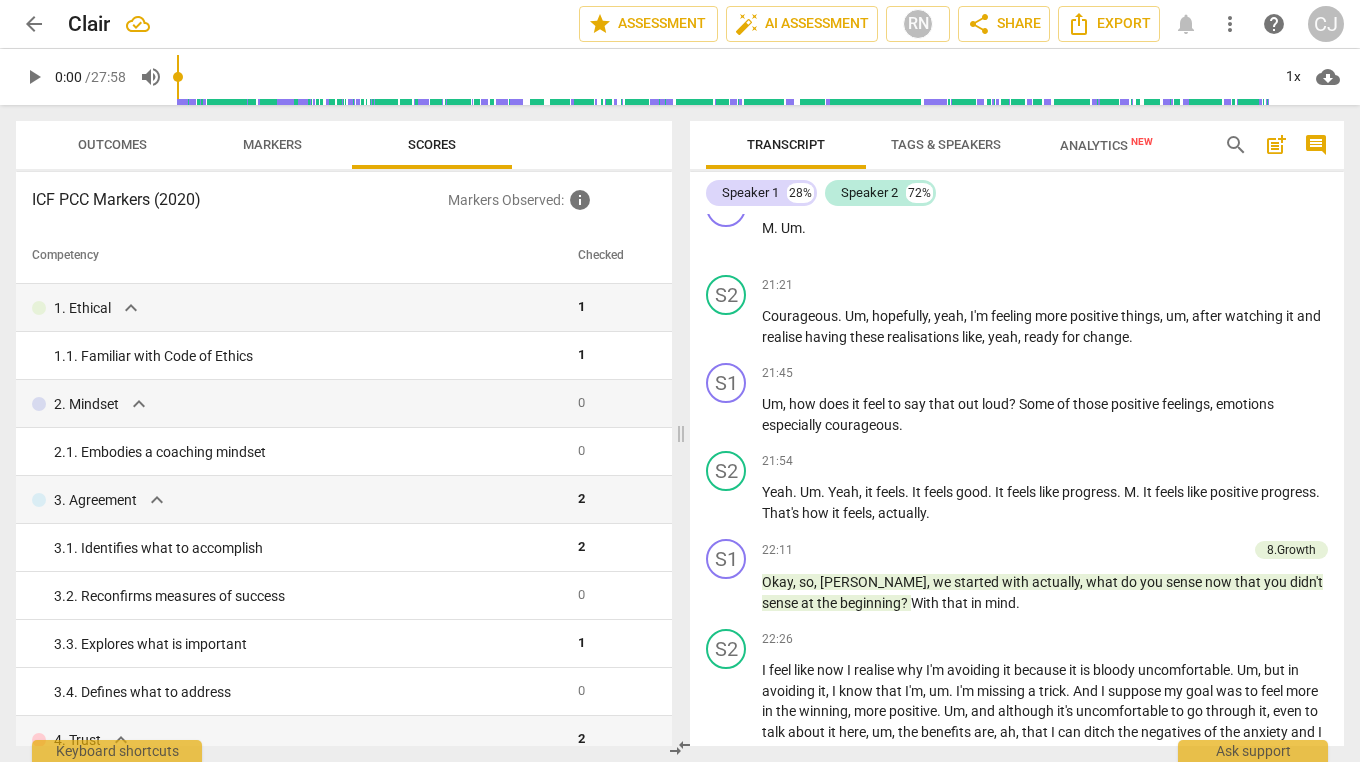 scroll, scrollTop: 10199, scrollLeft: 0, axis: vertical 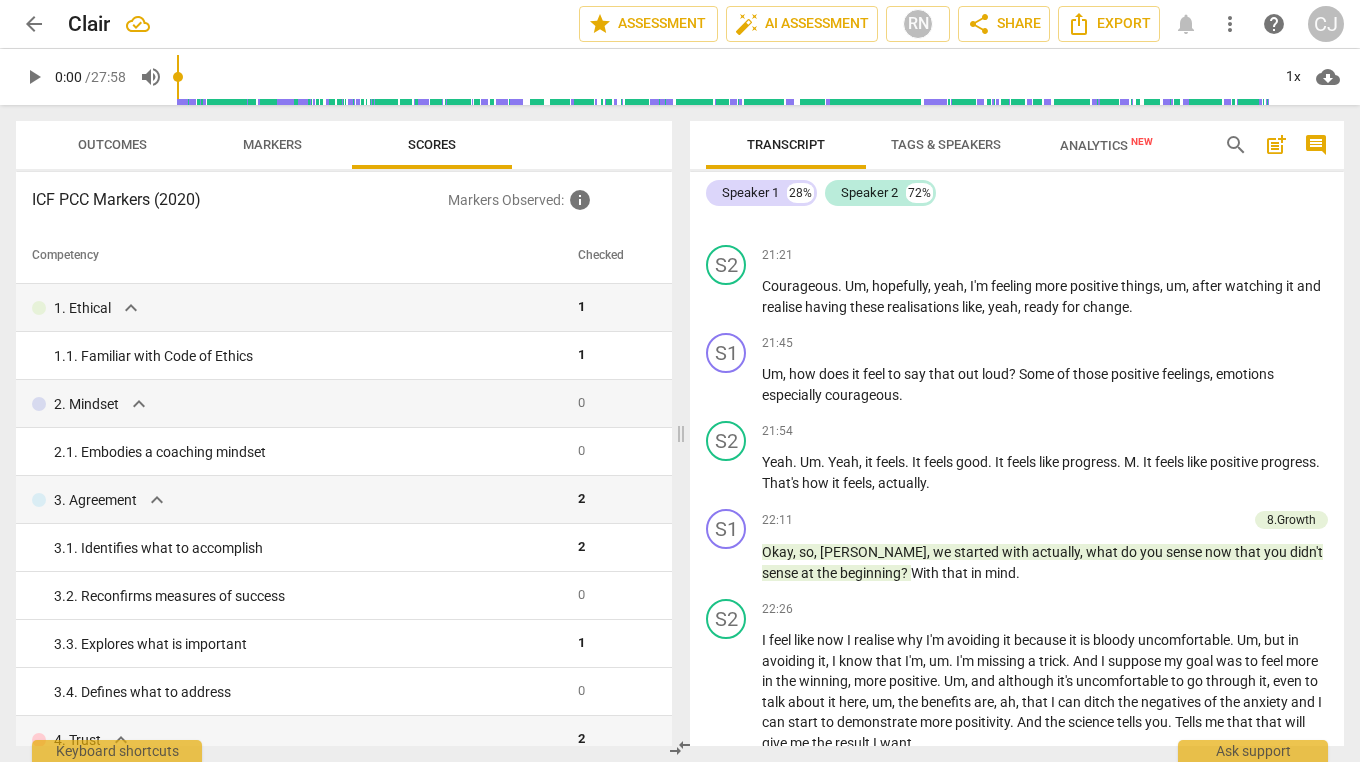 click on "S1" at bounding box center [726, 529] 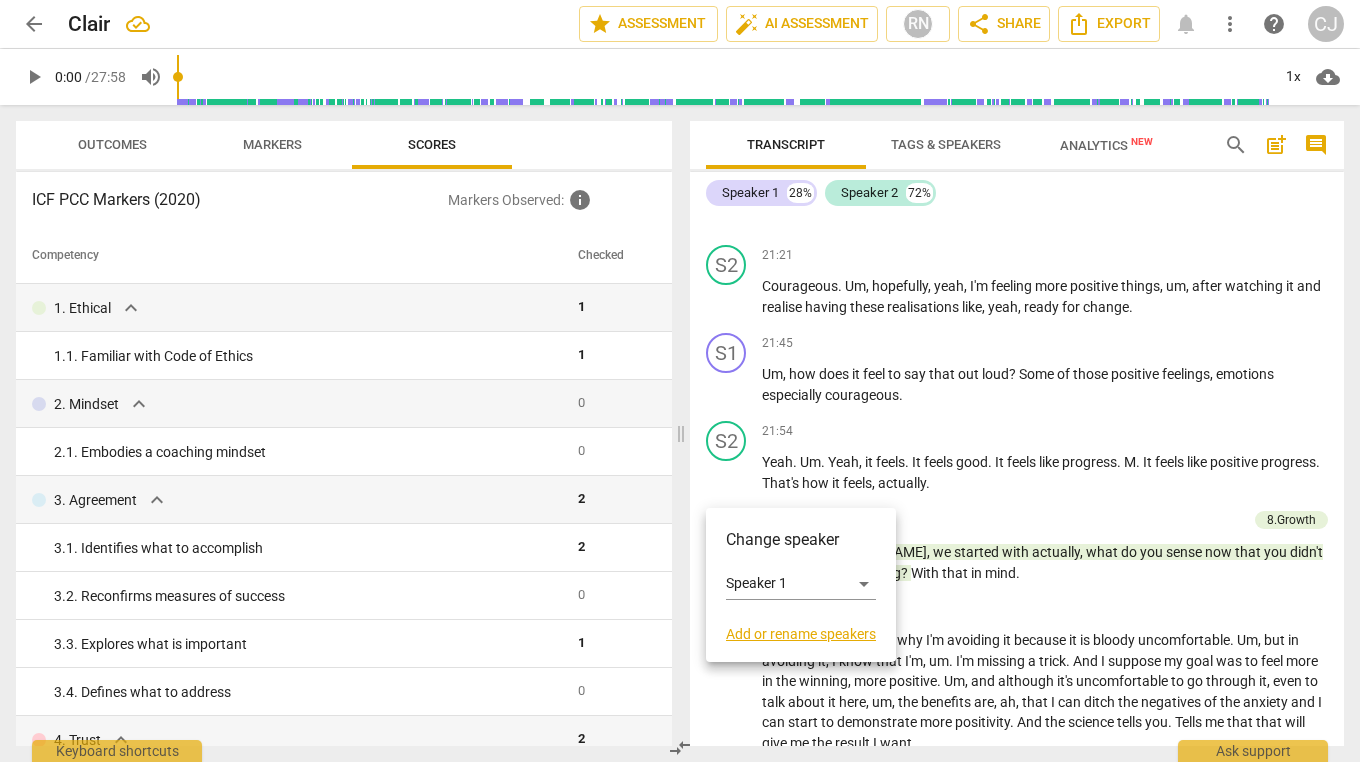 click at bounding box center [680, 381] 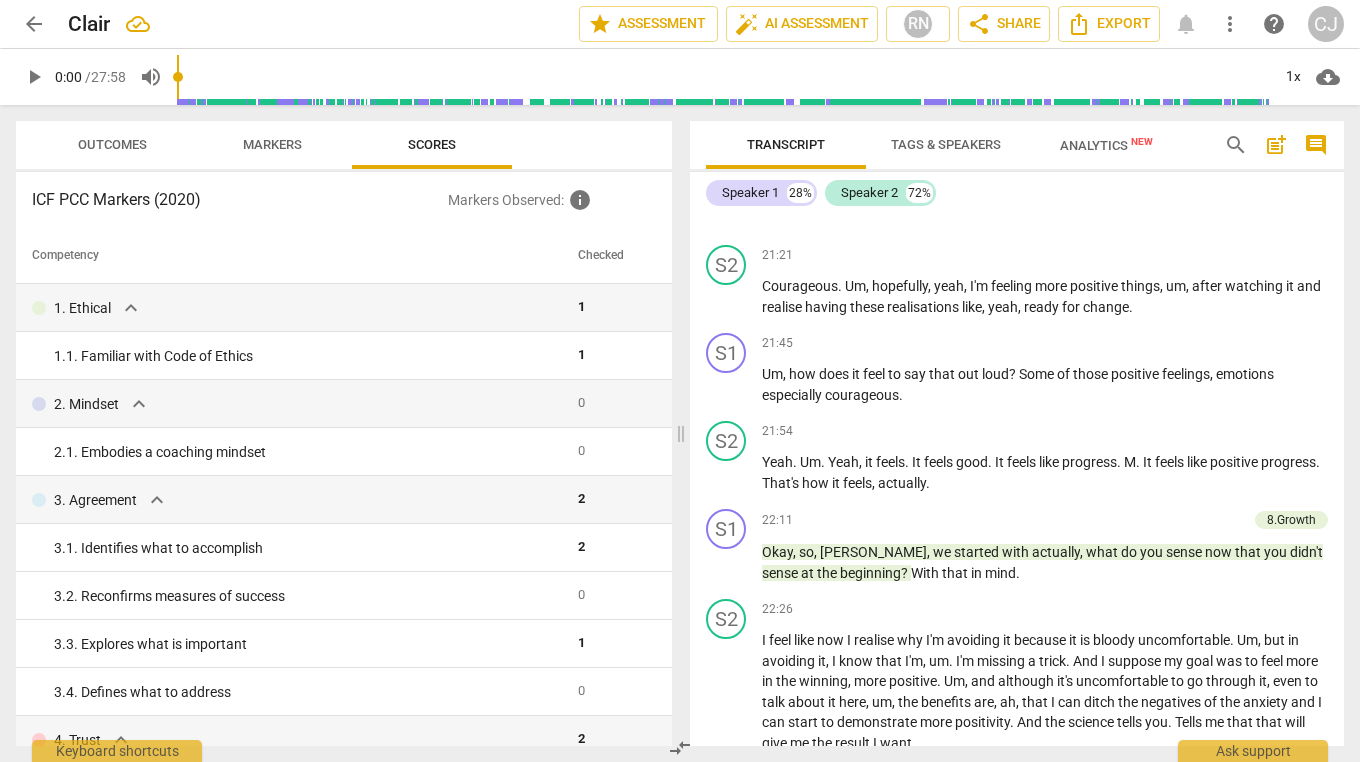 click on "play_arrow" at bounding box center (727, 563) 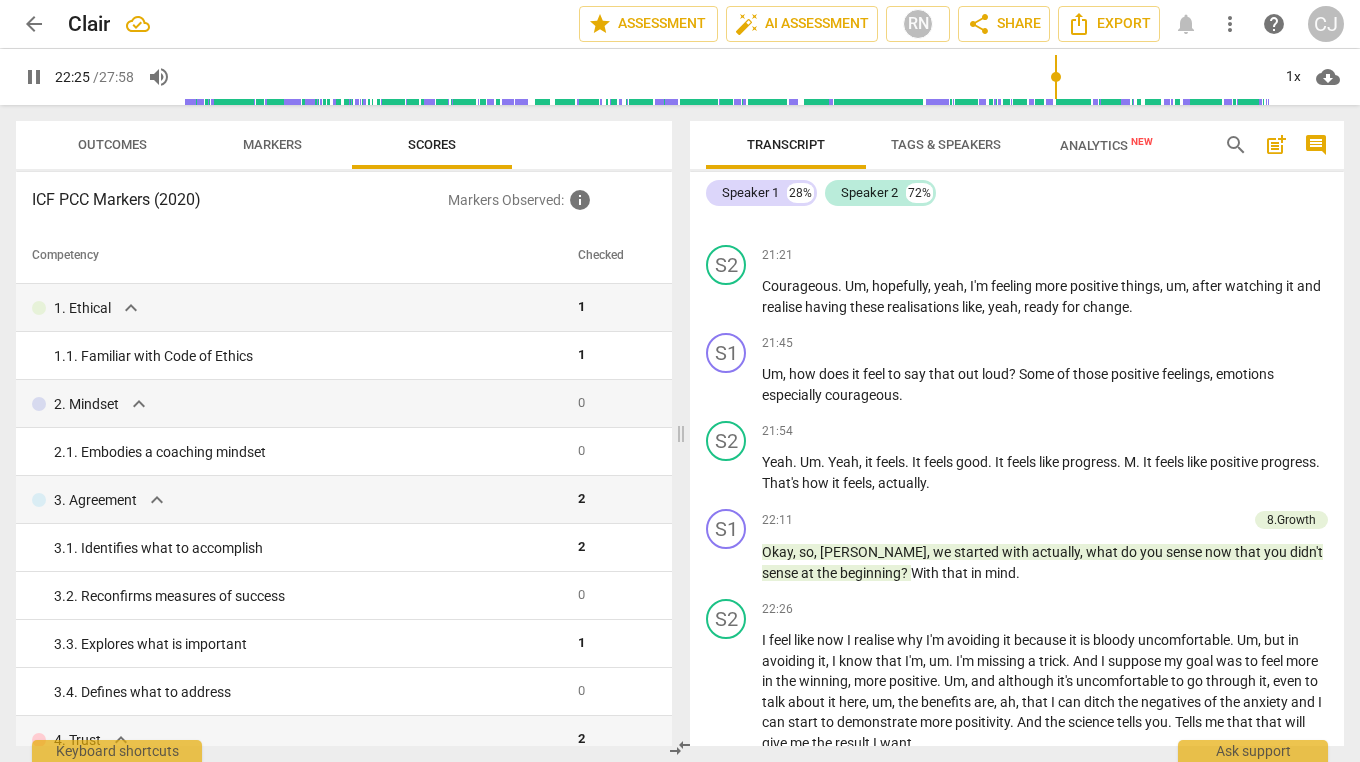 type on "1346" 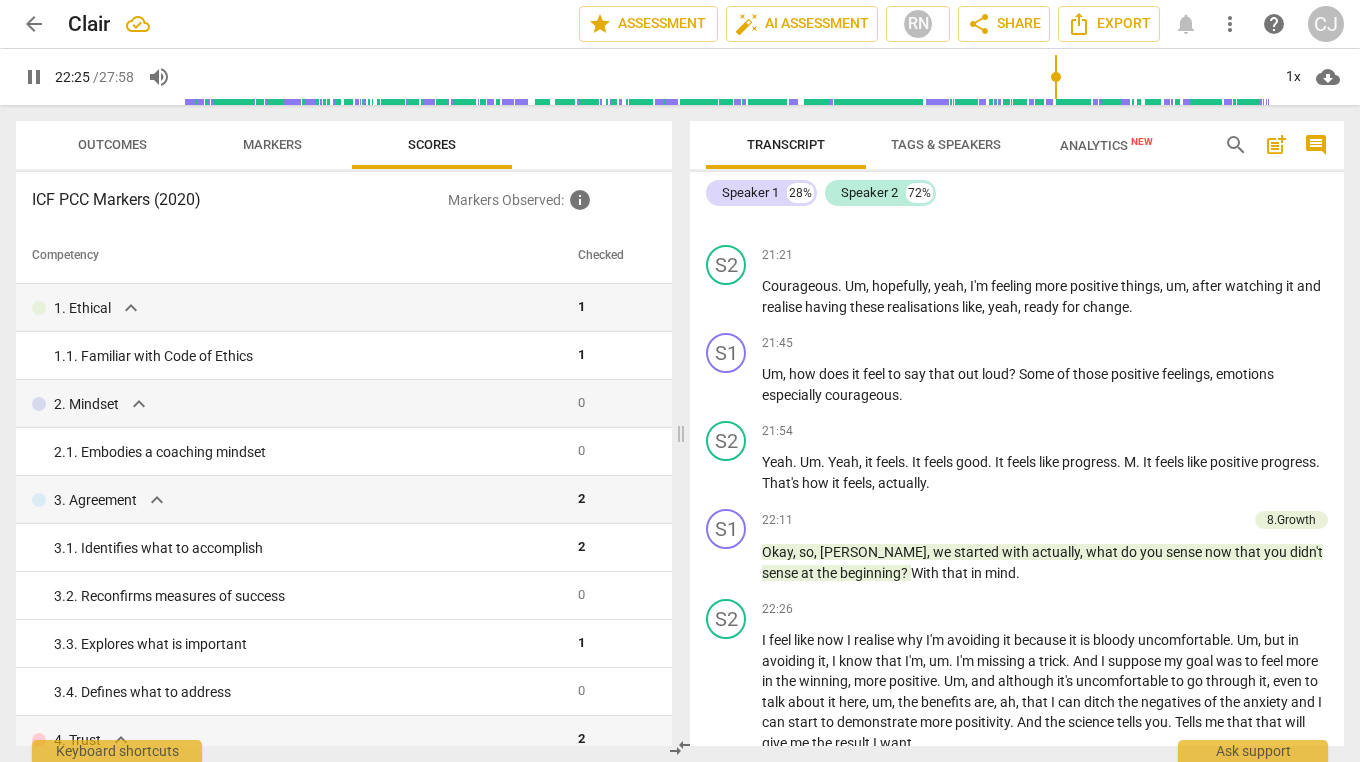 click on "arrow_back" at bounding box center [34, 24] 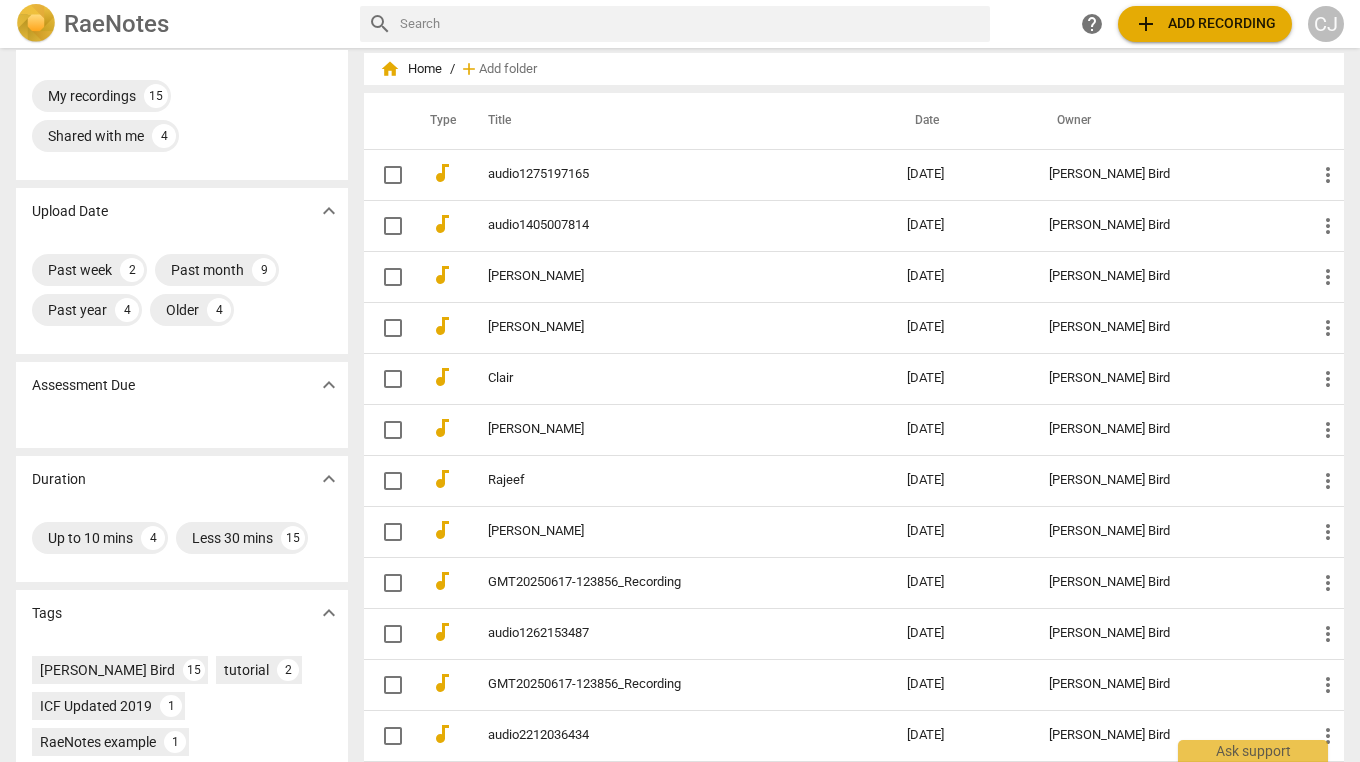 scroll, scrollTop: 57, scrollLeft: 0, axis: vertical 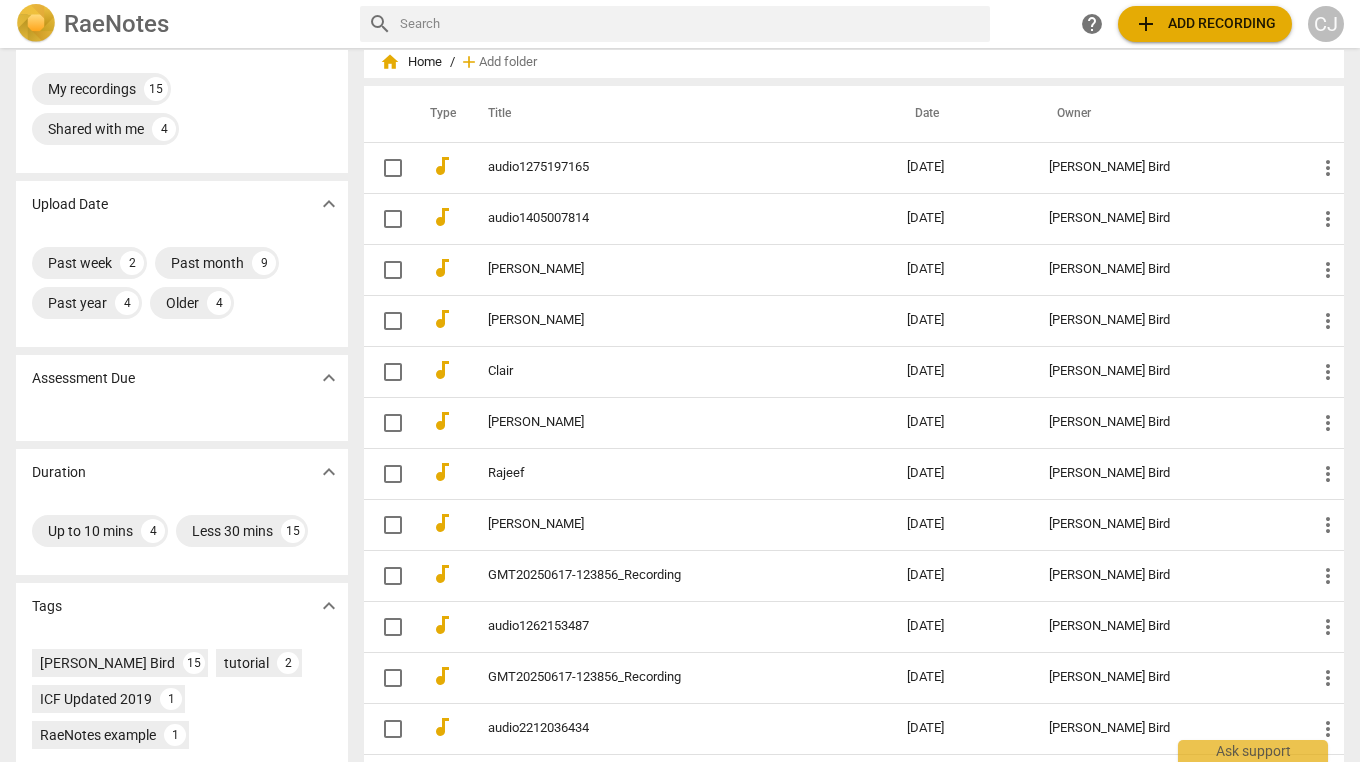 click on "[DATE]" at bounding box center (962, 320) 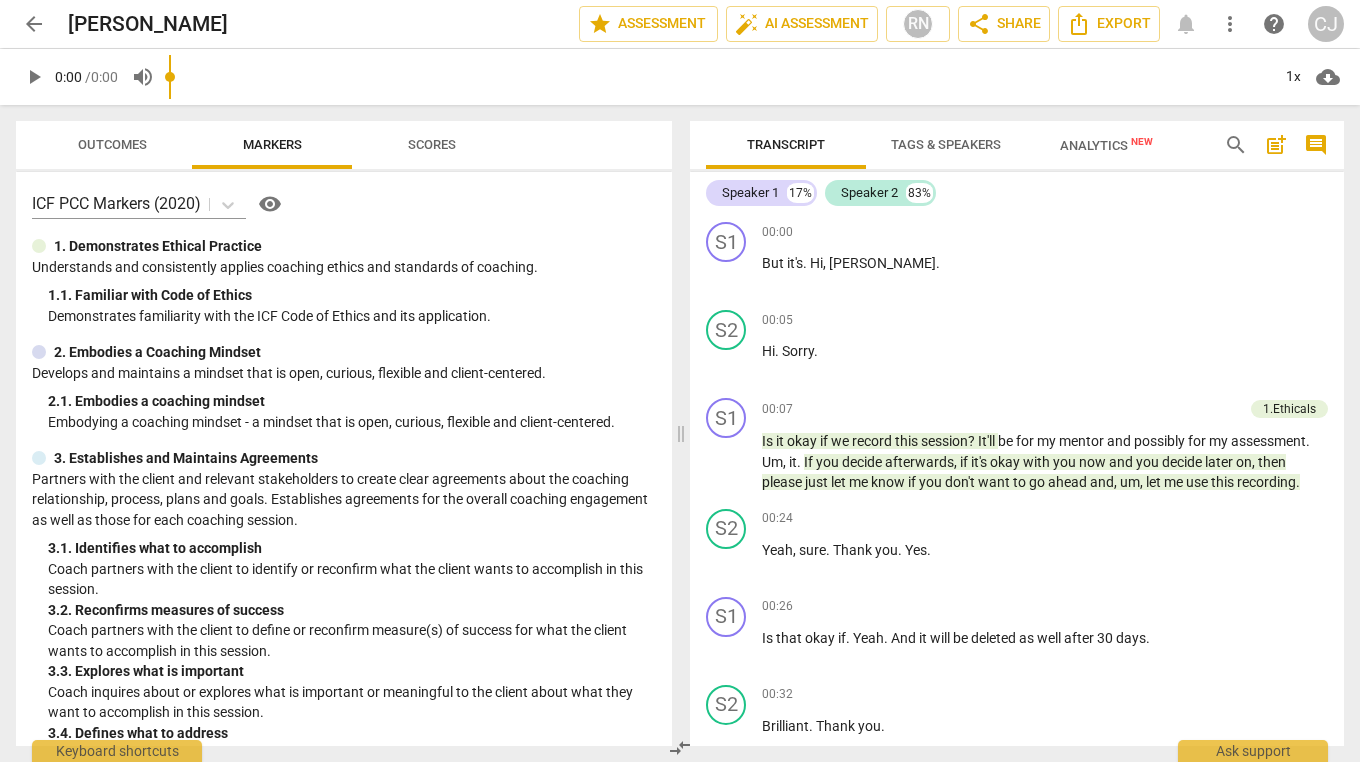 click on "Scores" at bounding box center [432, 144] 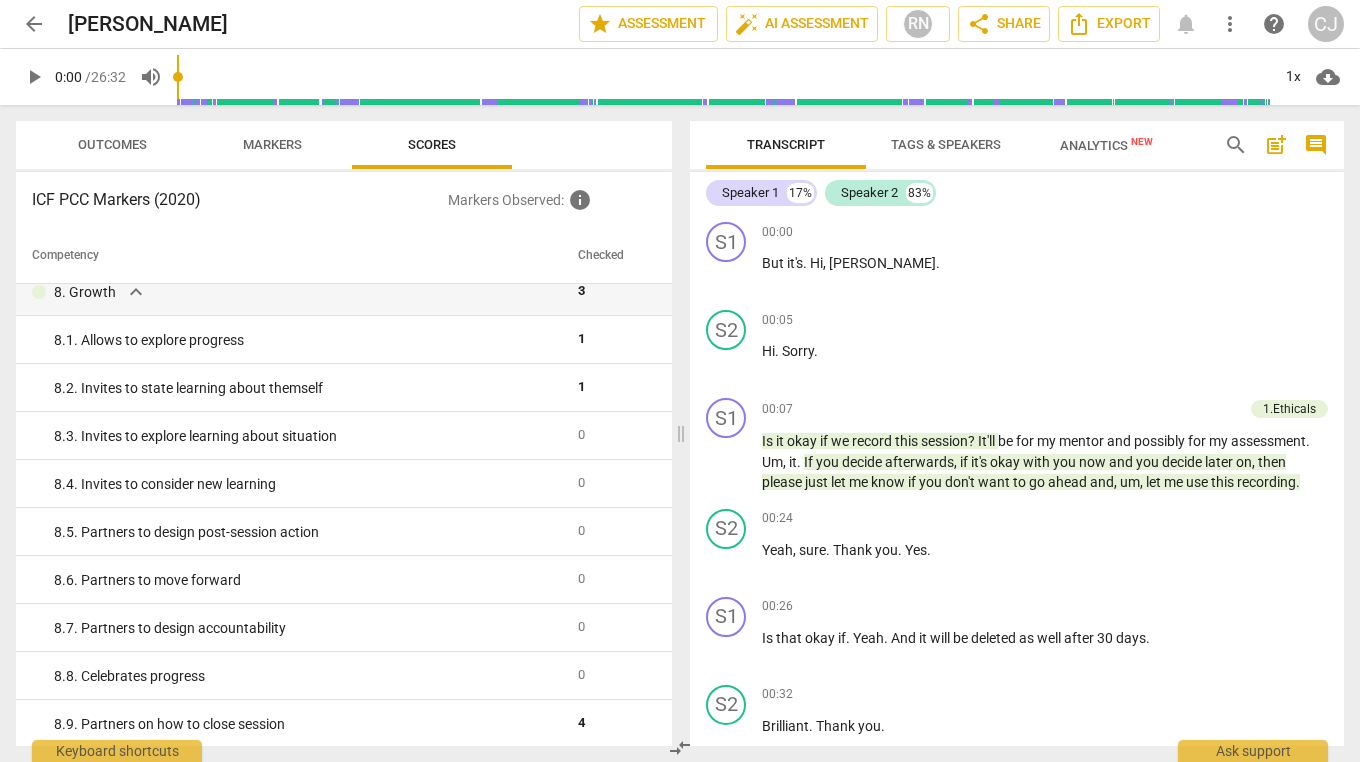 scroll, scrollTop: 1794, scrollLeft: 0, axis: vertical 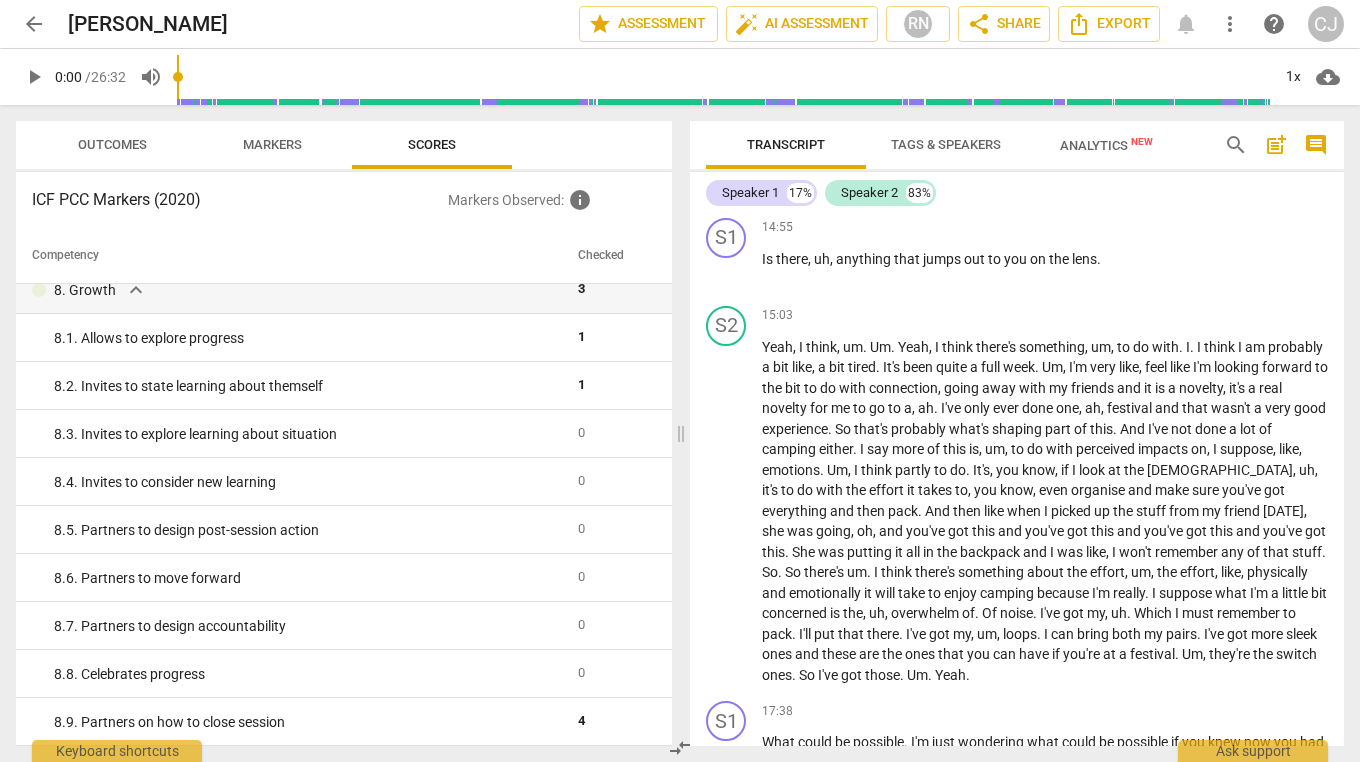 click on "arrow_back" at bounding box center [34, 24] 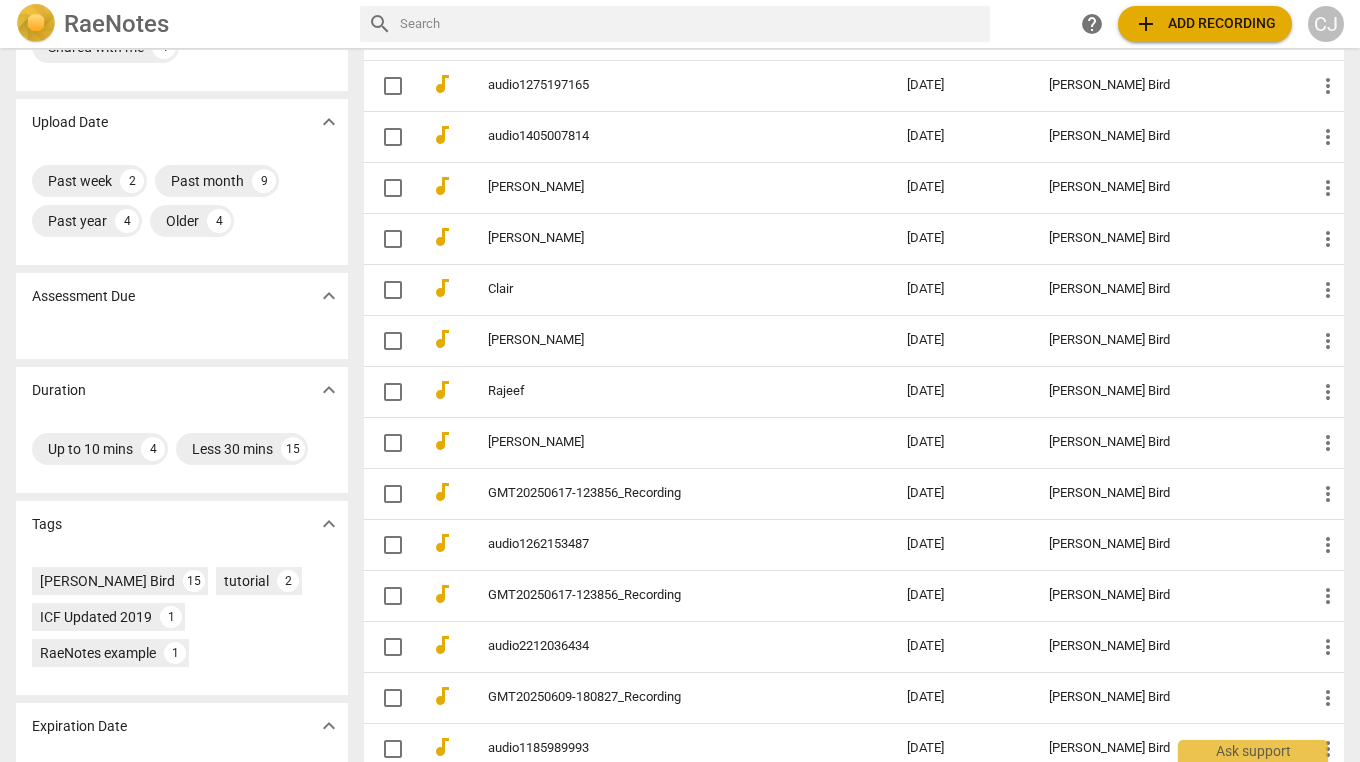 scroll, scrollTop: 145, scrollLeft: 0, axis: vertical 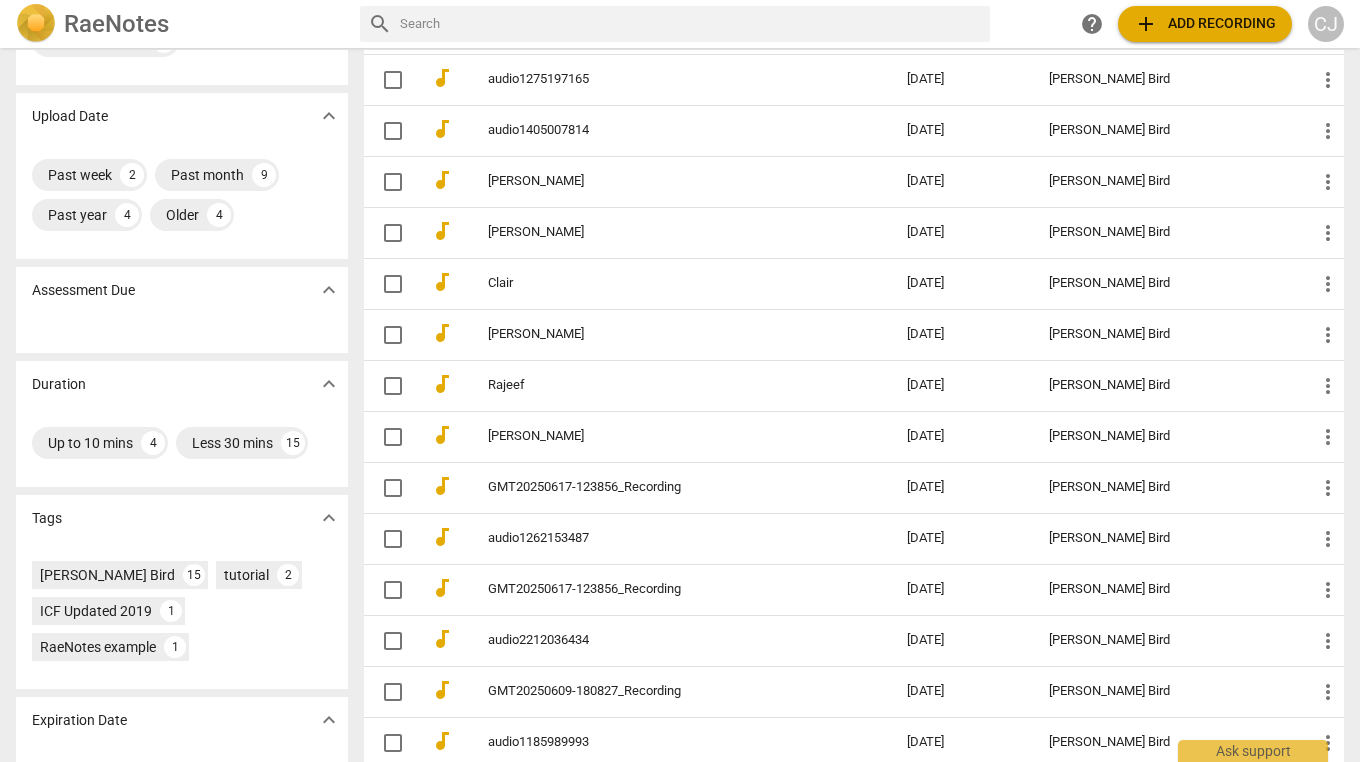 click on "Rajeef" at bounding box center (661, 385) 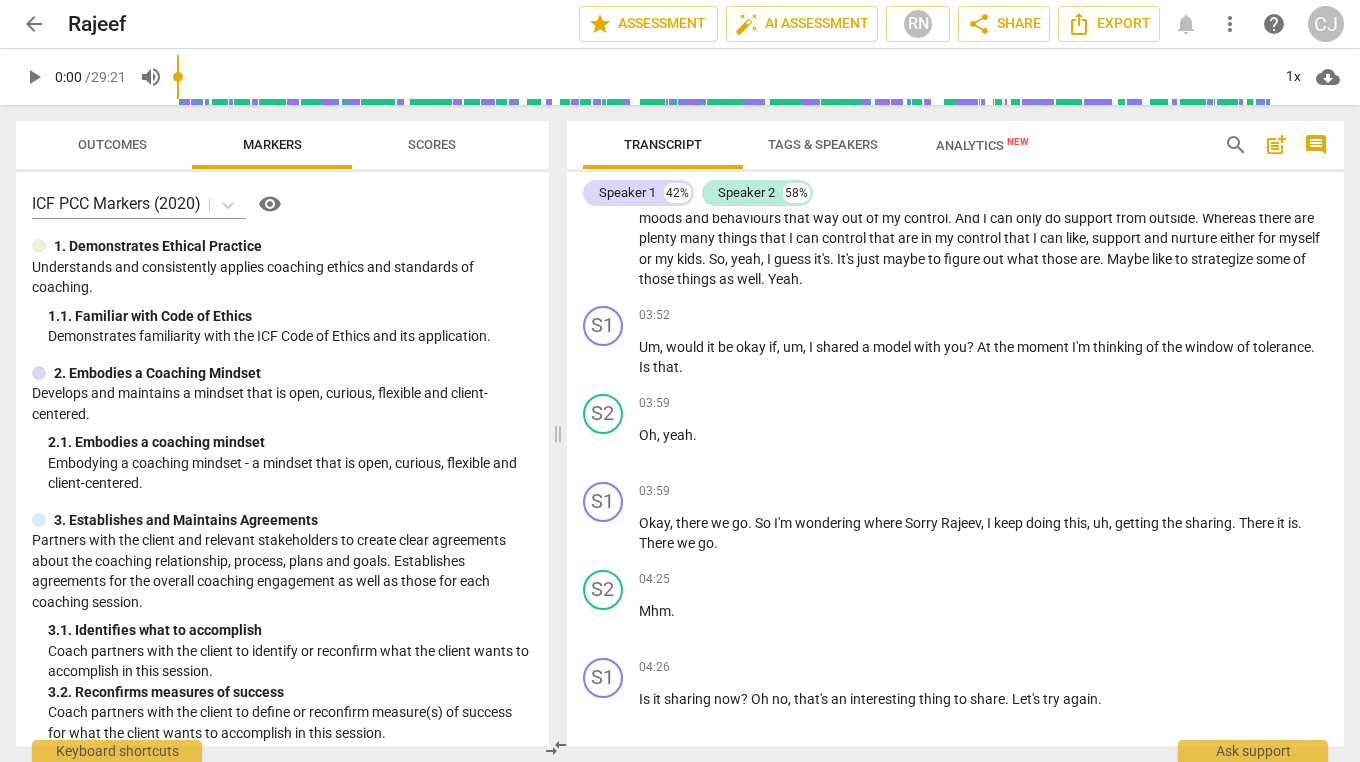 scroll, scrollTop: 1475, scrollLeft: 0, axis: vertical 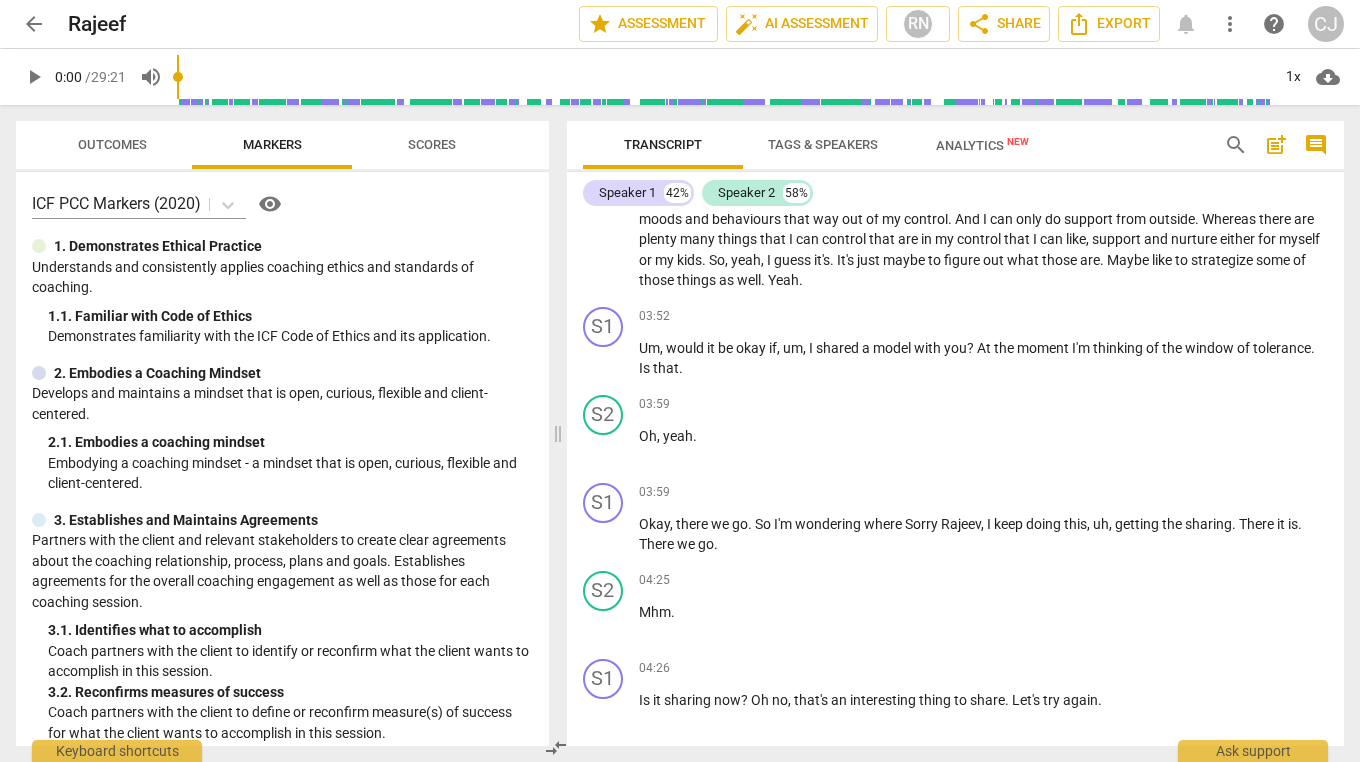 click on "arrow_back" at bounding box center (34, 24) 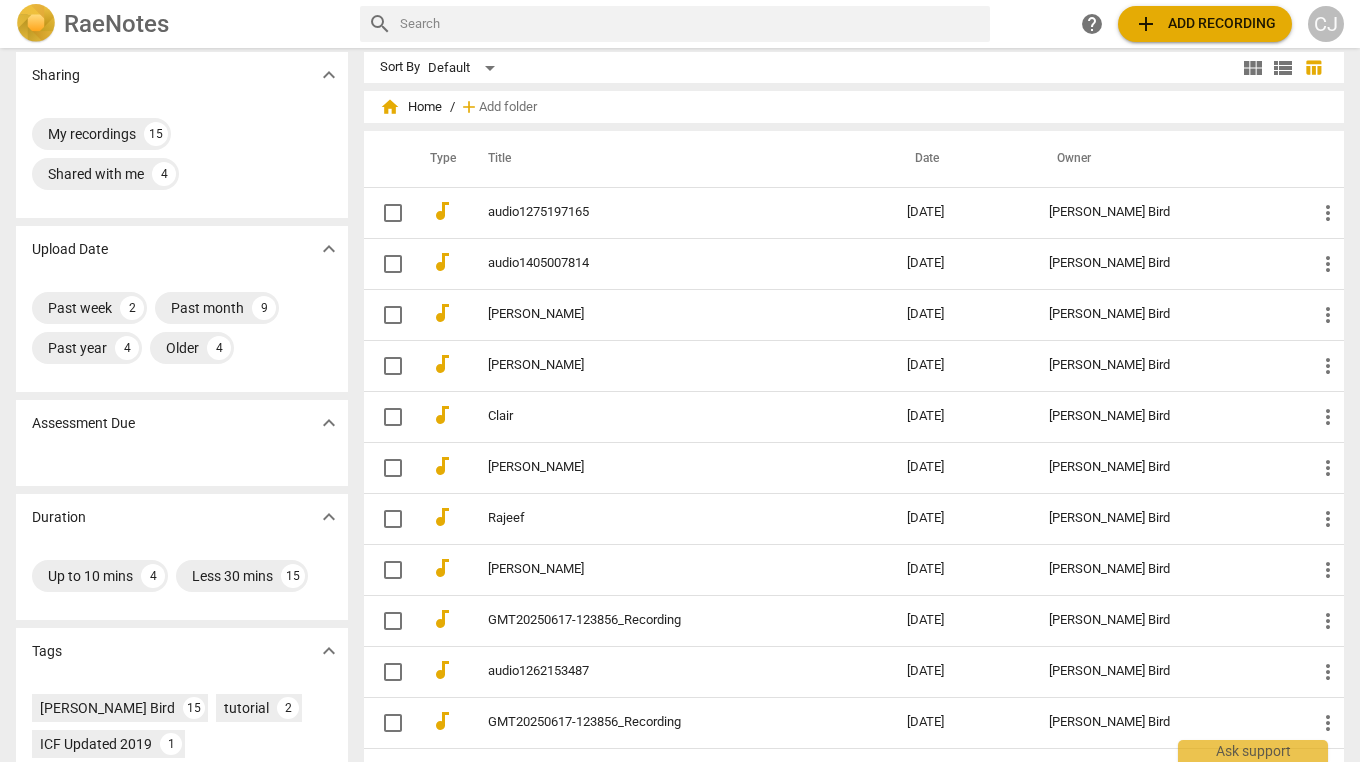 scroll, scrollTop: 9, scrollLeft: 0, axis: vertical 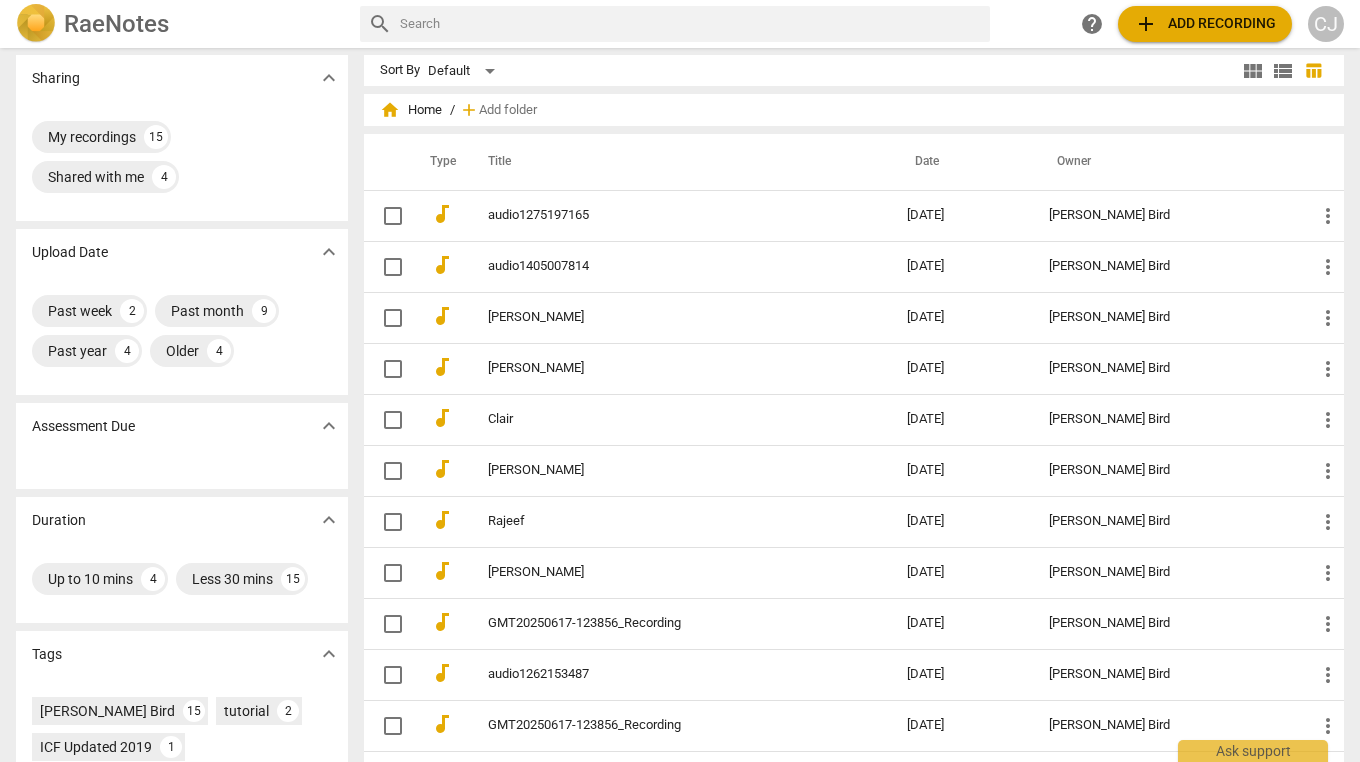 click on "[DATE]" at bounding box center (962, 368) 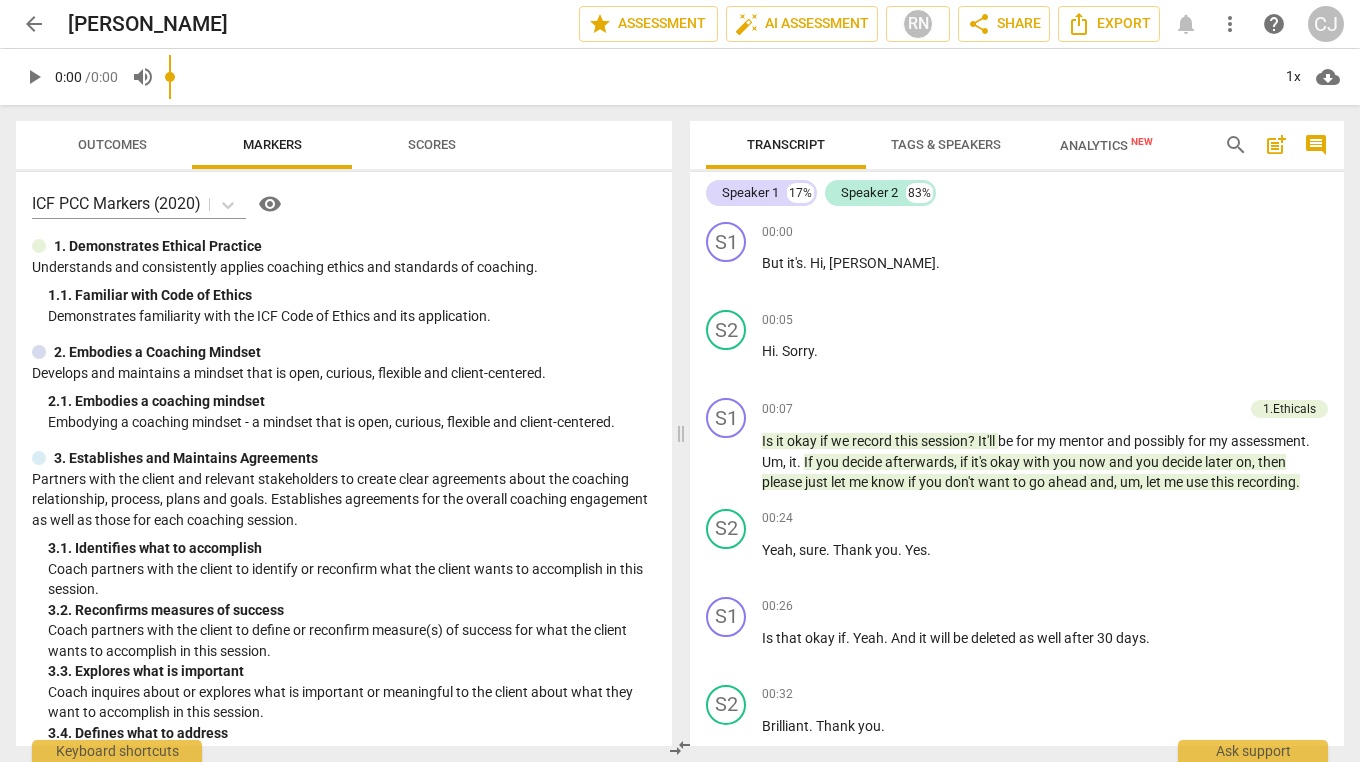click on "arrow_back" at bounding box center (34, 24) 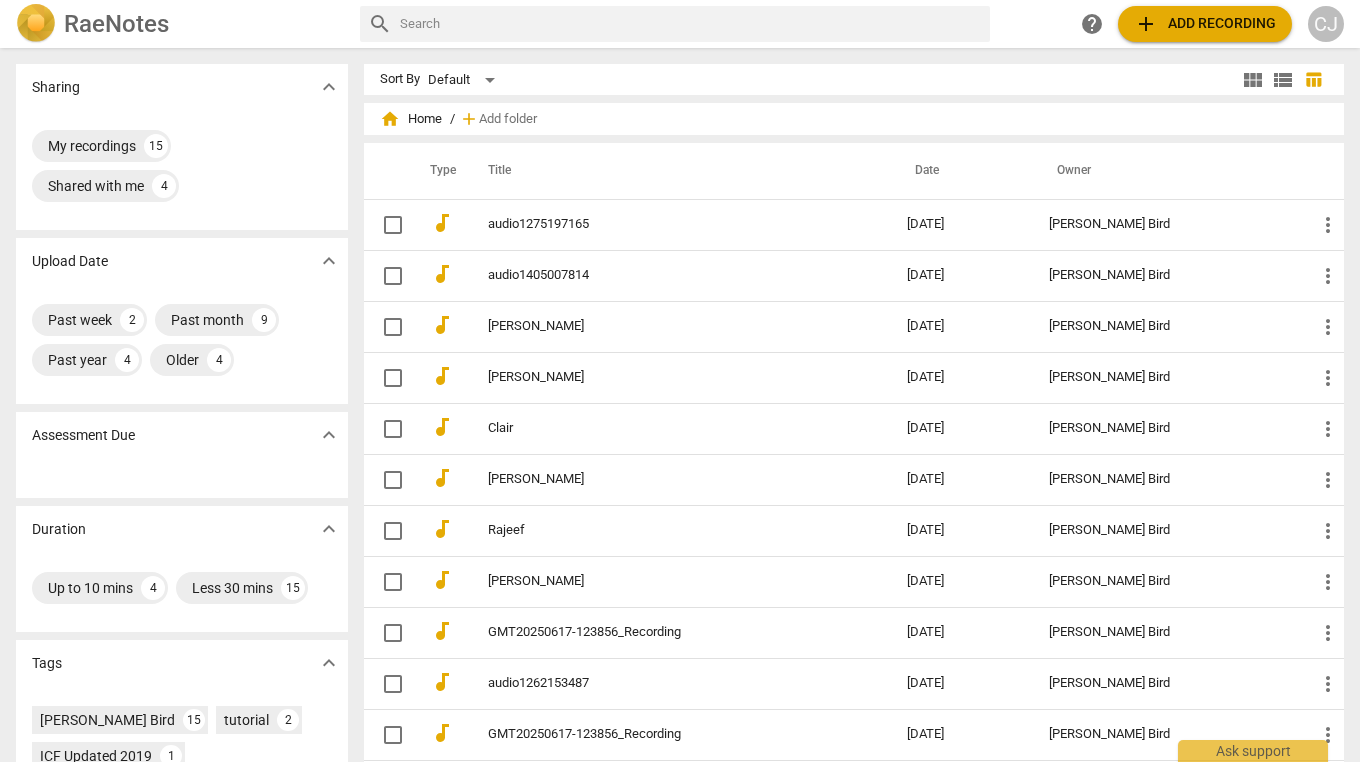 click on "audio1405007814" at bounding box center [661, 275] 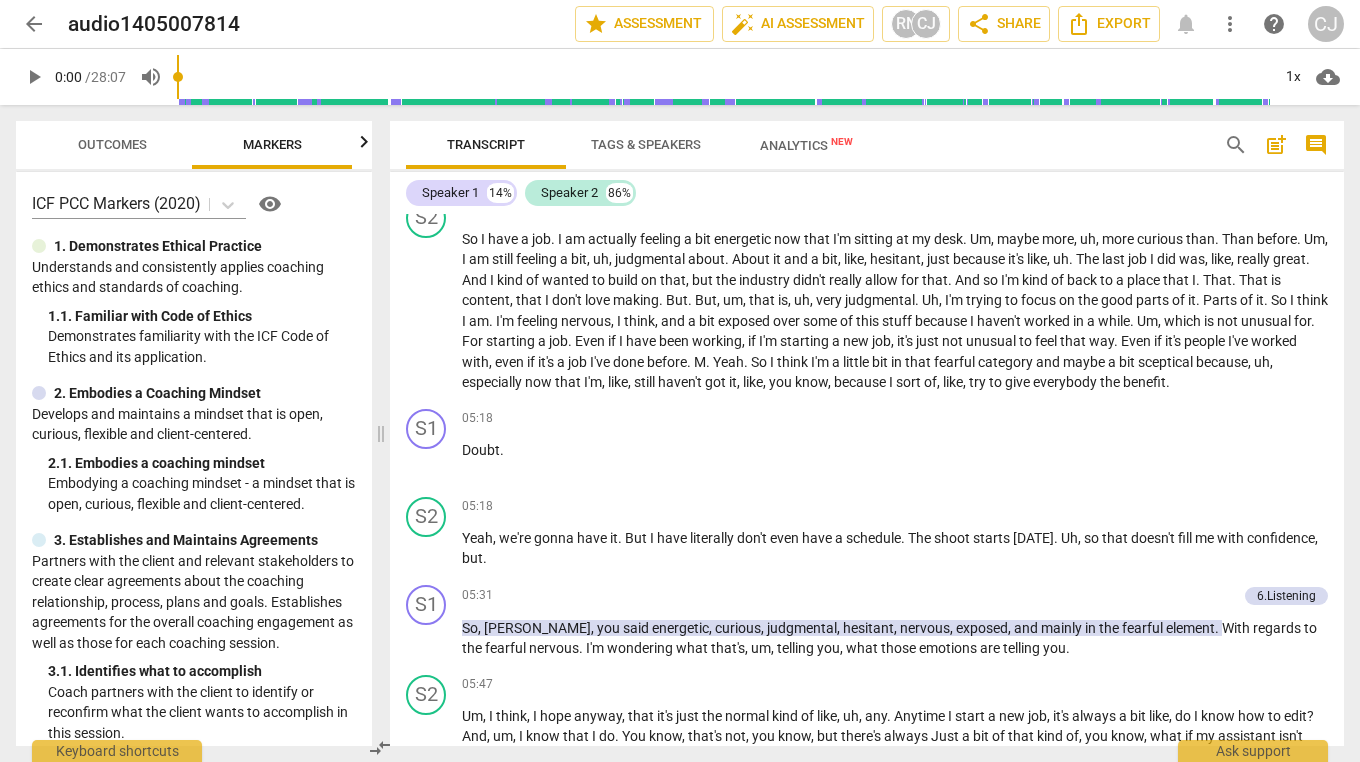 scroll, scrollTop: 1182, scrollLeft: 0, axis: vertical 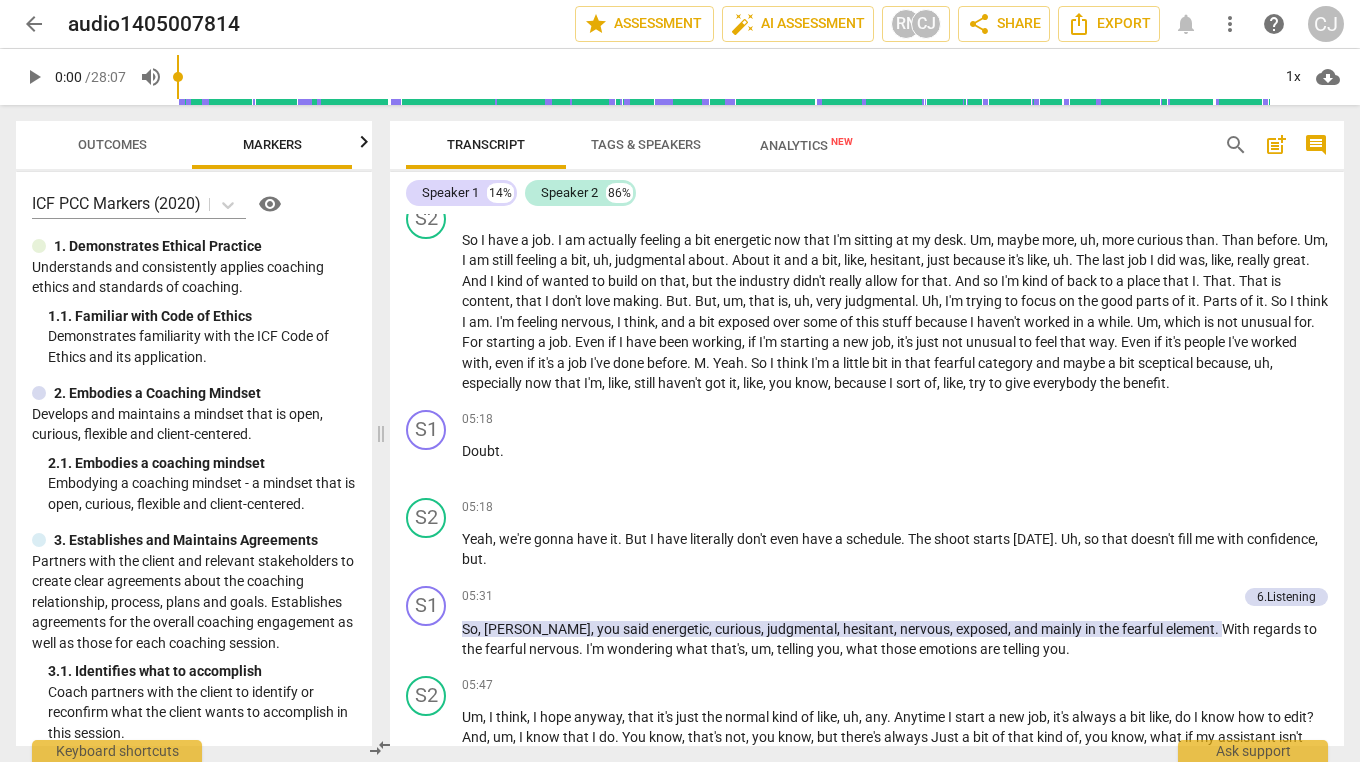 click on "6.Listening" at bounding box center [1286, 597] 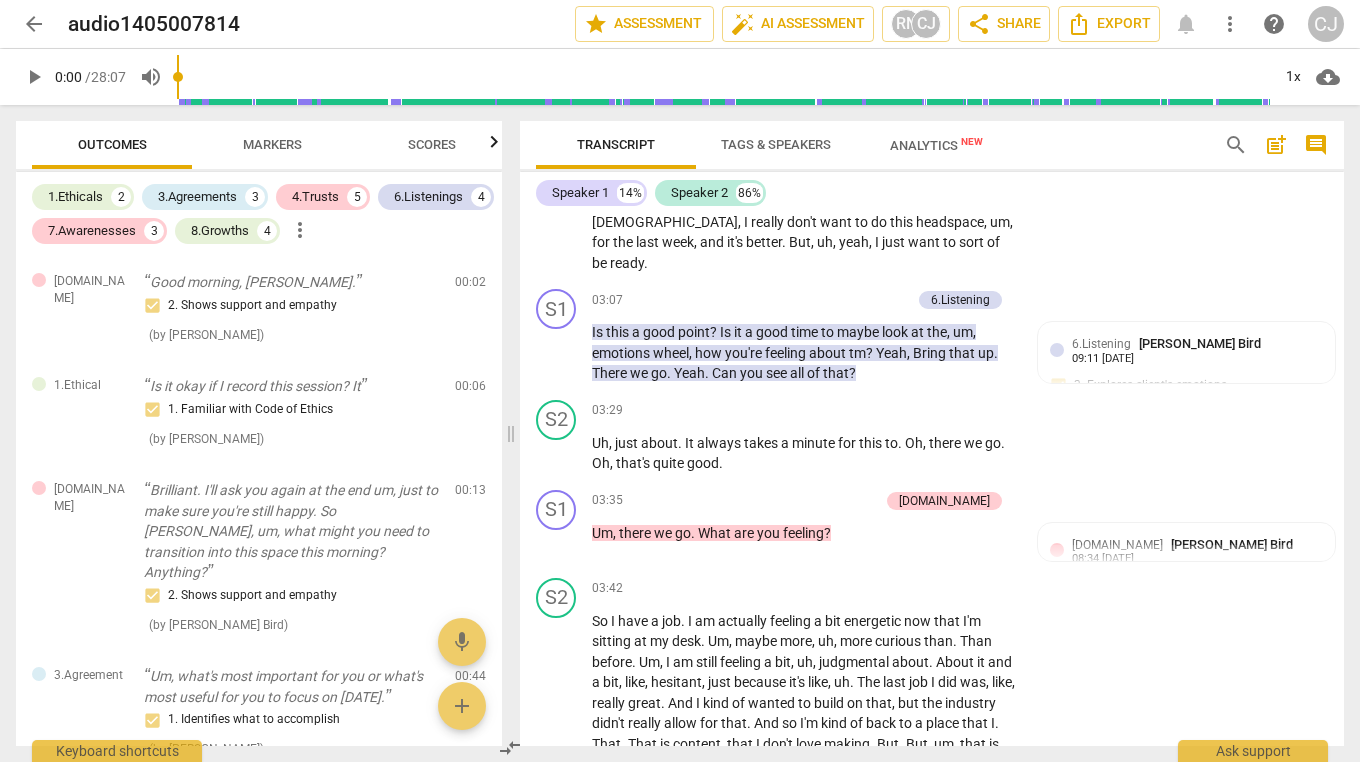 scroll, scrollTop: 2133, scrollLeft: 0, axis: vertical 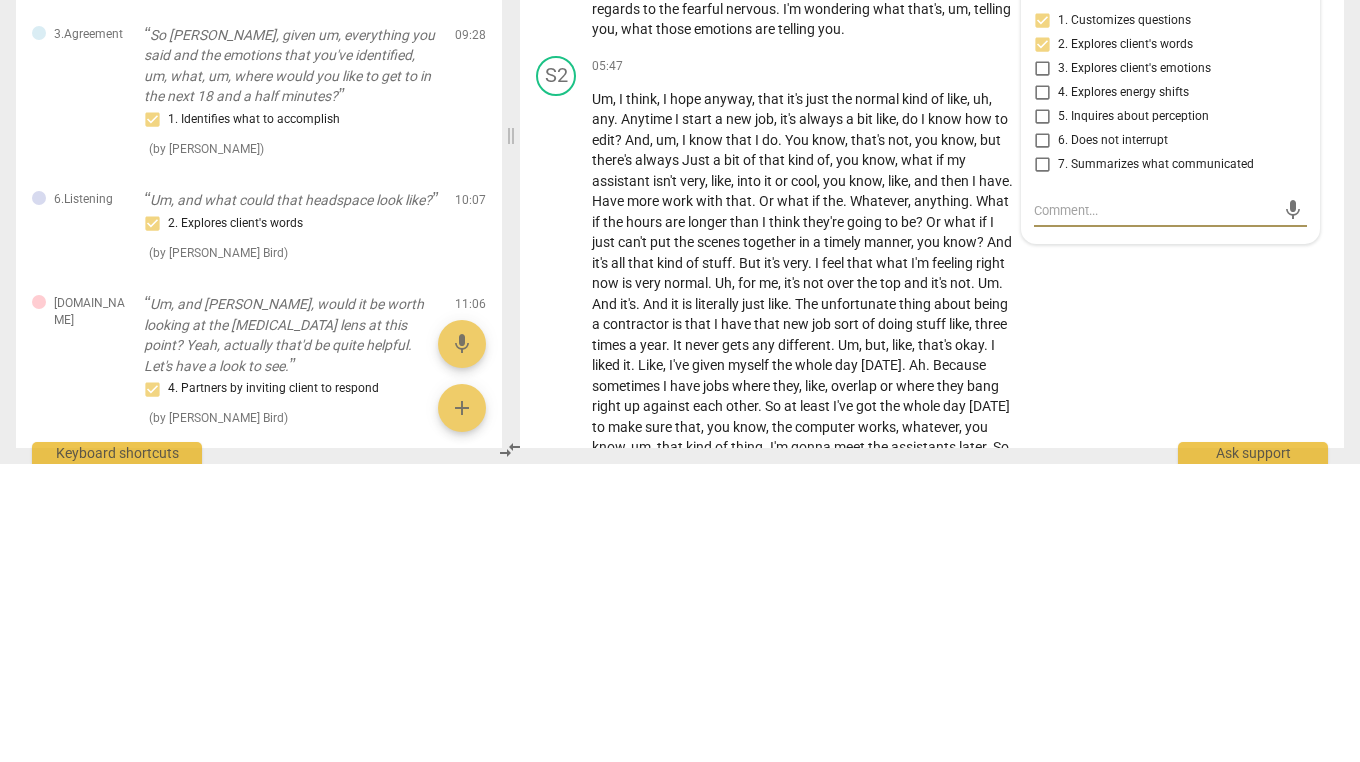 click on "S2 play_arrow pause 05:47 + Add competency keyboard_arrow_right Um ,   I   think ,   I   hope   anyway ,   that   it's   just   the   normal   kind   of   like ,   uh ,   any .   Anytime   I   start   a   new   job ,   it's   always   a   bit   like ,   do   I   know   how   to   edit ?   And ,   um ,   I   know   that   I   do .   You   know ,   that's   not ,   you   know ,   but   there's   always   Just   a   bit   of   that   kind   of ,   you   know ,   what   if   my   assistant   isn't   very ,   like ,   into   it   or   cool ,   you   know ,   like ,   and   then   I   have .   Have   more   work   with   that .   Or   what   if   the .   Whatever ,   anything .   What   if   the   hours   are   longer   than   I   think   they're   going   to   be ?   Or   what   if   I   just   can't   put   the   scenes   together   in   a   timely   manner ,   you   know ?   And   it's   all   that   kind   of   stuff .   But   it's   very .   I   feel   that   what   I'm   feeling   right   now   is   very   ." at bounding box center (932, 698) 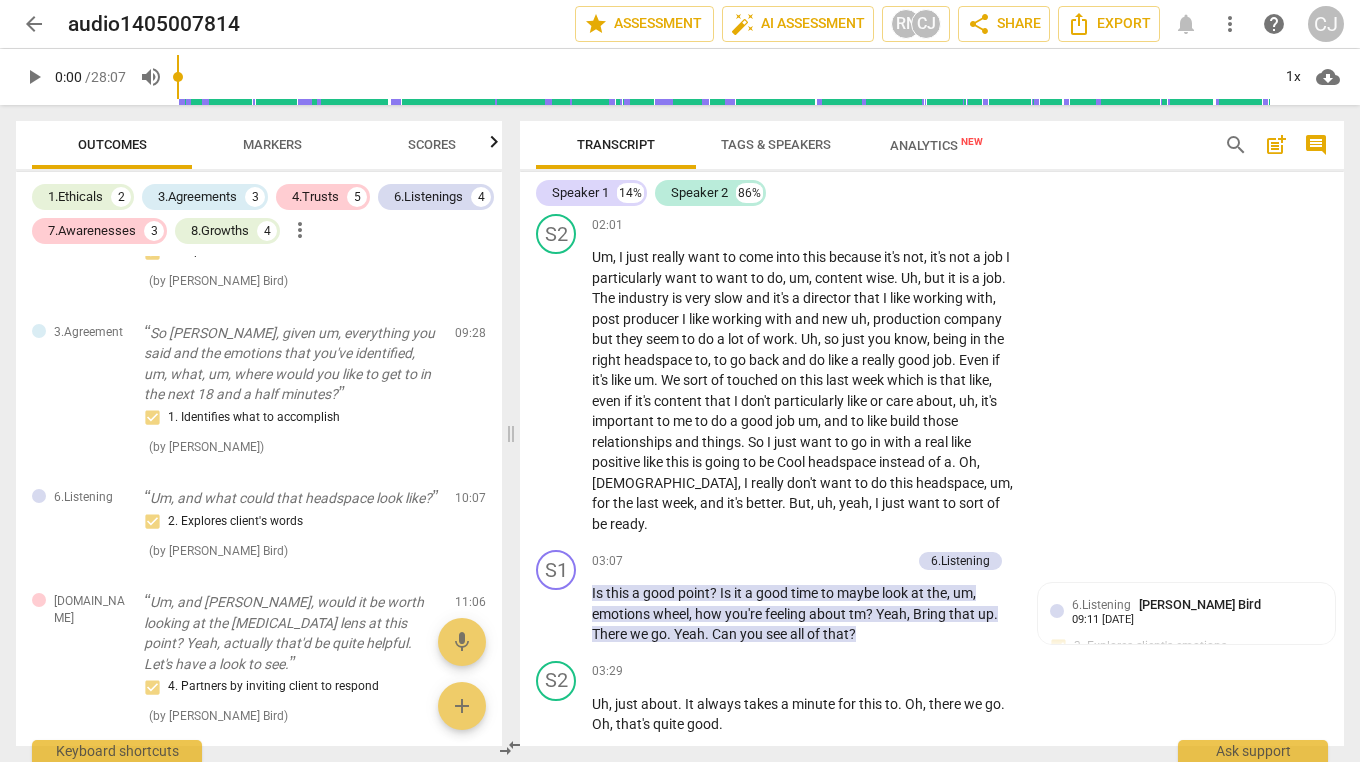 scroll, scrollTop: 923, scrollLeft: 0, axis: vertical 